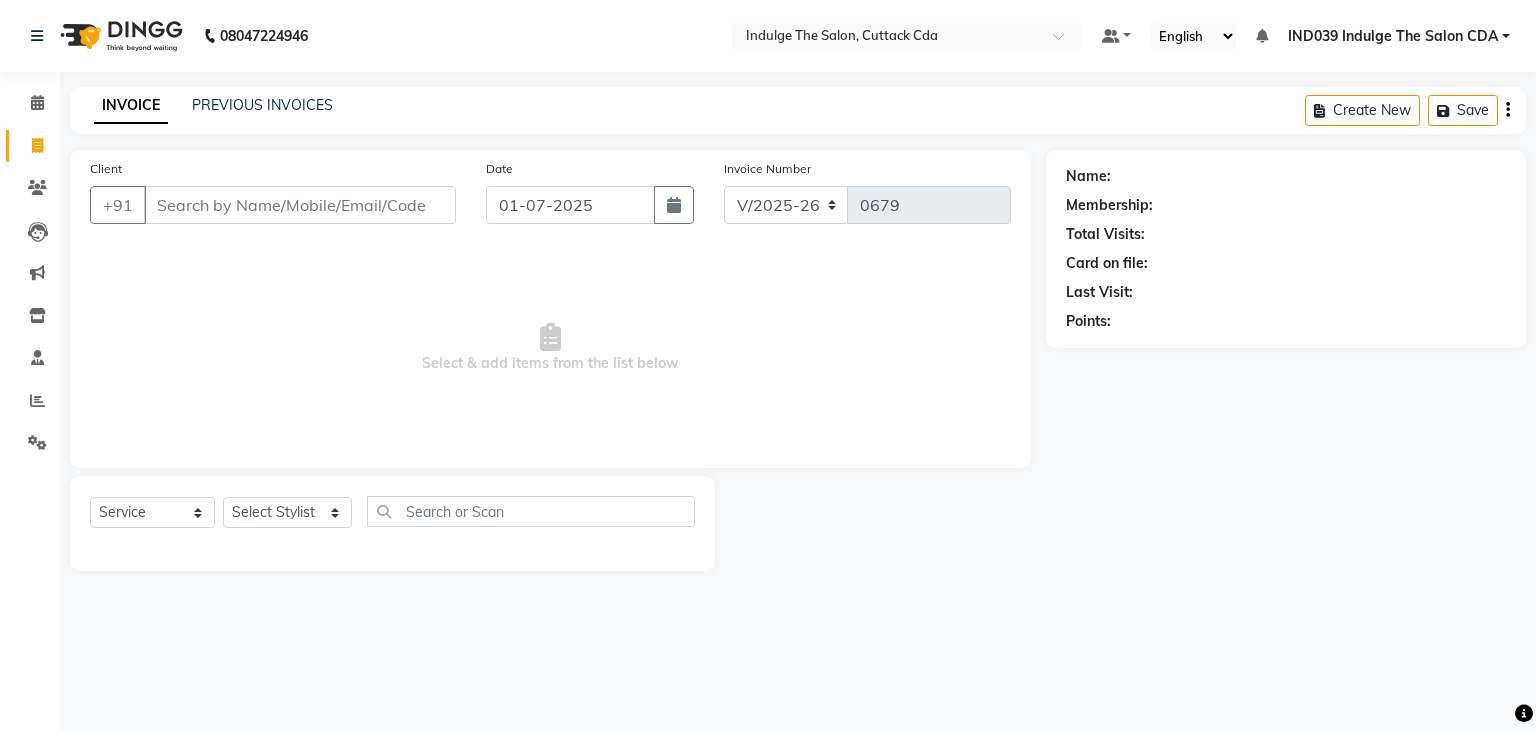 select on "7297" 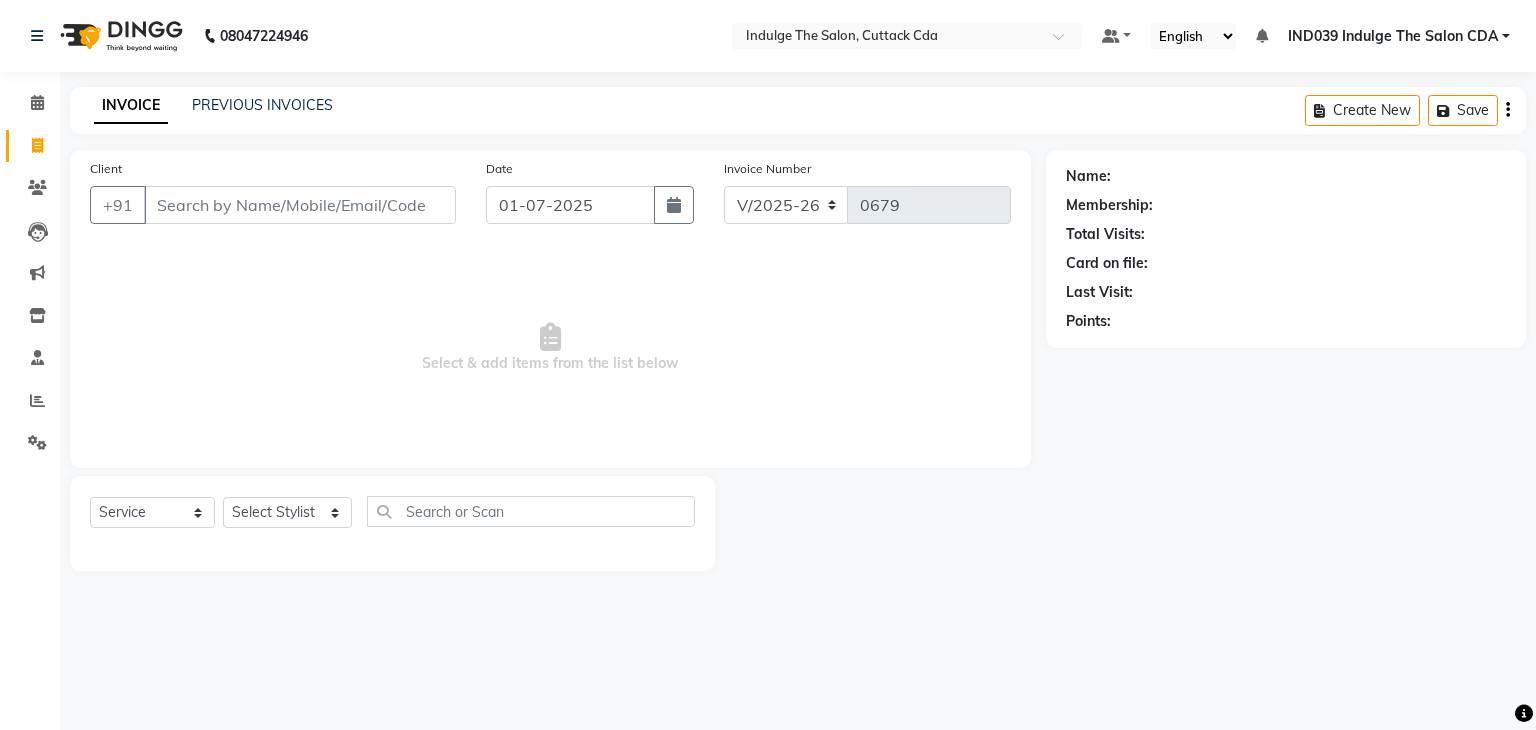 scroll, scrollTop: 0, scrollLeft: 0, axis: both 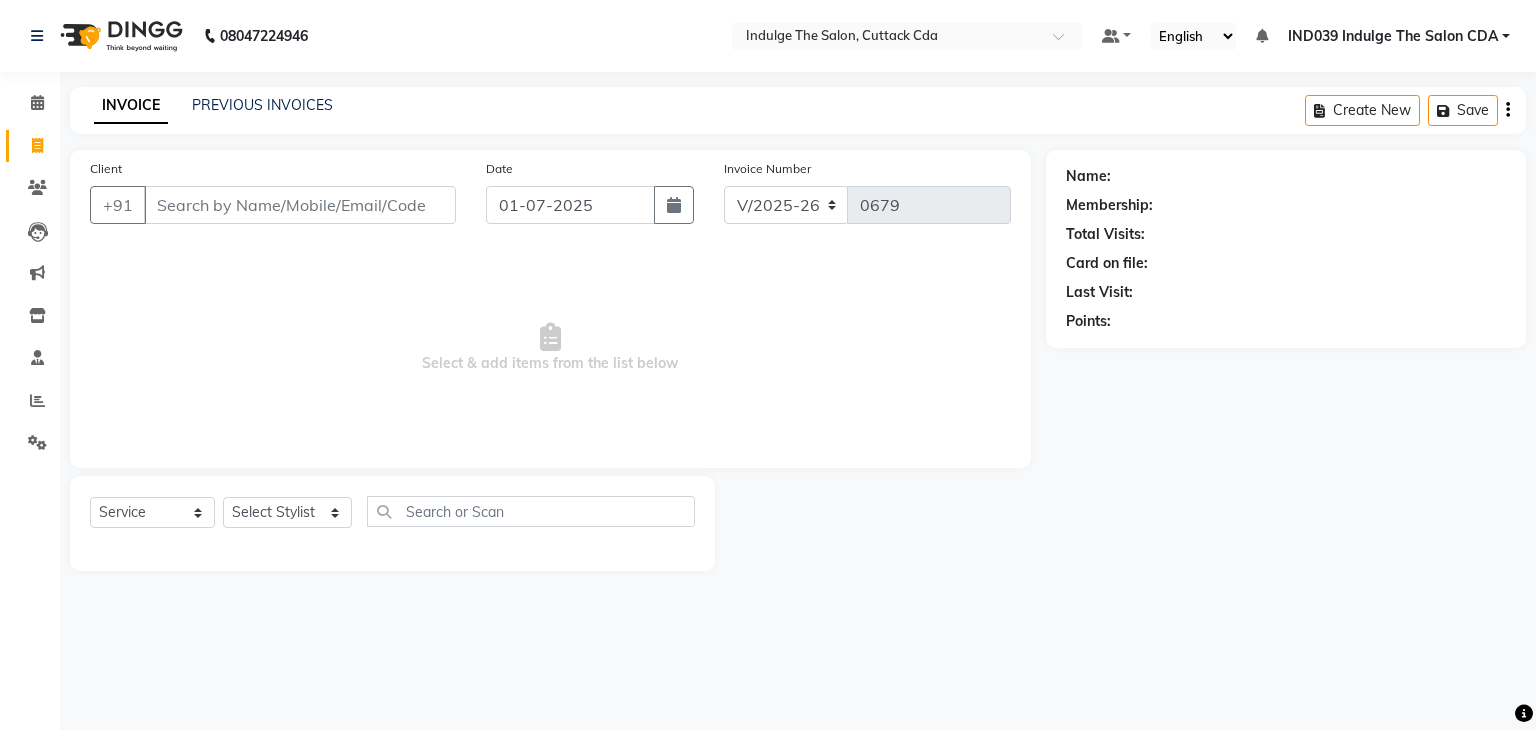 click on "Client" at bounding box center [300, 205] 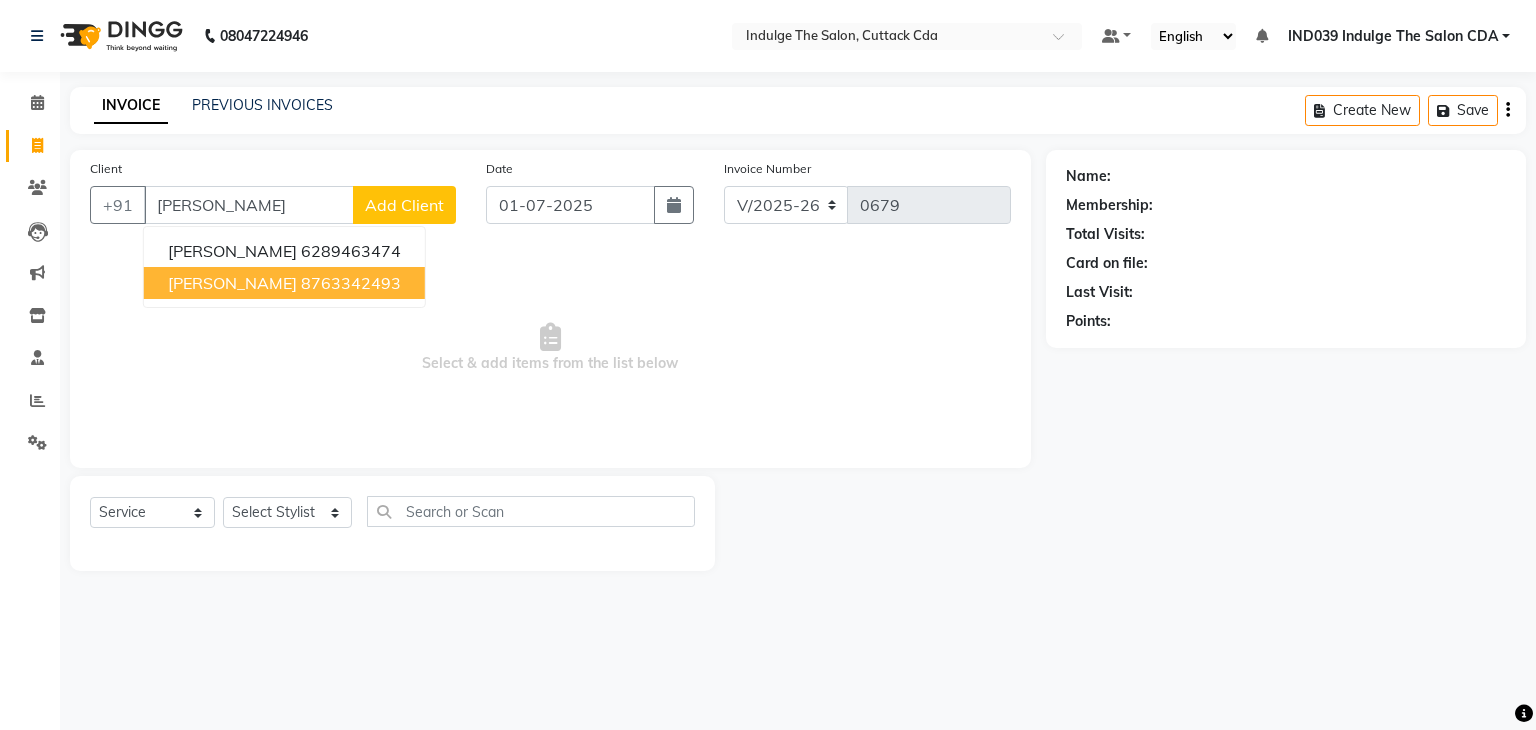 click on "[PERSON_NAME]" at bounding box center (232, 283) 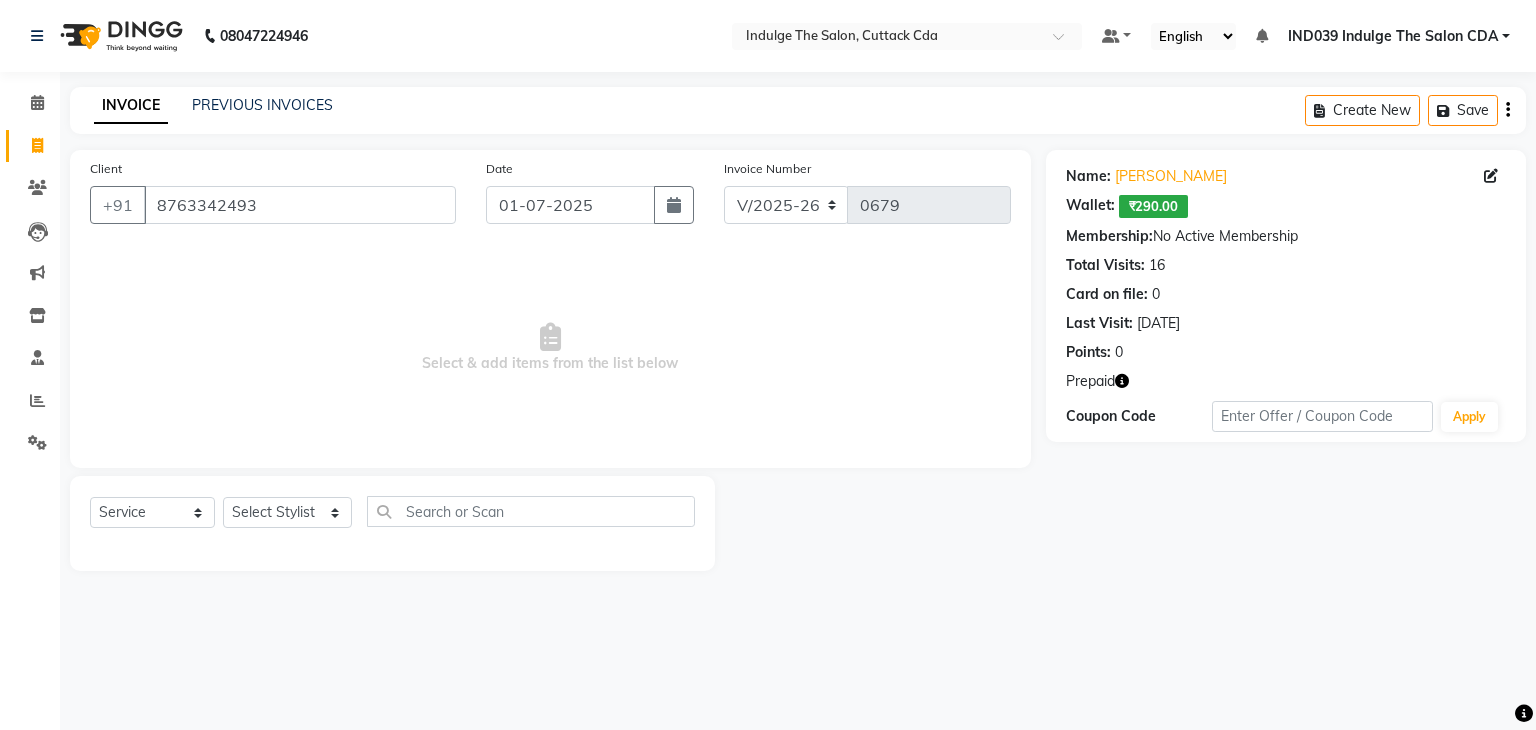 click 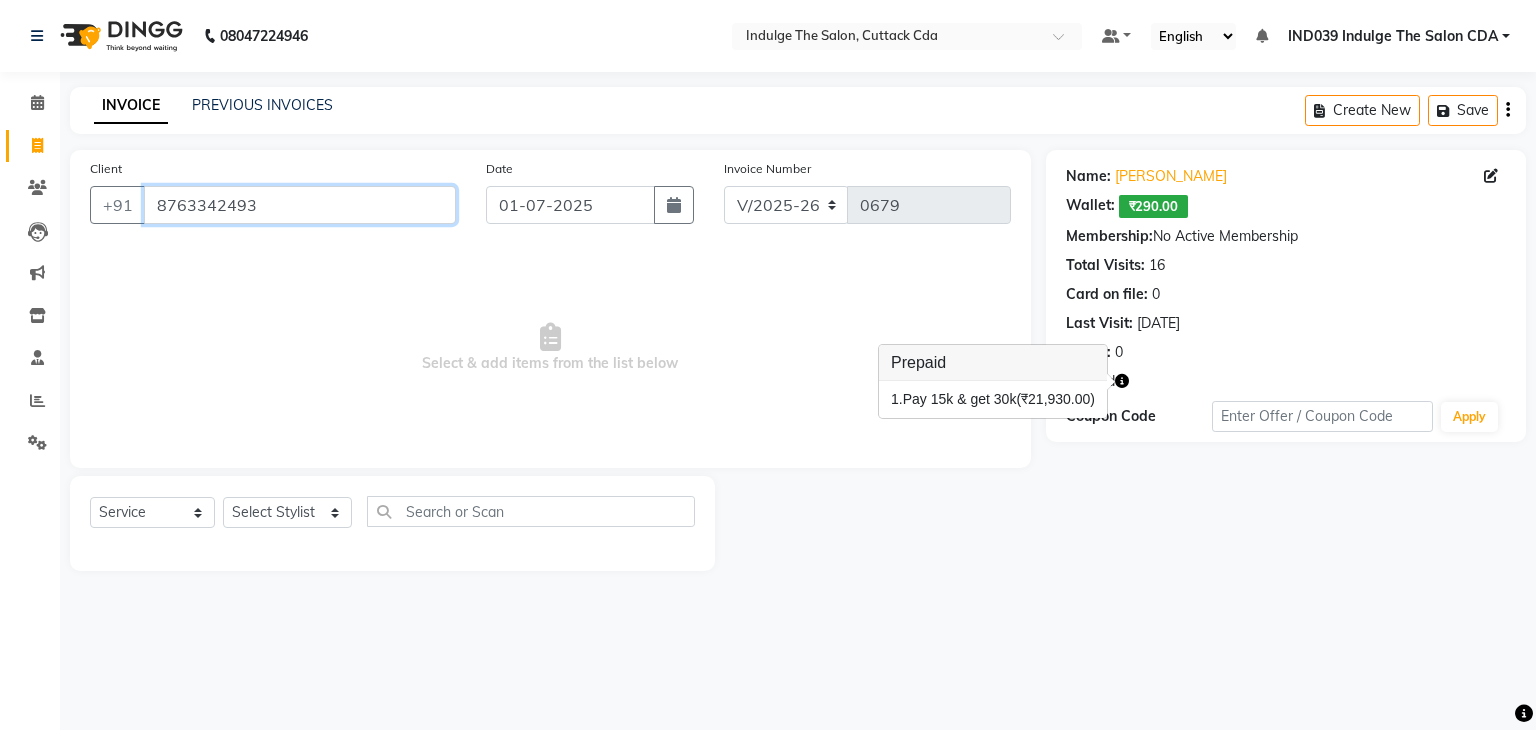 click on "8763342493" at bounding box center (300, 205) 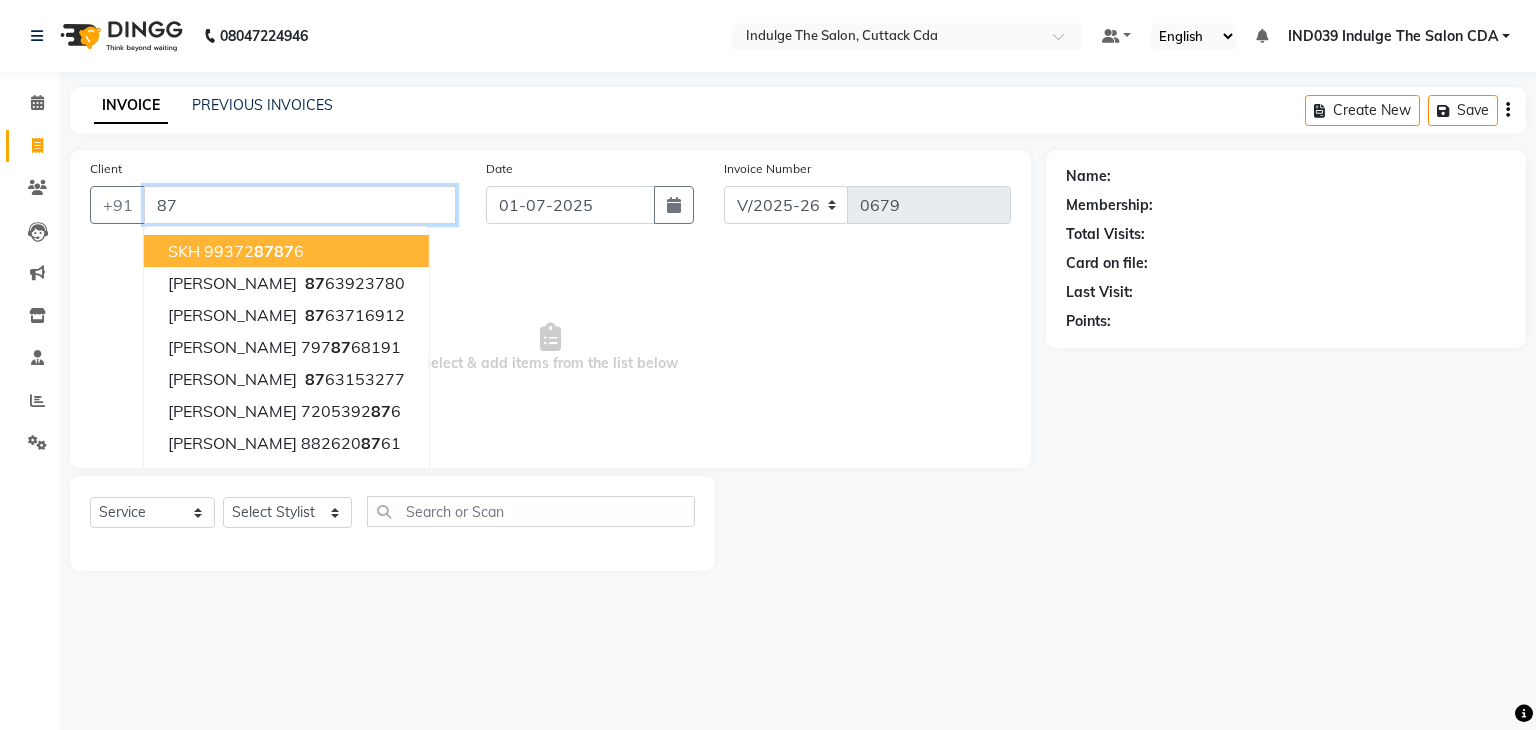 type on "8" 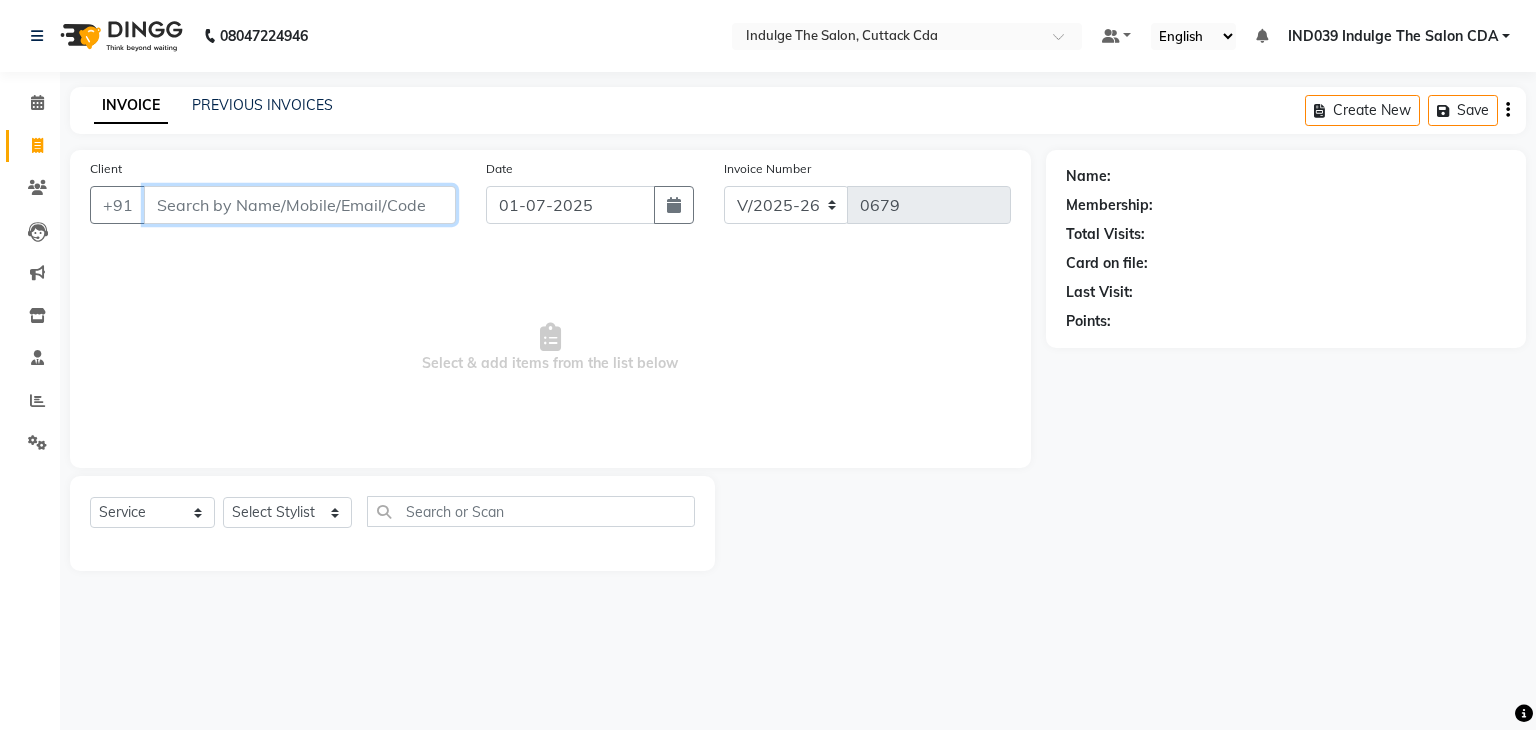 type 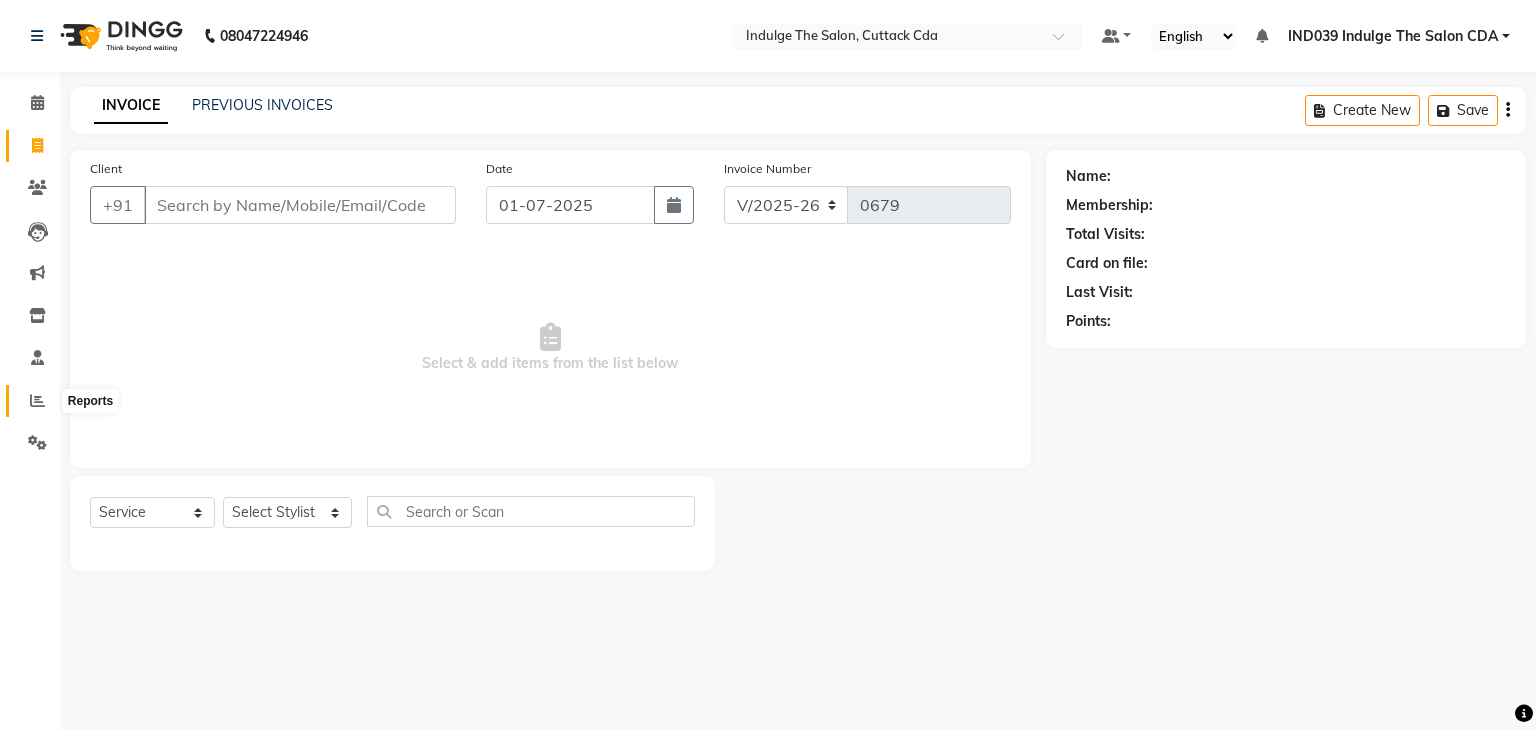click 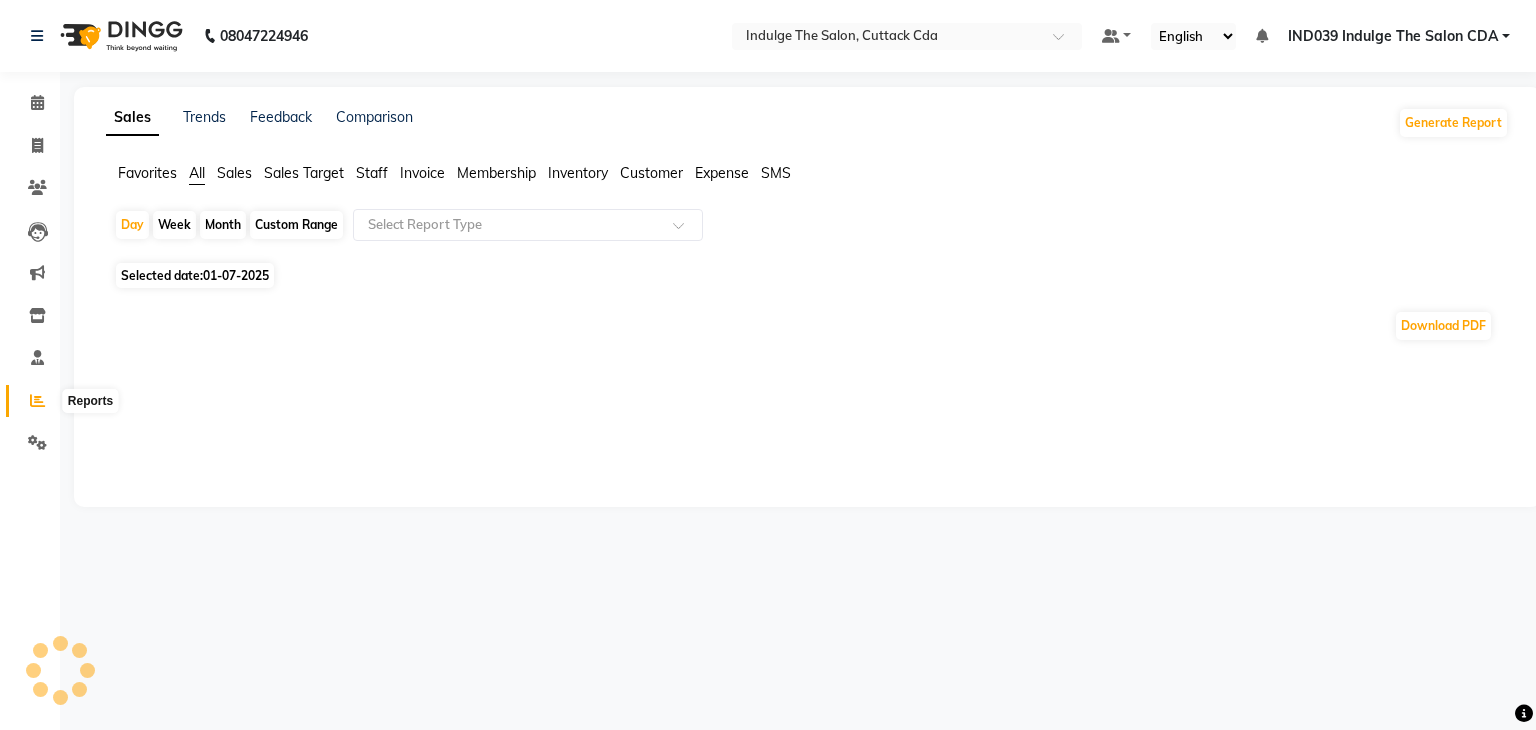 click 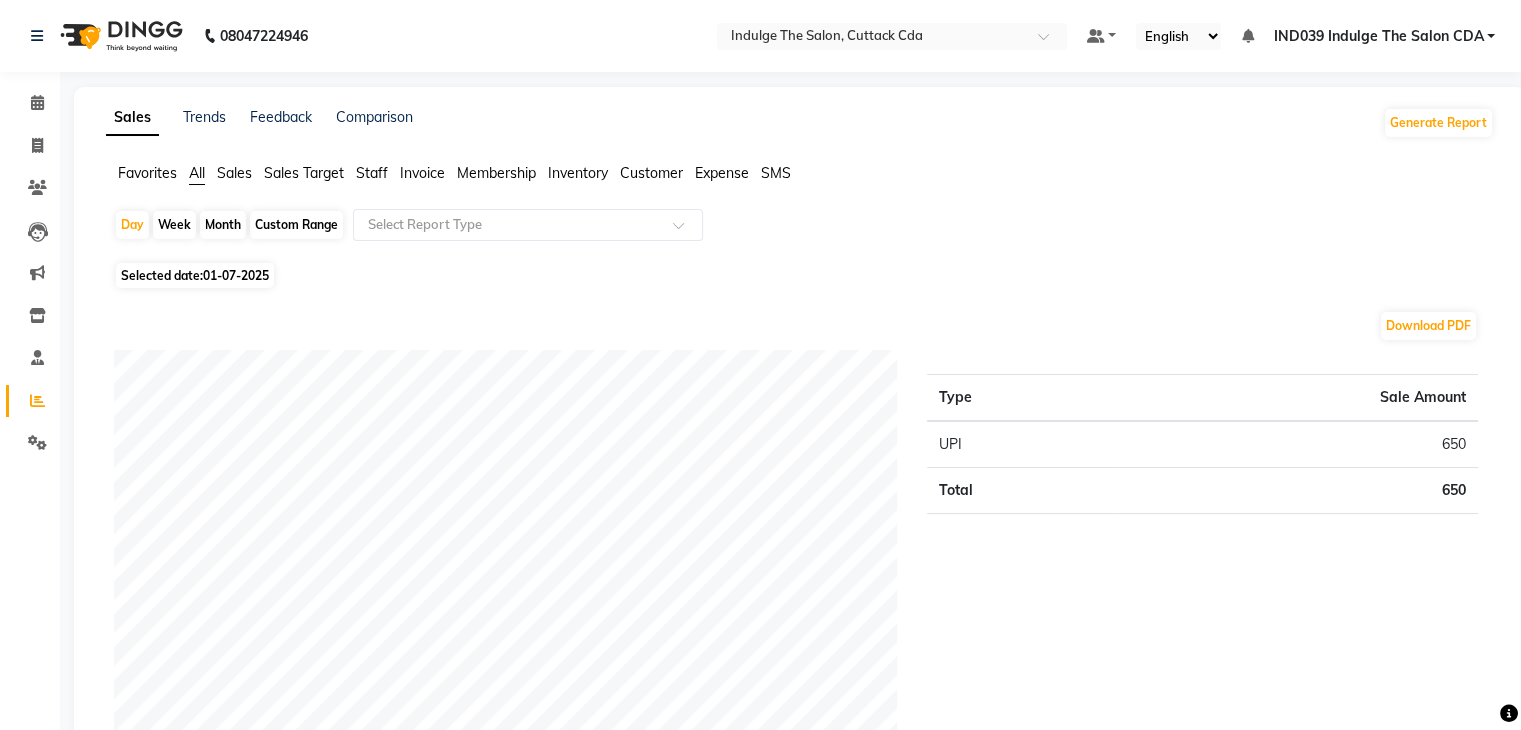 click on "Month" 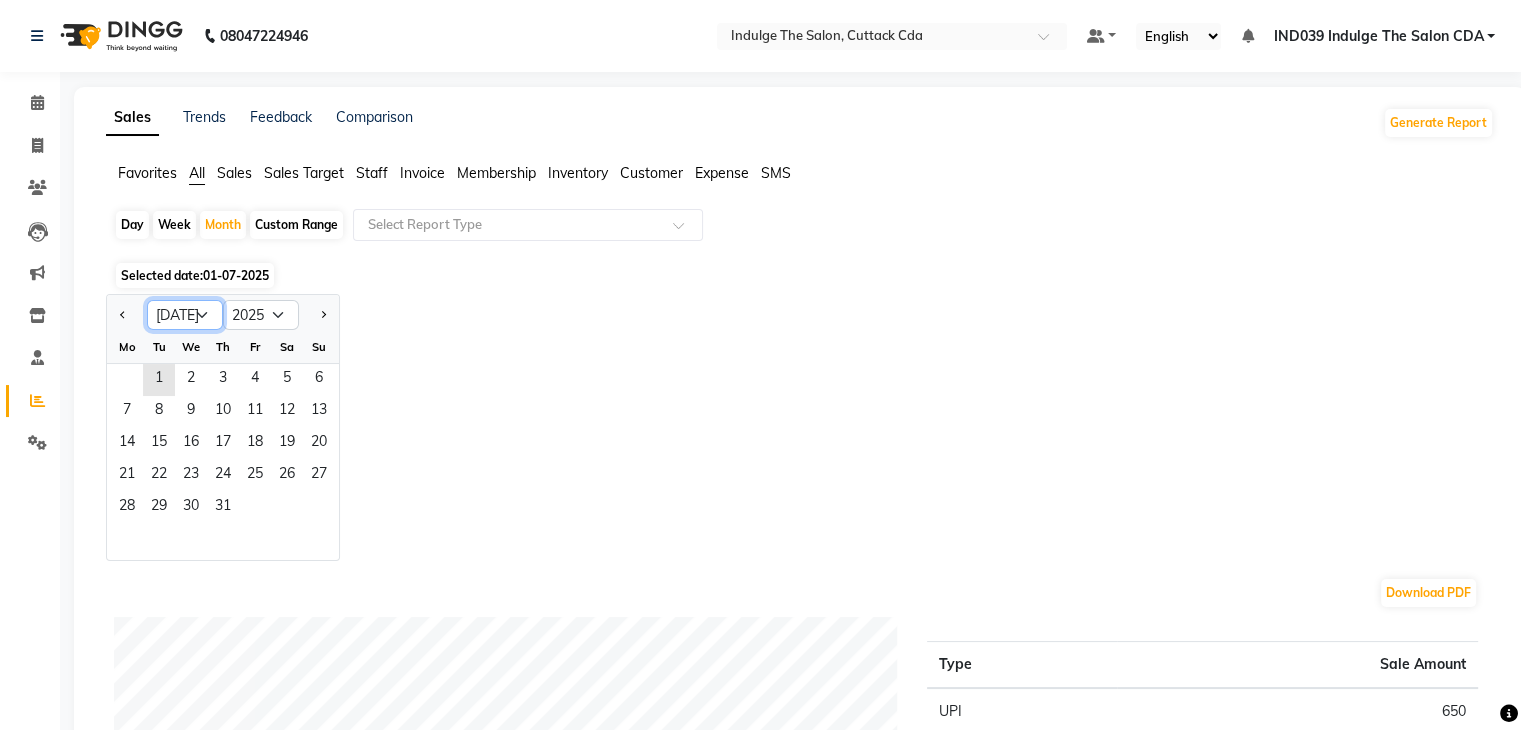 click on "Jan Feb Mar Apr May Jun [DATE] Aug Sep Oct Nov Dec" 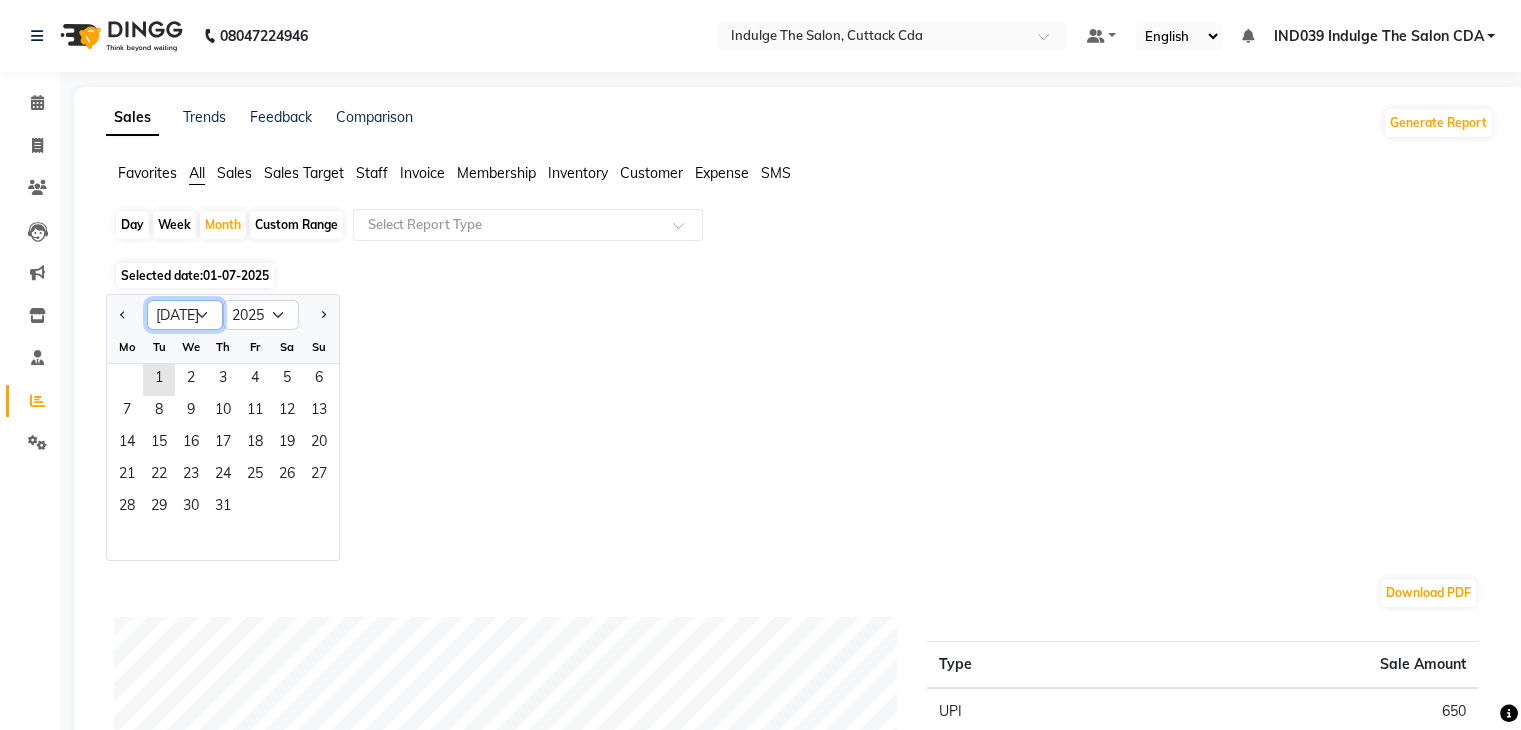 select on "6" 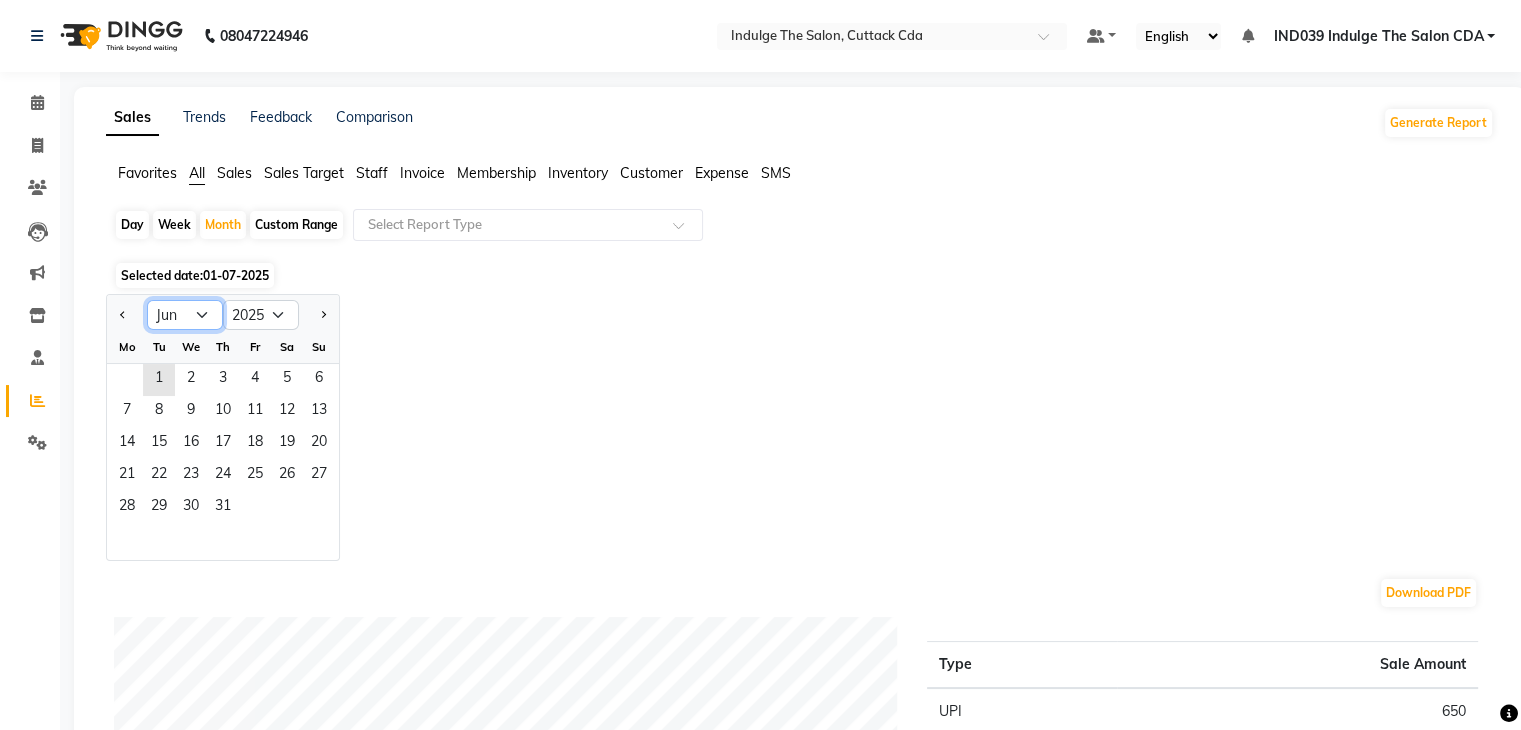 click on "Jan Feb Mar Apr May Jun [DATE] Aug Sep Oct Nov Dec" 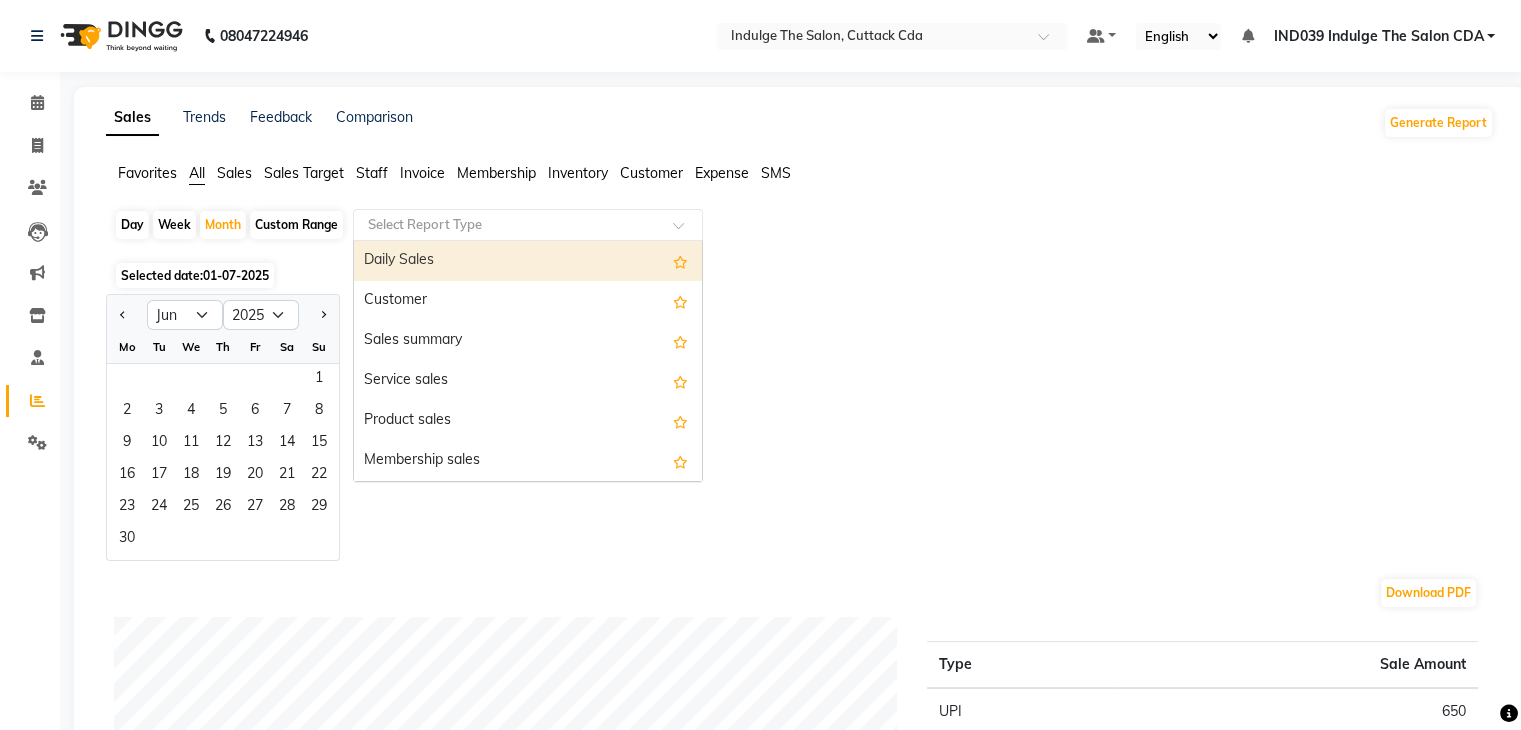 click 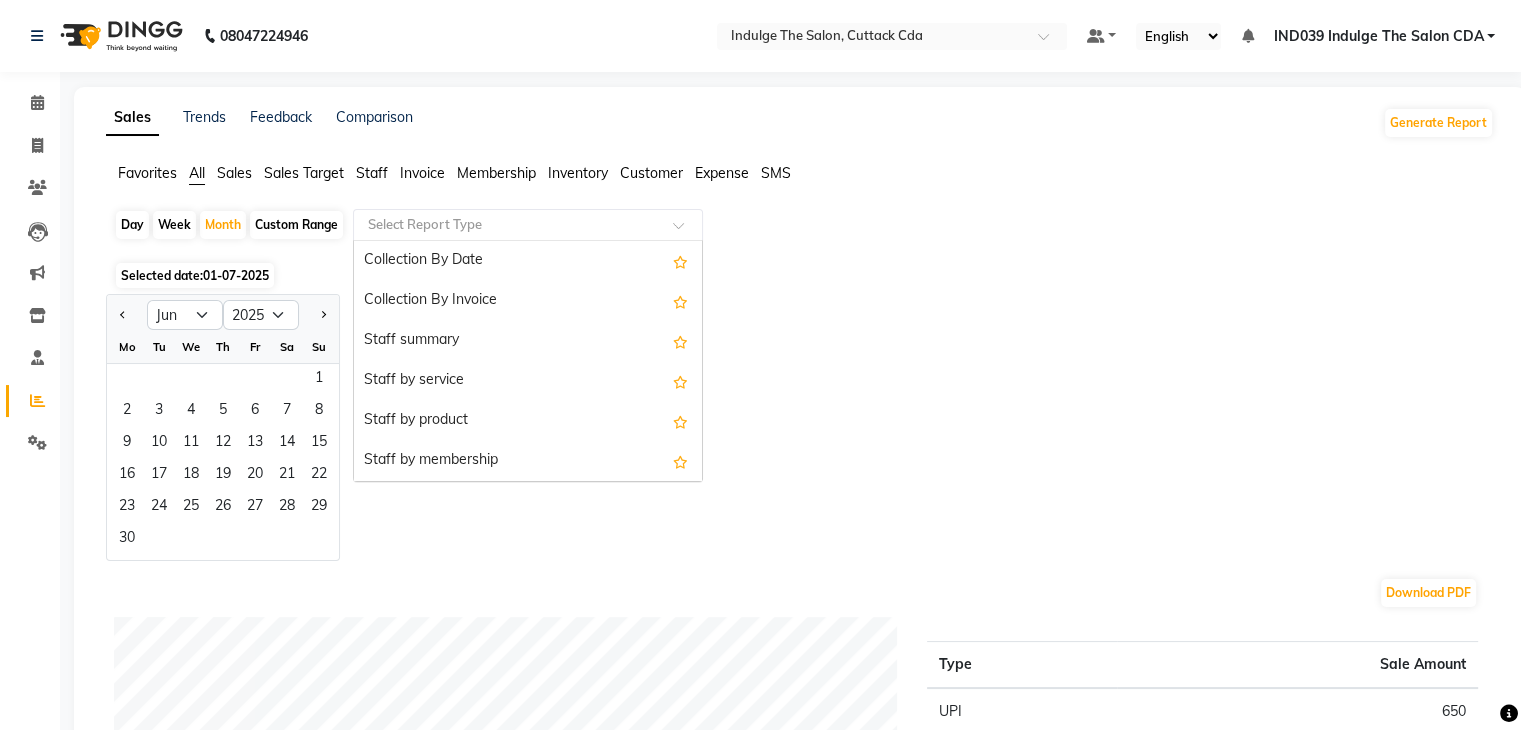 scroll, scrollTop: 700, scrollLeft: 0, axis: vertical 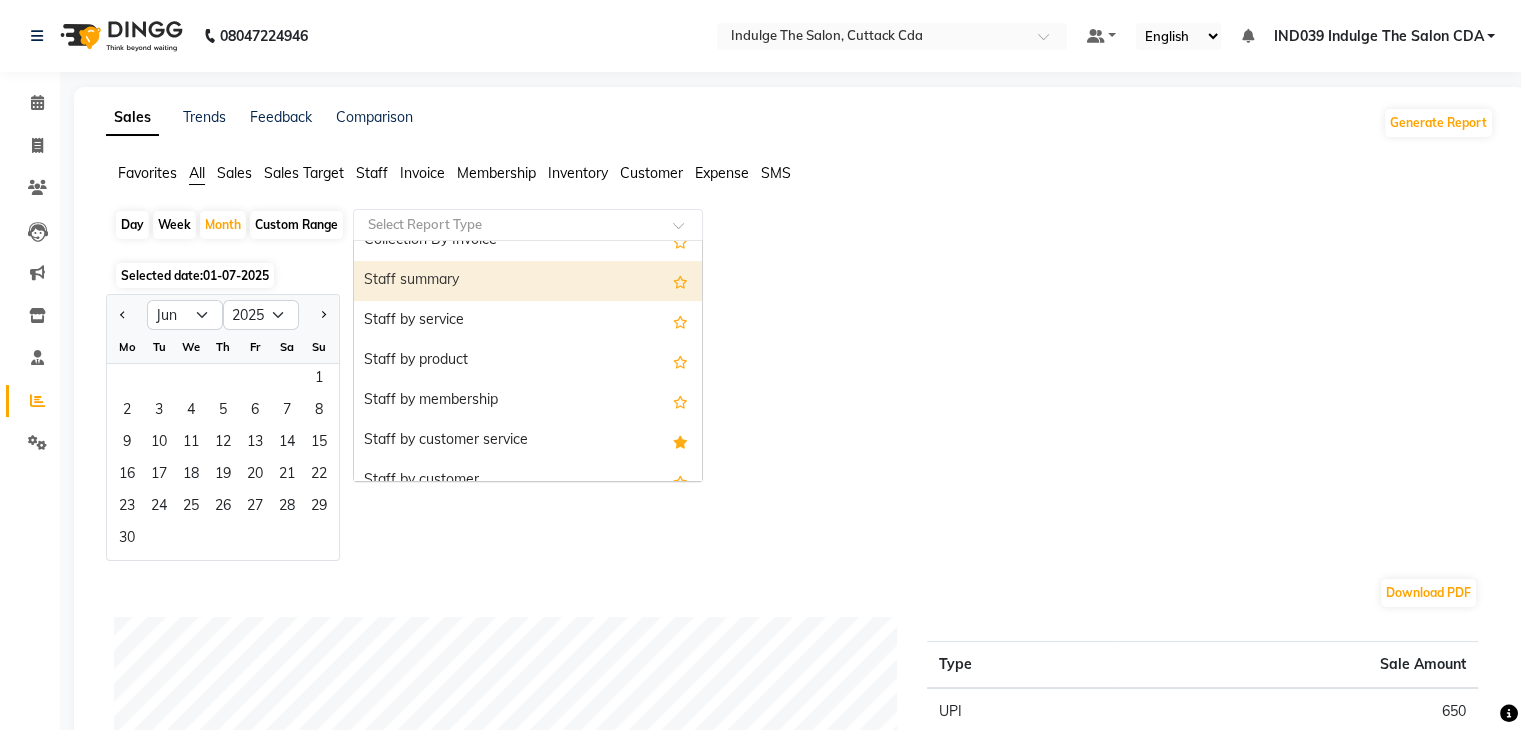 click on "Staff summary" at bounding box center [528, 281] 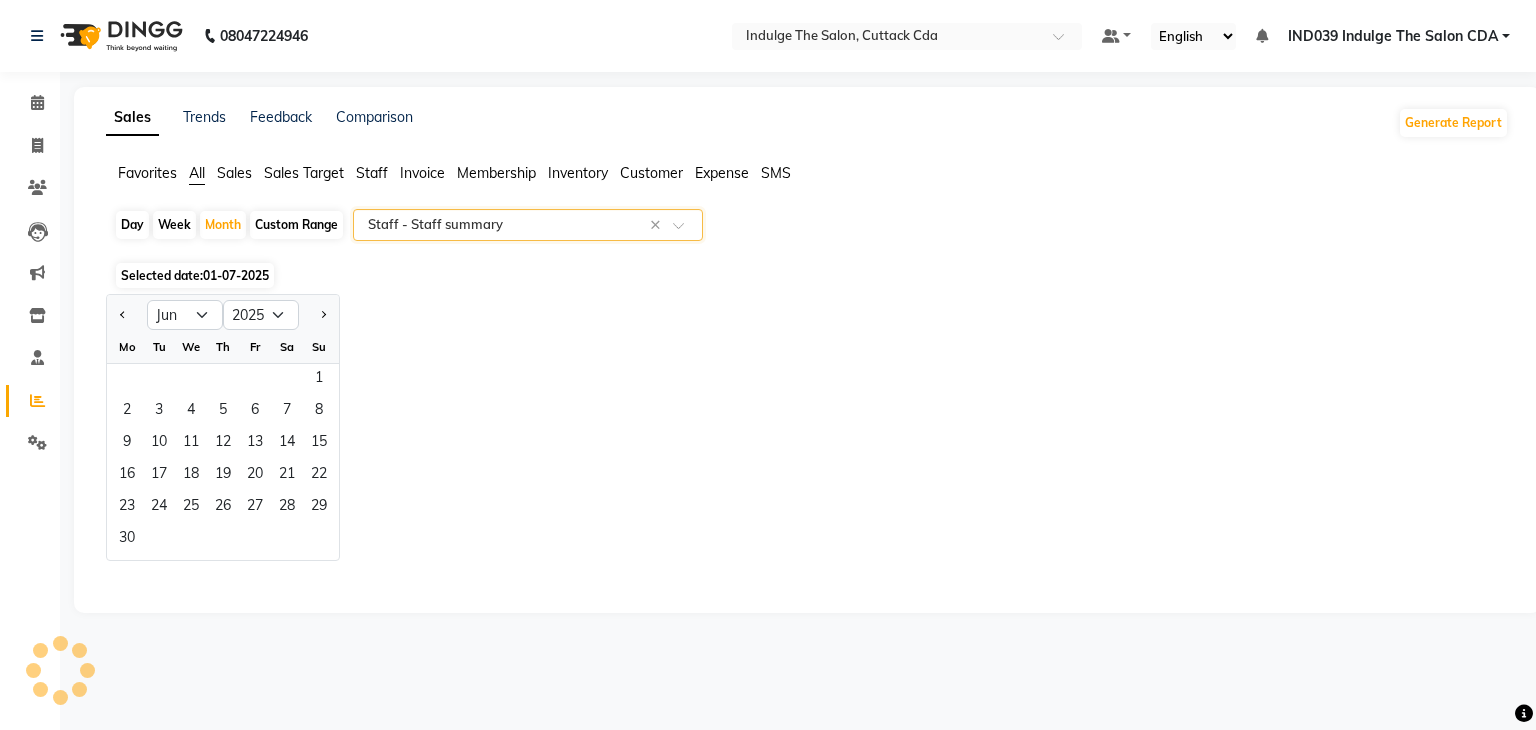 select on "full_report" 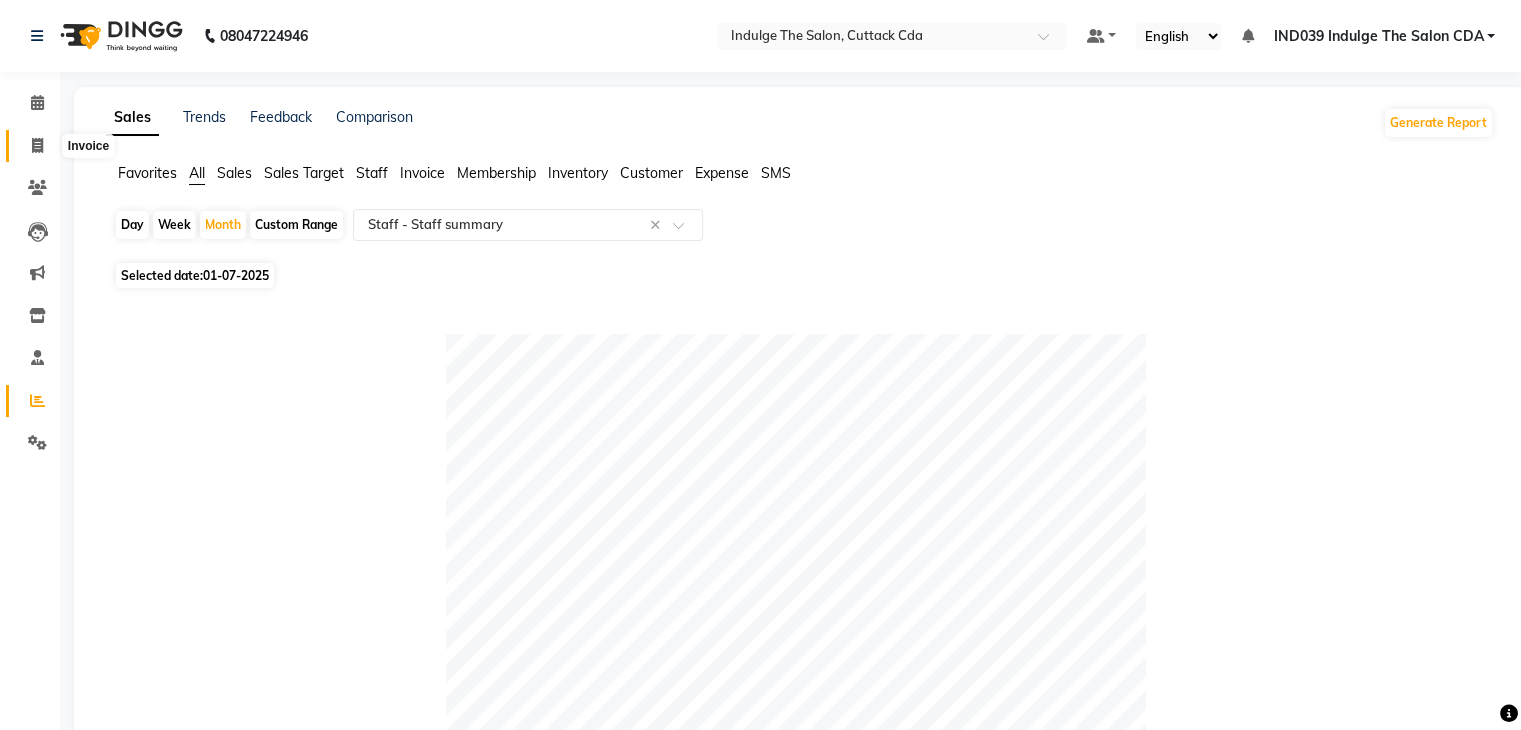 click 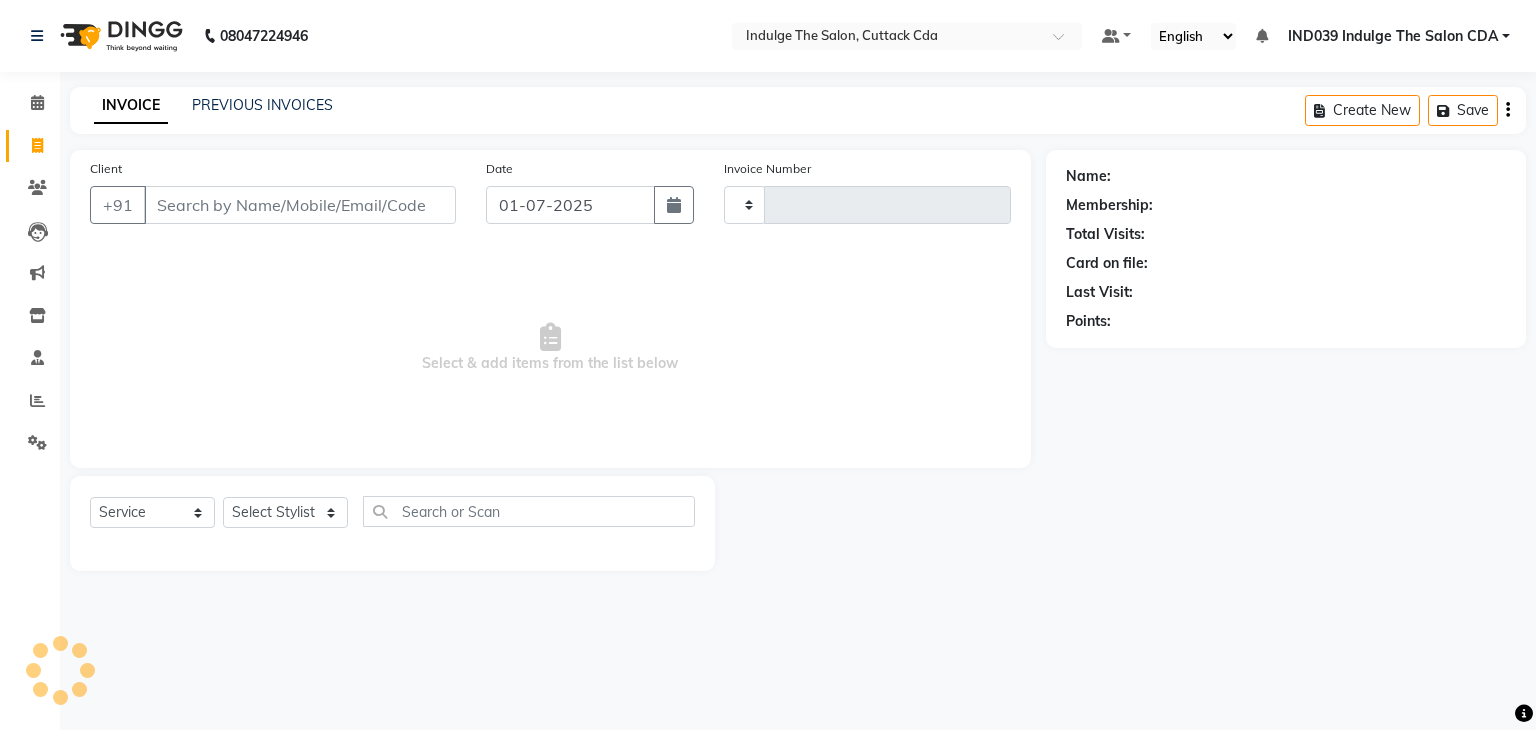 type on "0679" 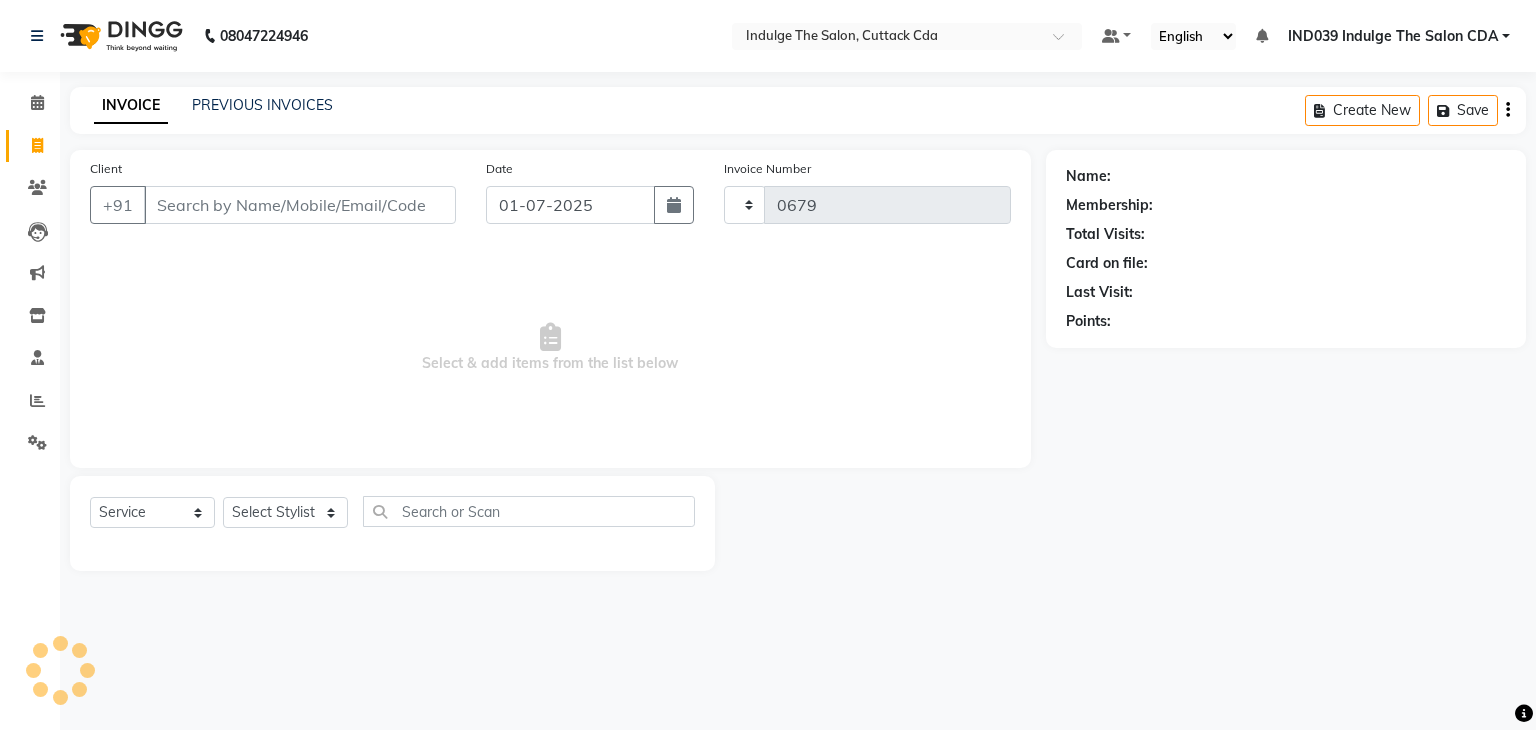 select on "7297" 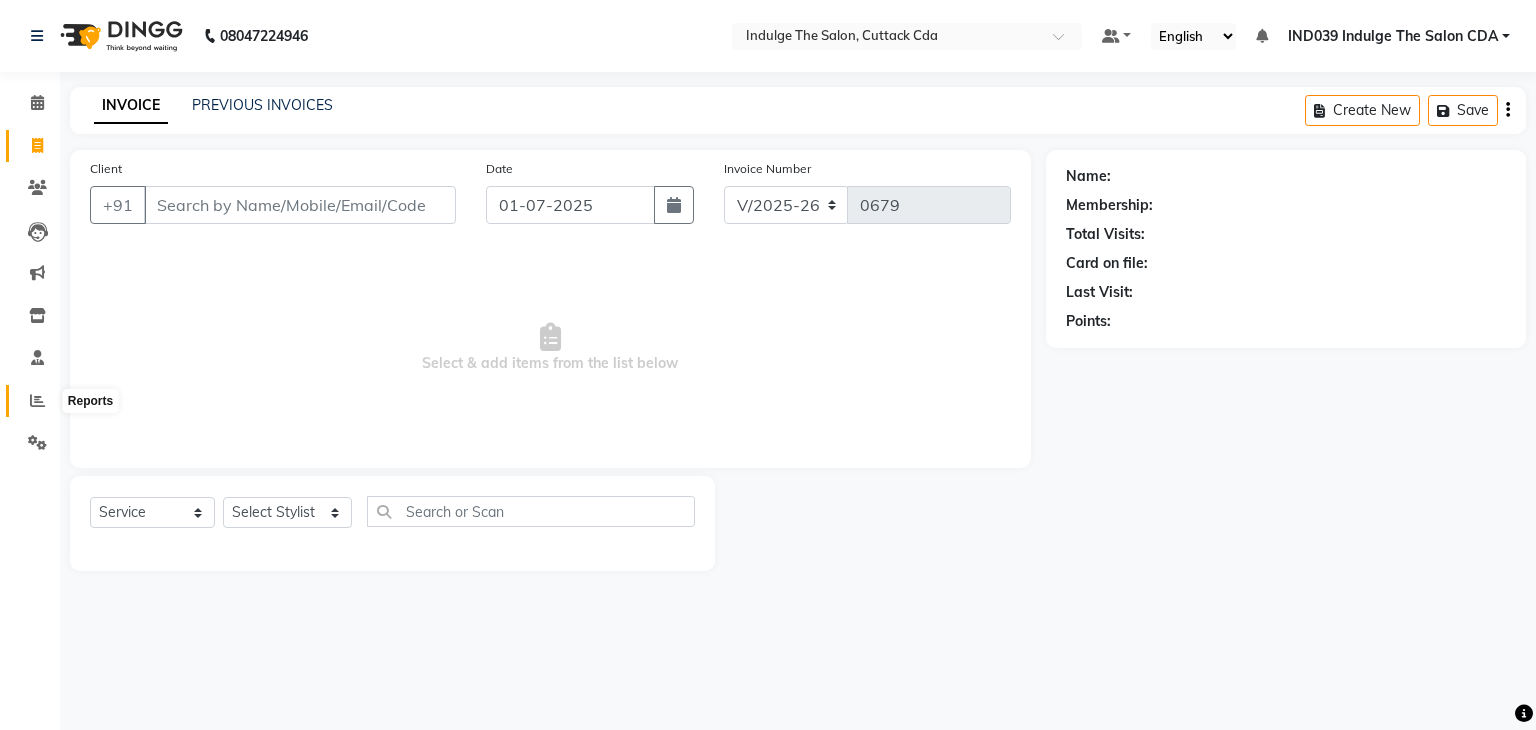 click 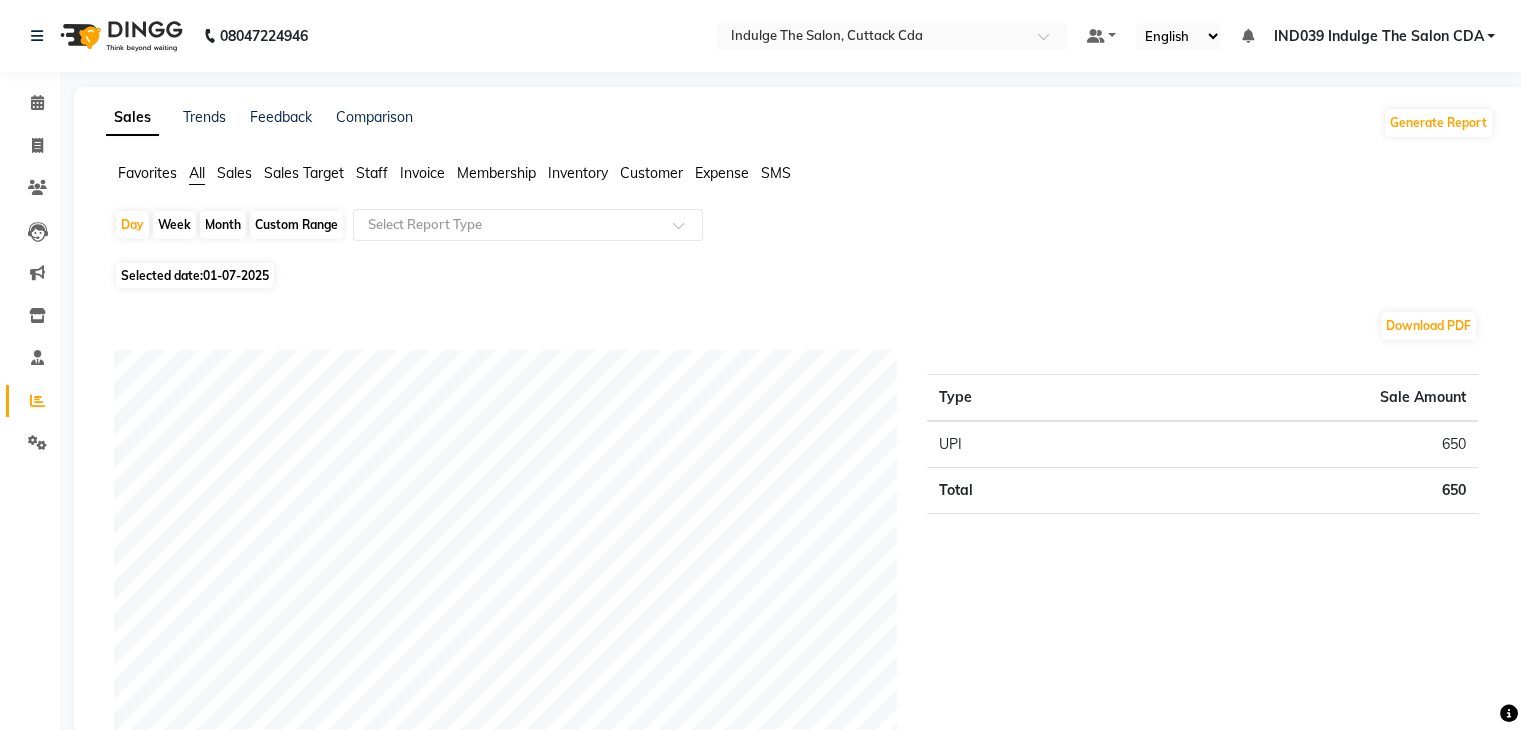 click on "Month" 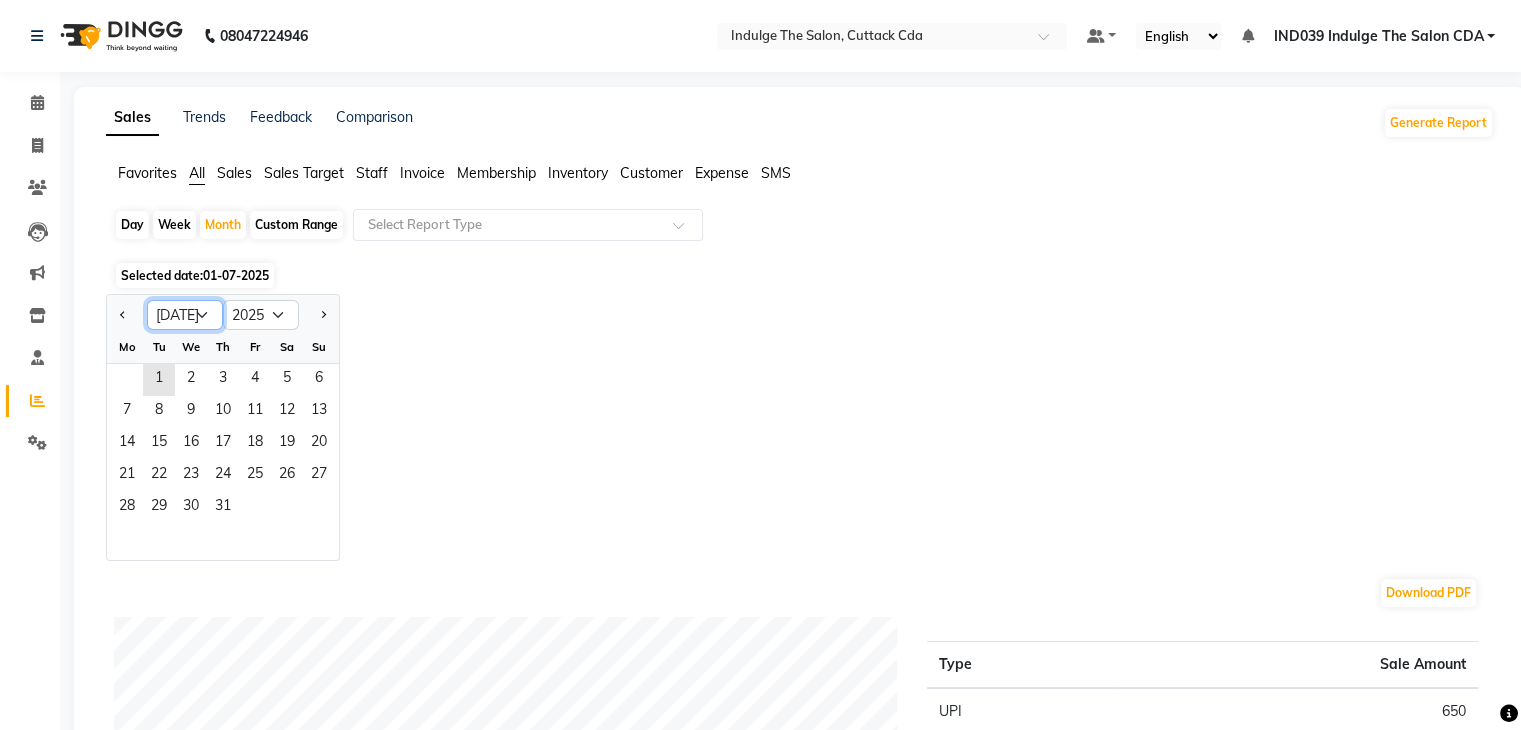 click on "Jan Feb Mar Apr May Jun [DATE] Aug Sep Oct Nov Dec" 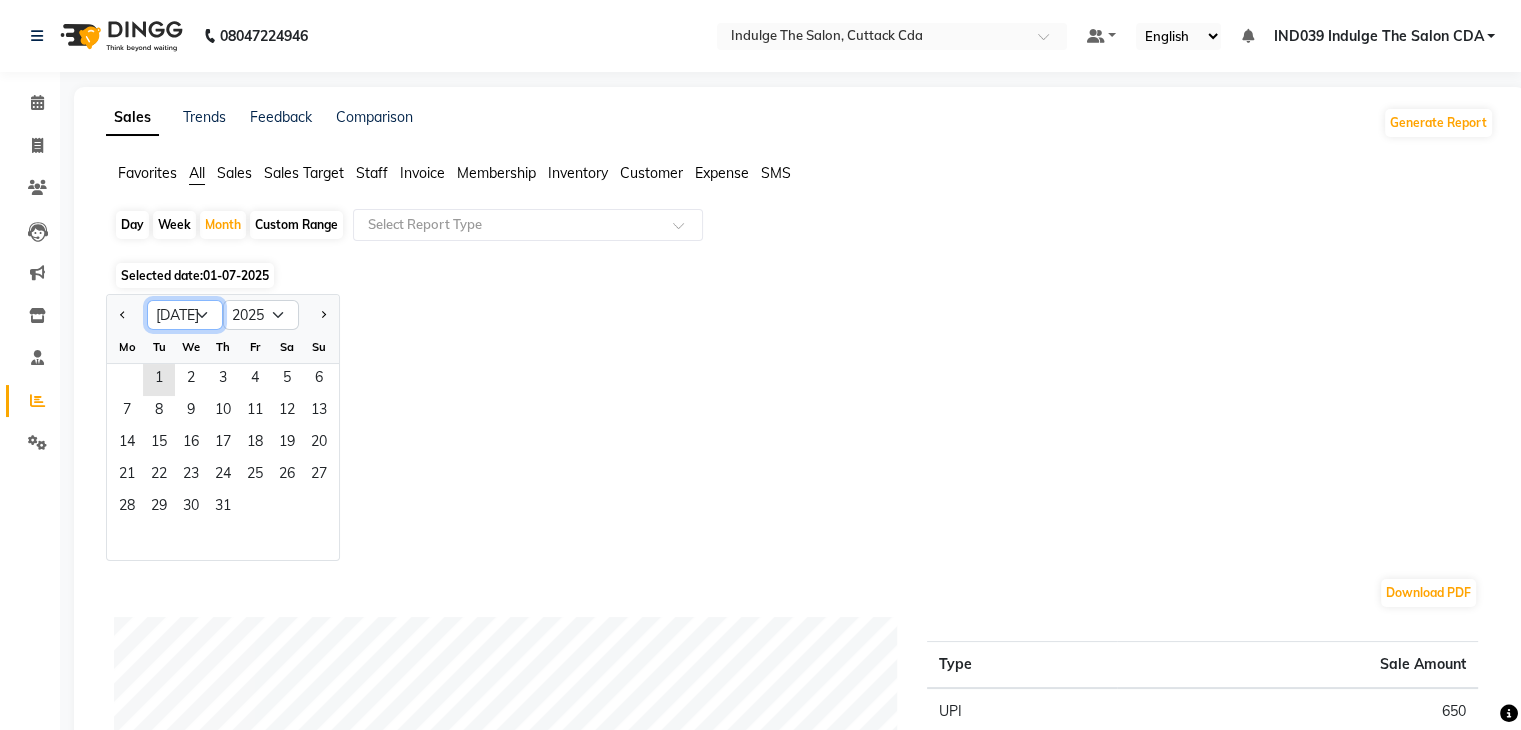 select on "6" 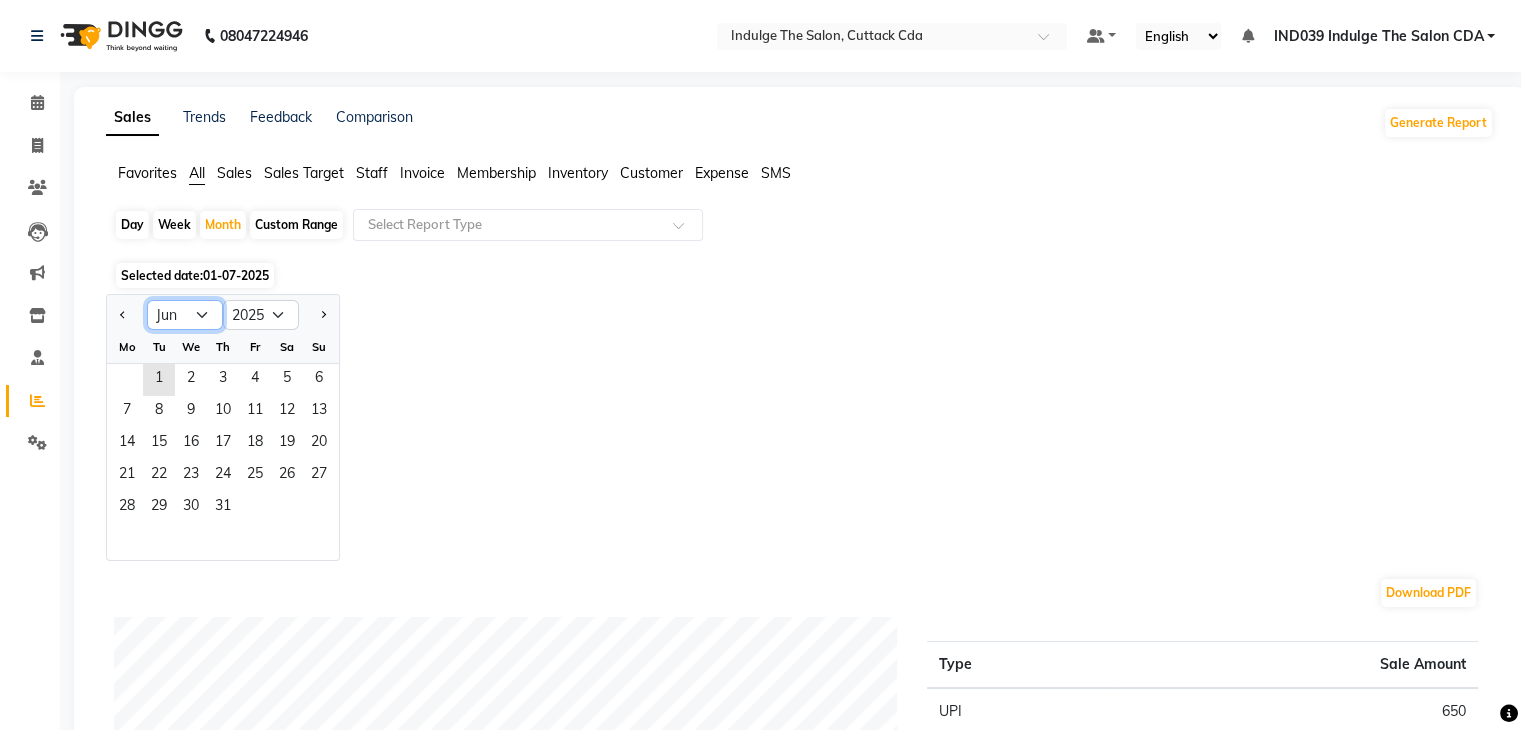 click on "Jan Feb Mar Apr May Jun [DATE] Aug Sep Oct Nov Dec" 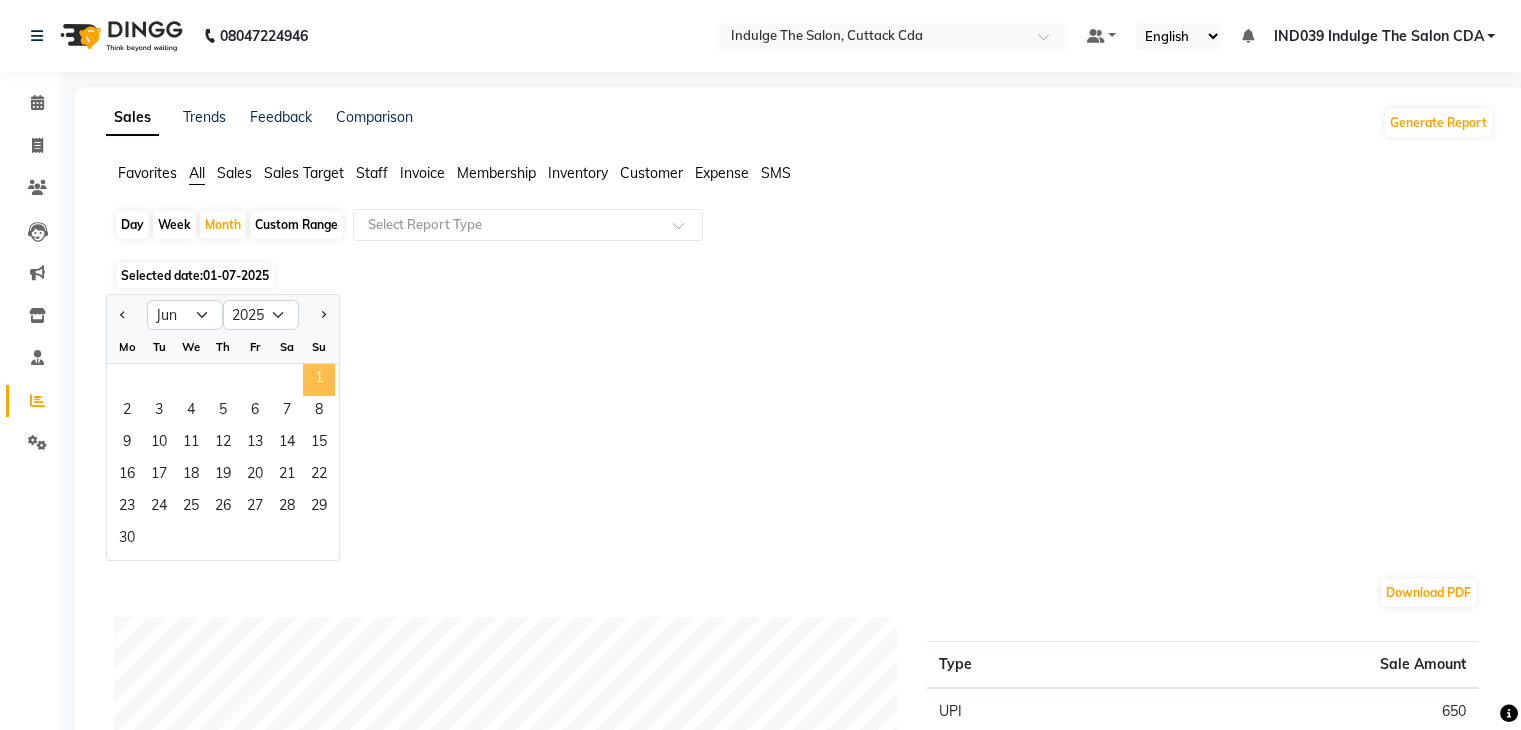 click on "1" 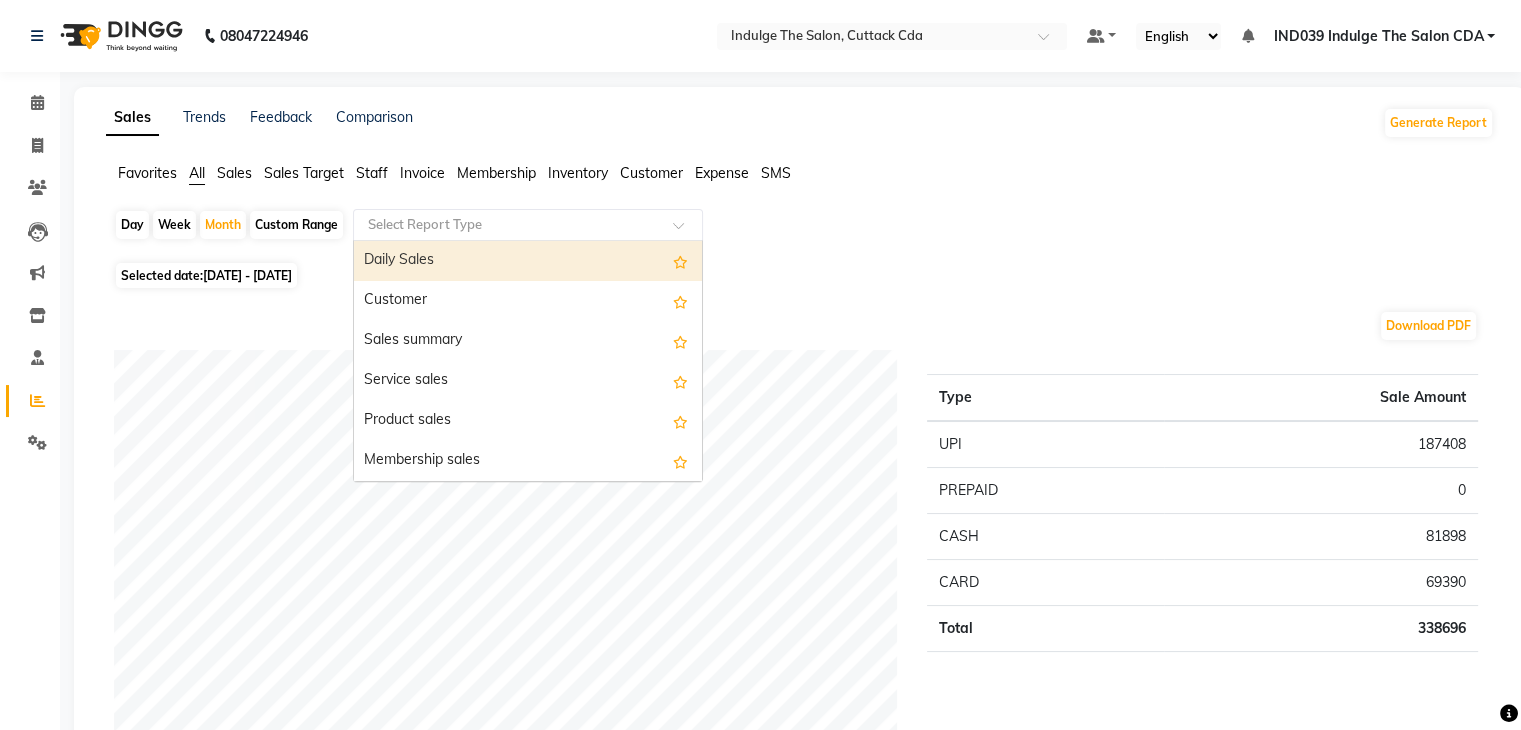 click 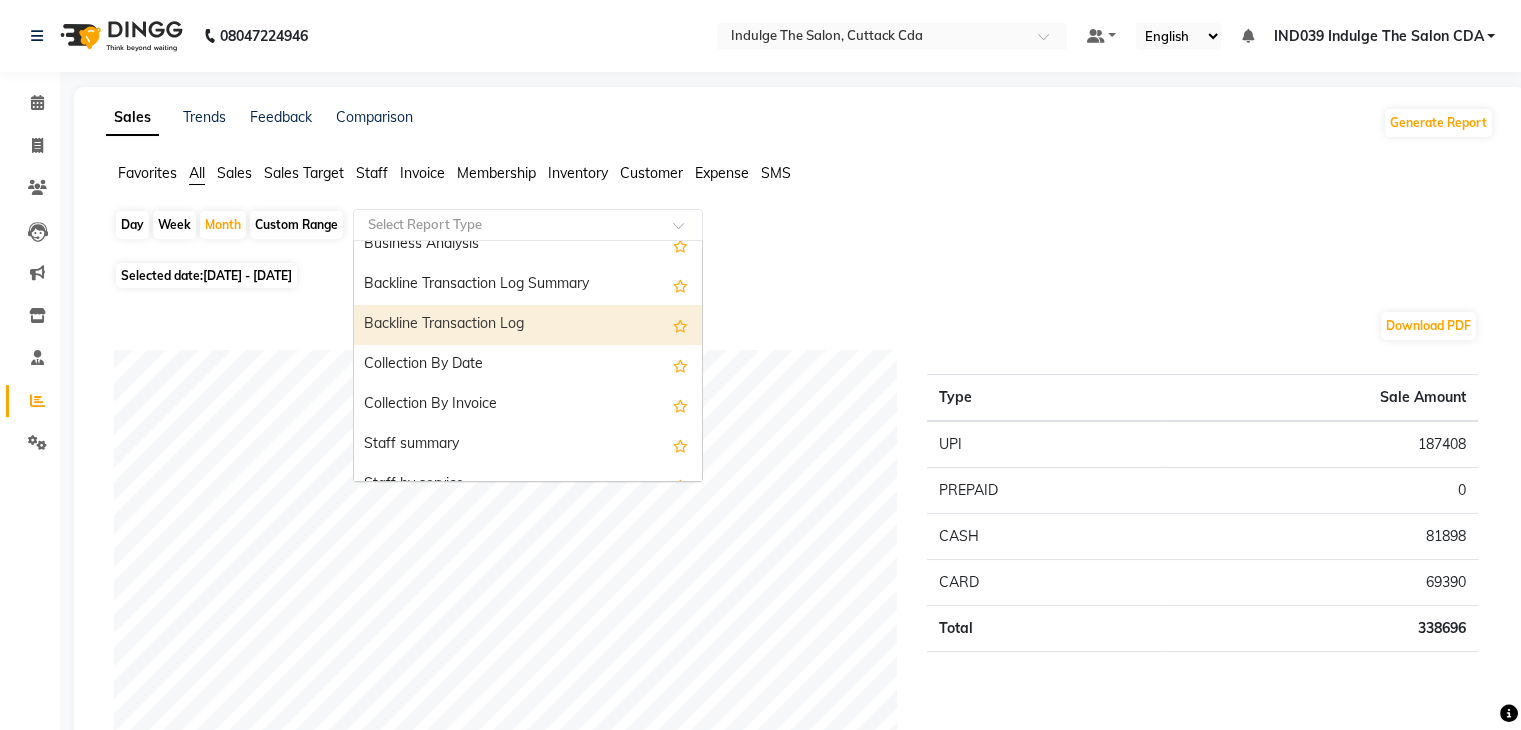 scroll, scrollTop: 700, scrollLeft: 0, axis: vertical 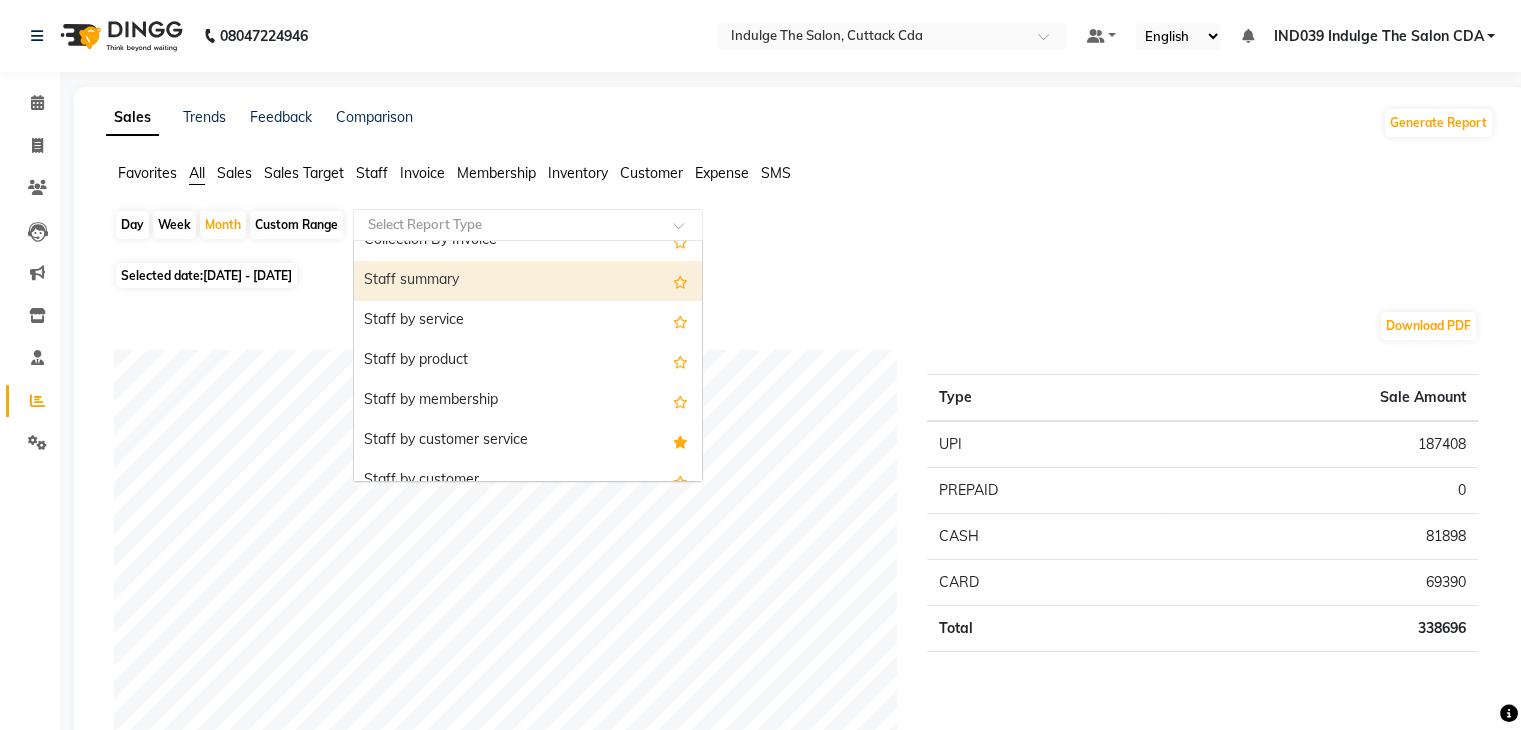 click on "Staff summary" at bounding box center [528, 281] 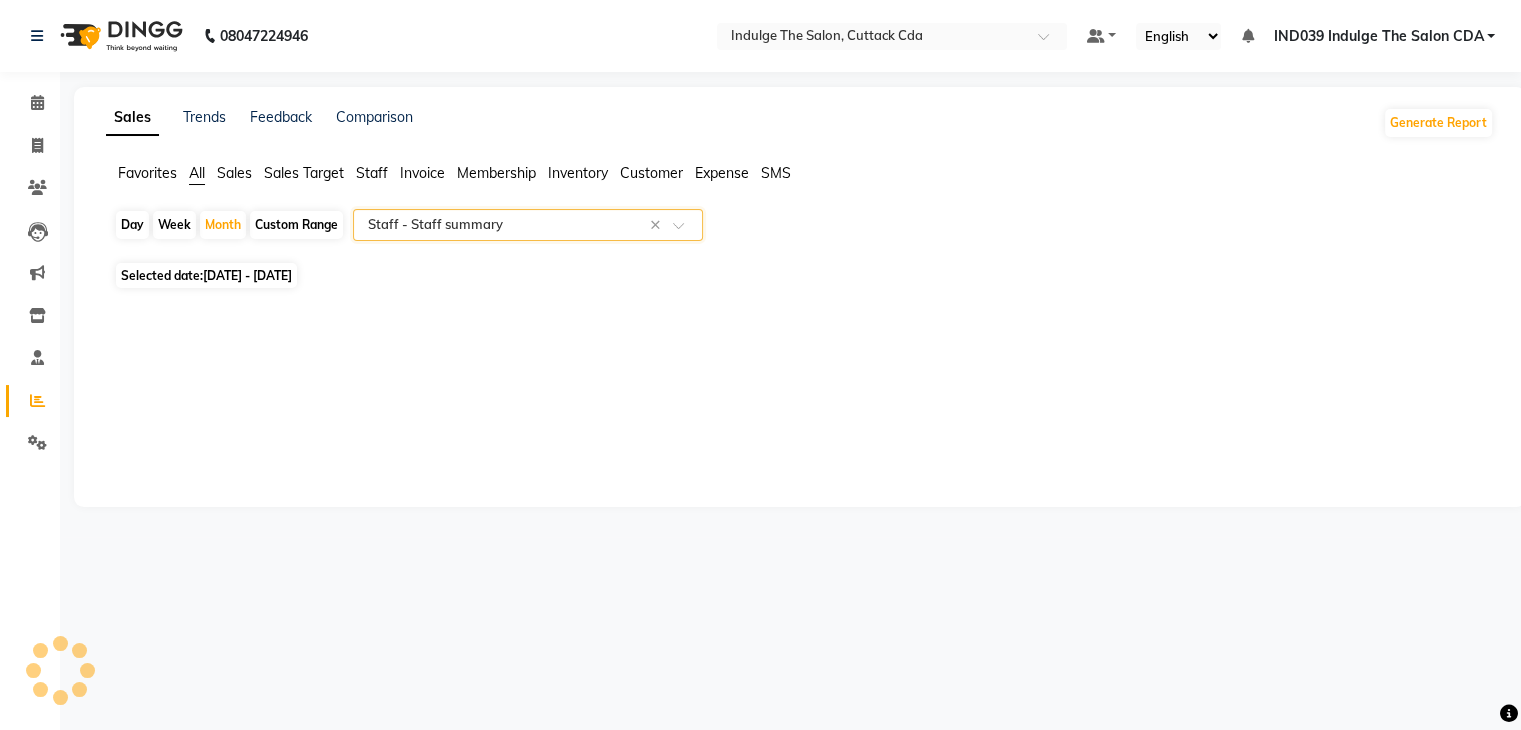 select on "full_report" 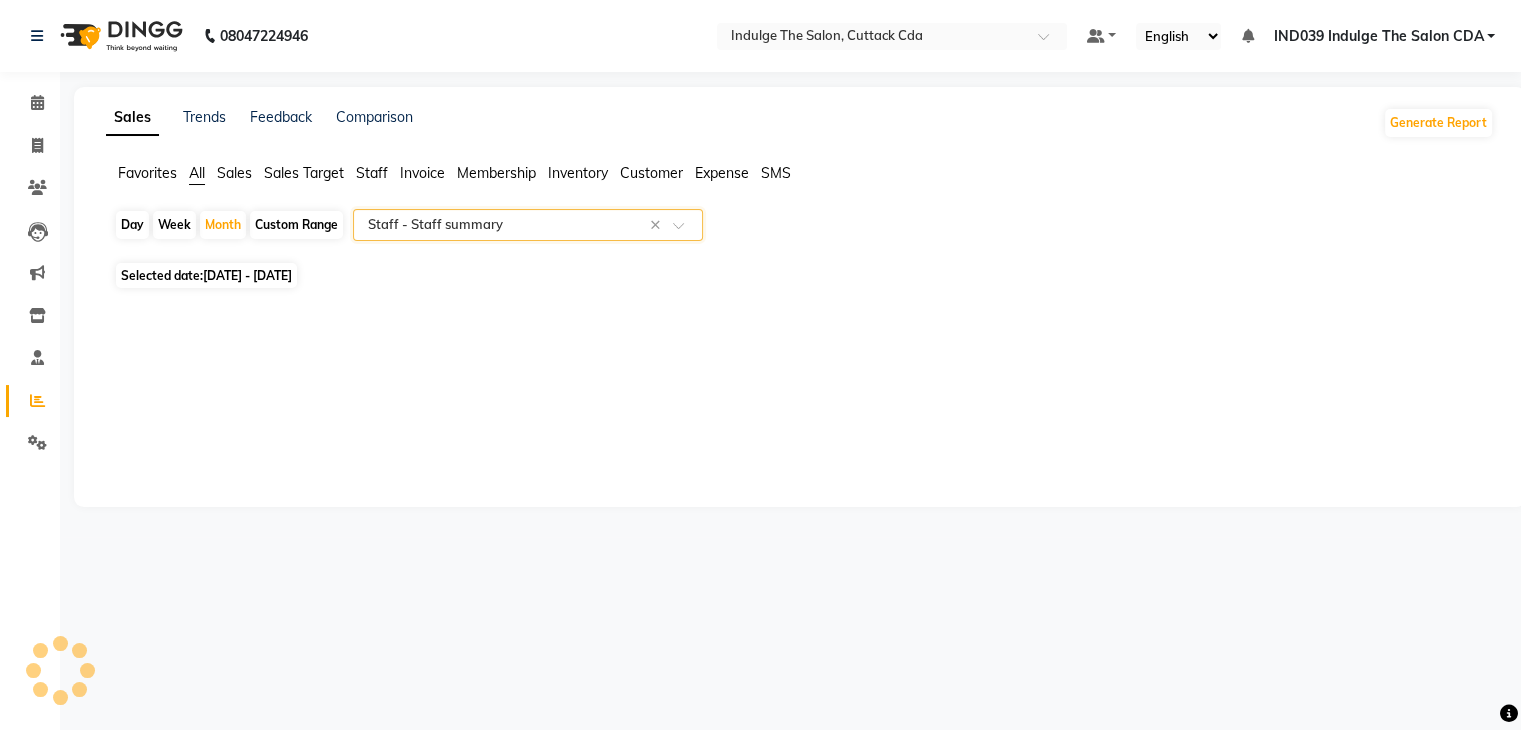 select on "csv" 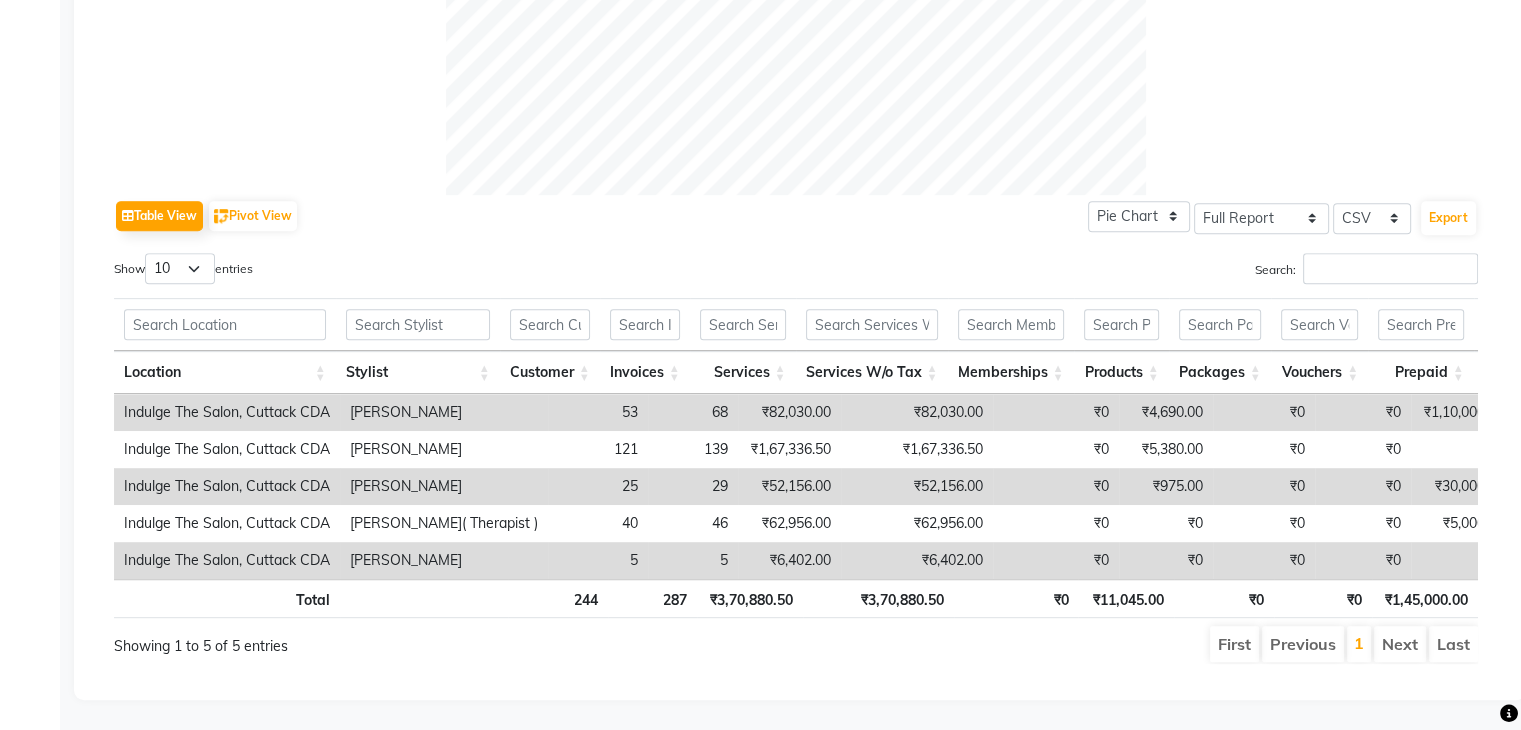 scroll, scrollTop: 868, scrollLeft: 0, axis: vertical 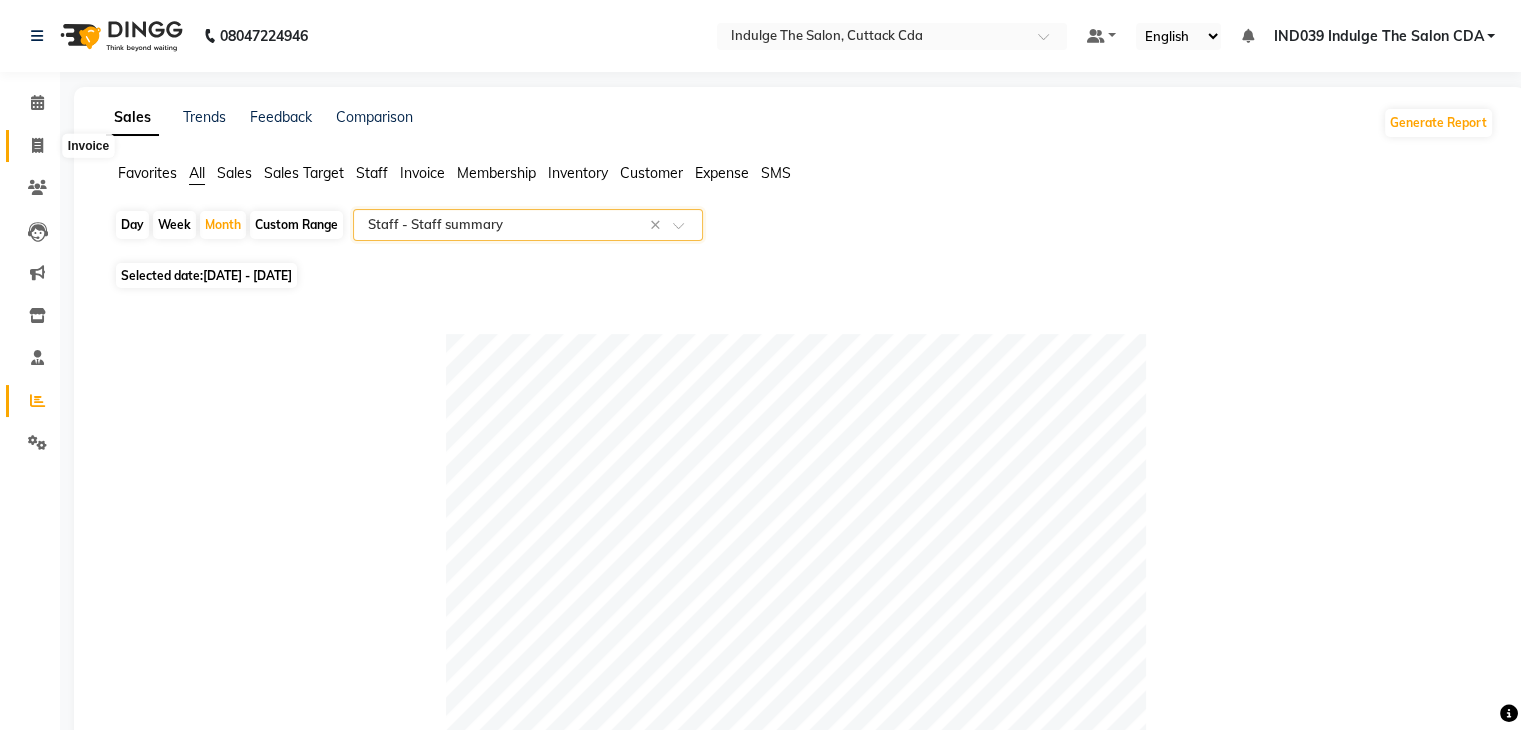click 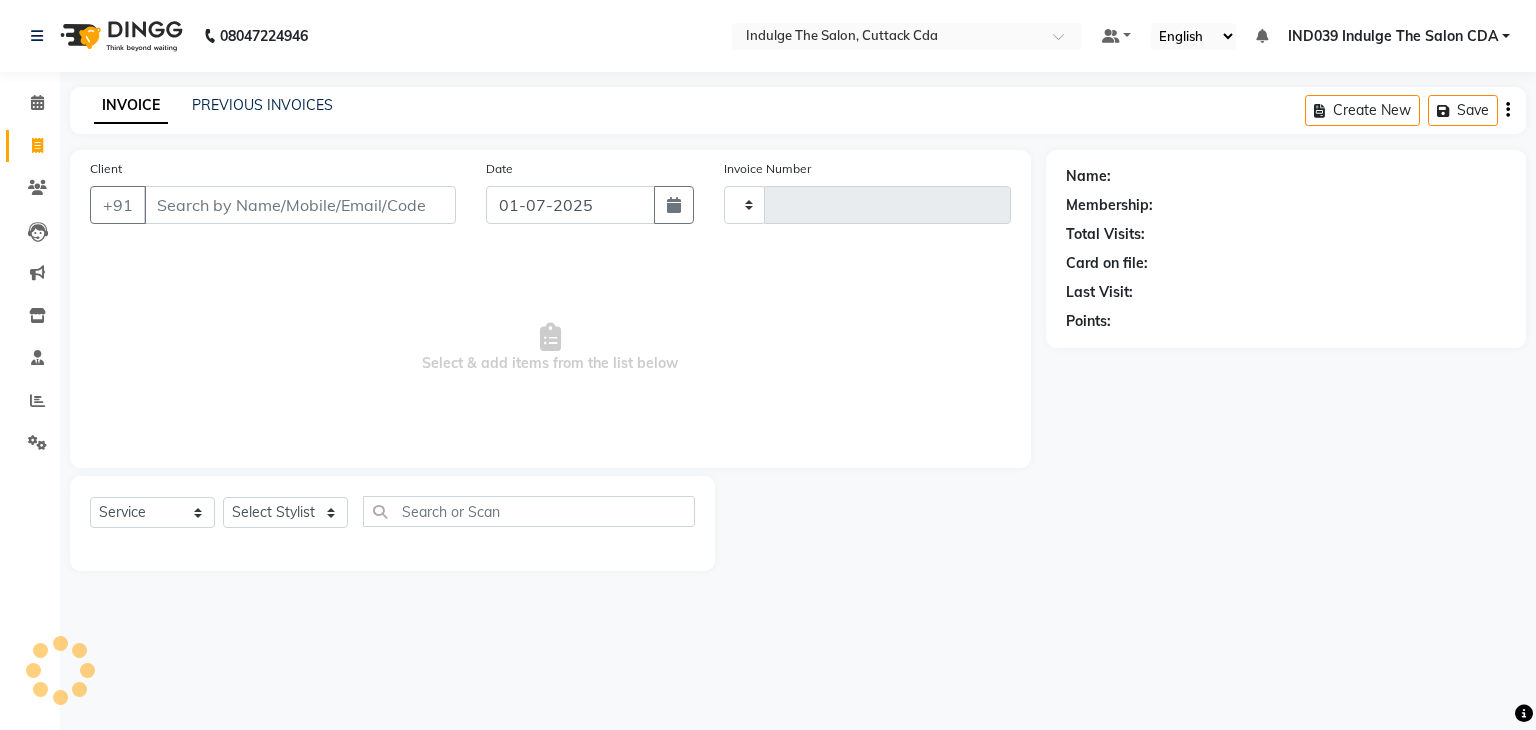 type on "0679" 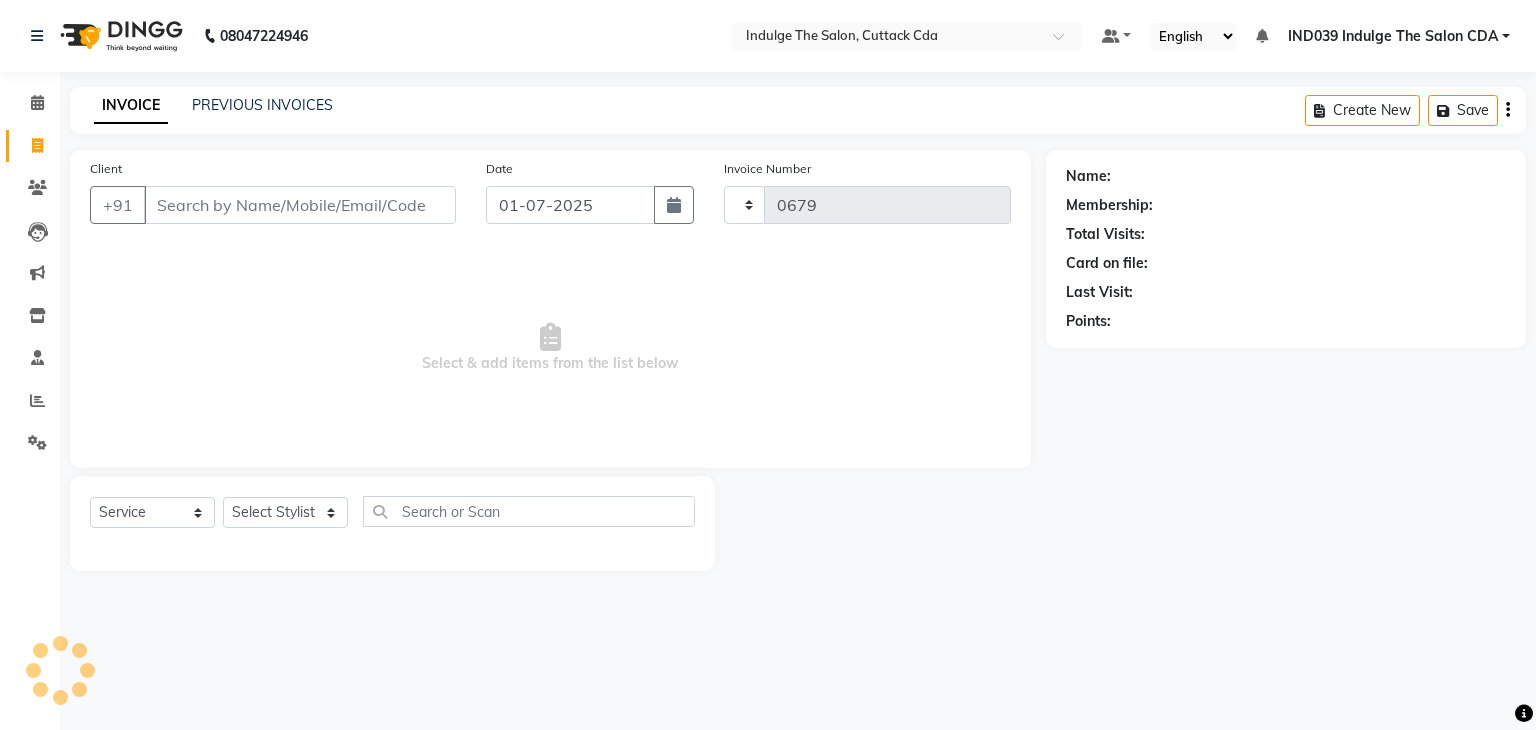 select on "7297" 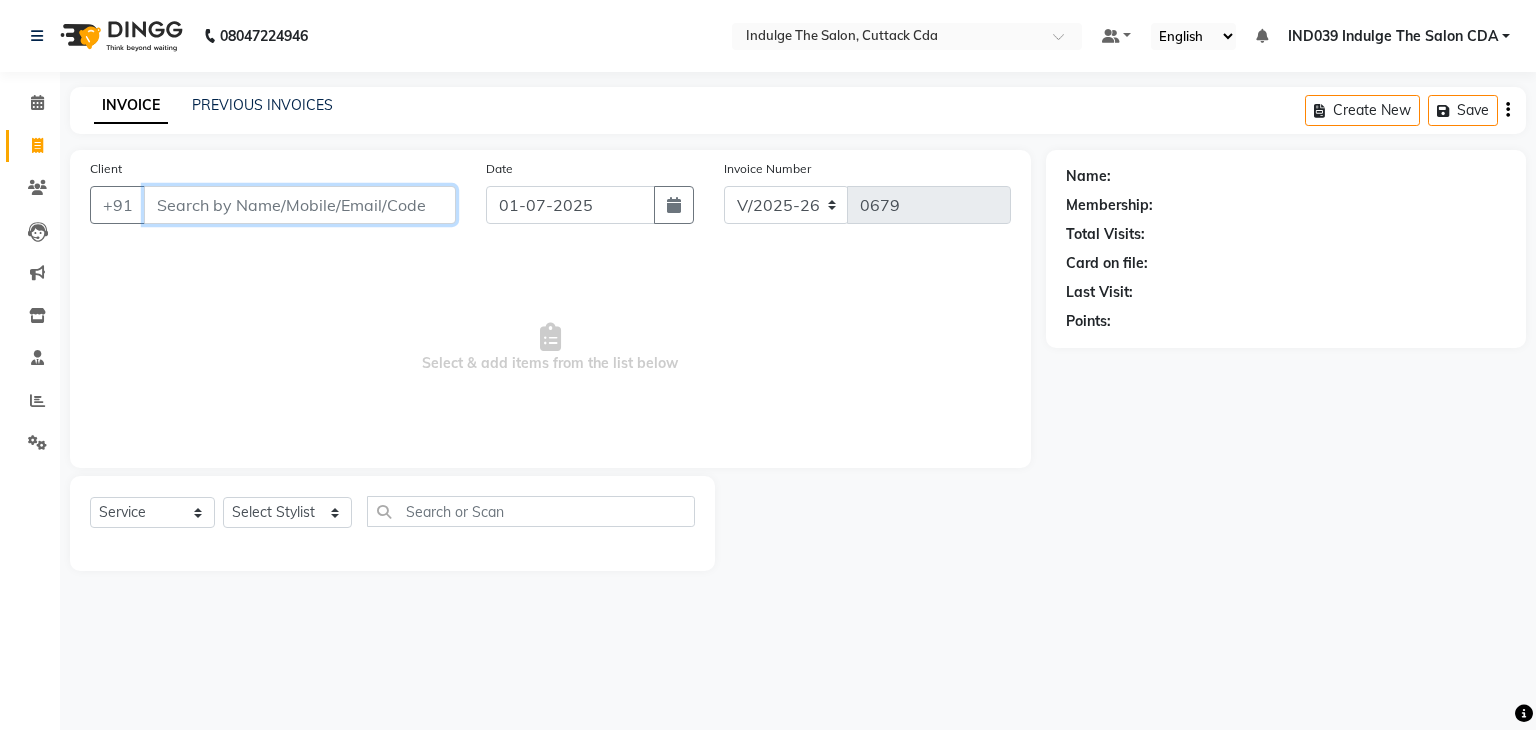 click on "Client" at bounding box center (300, 205) 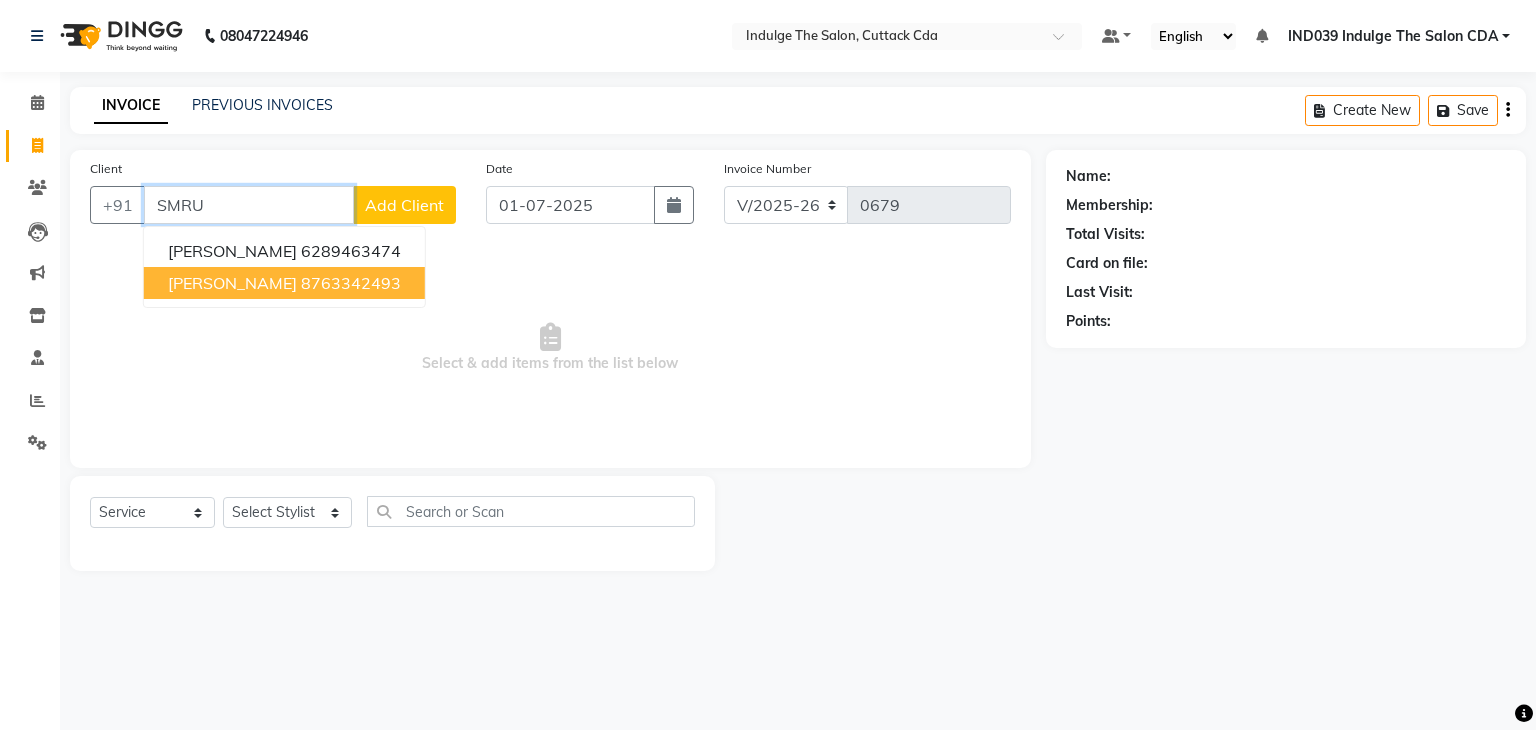 click on "8763342493" at bounding box center [351, 283] 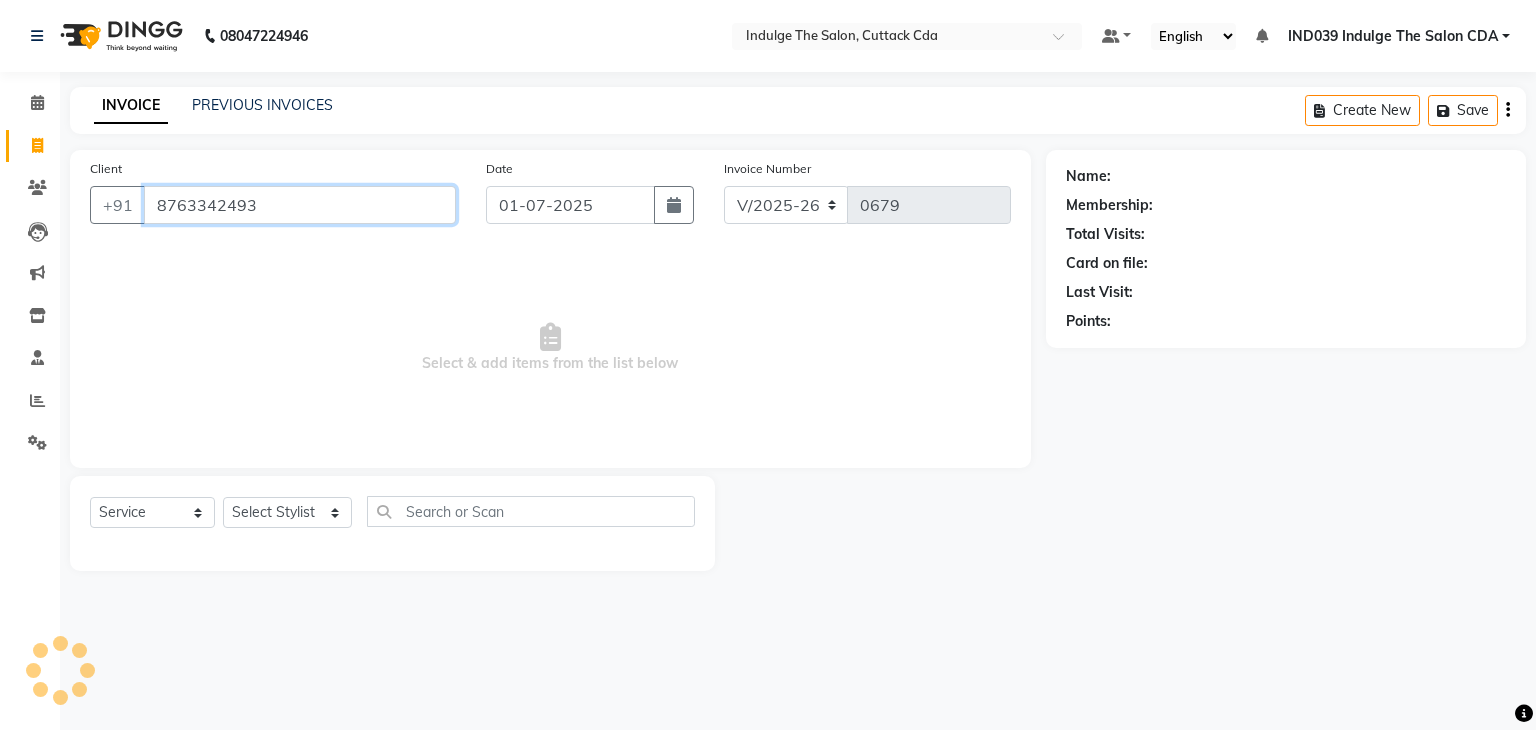 type on "8763342493" 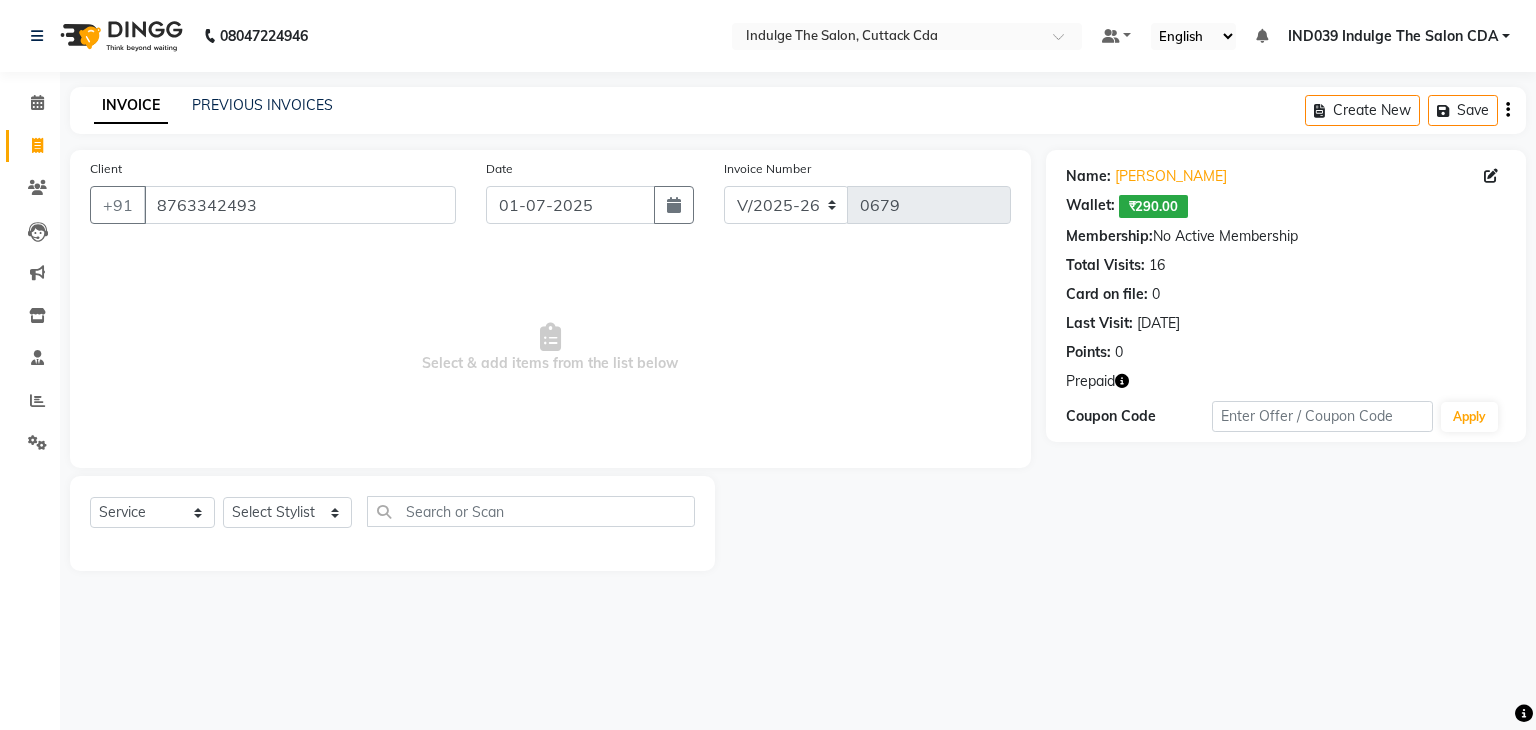 click 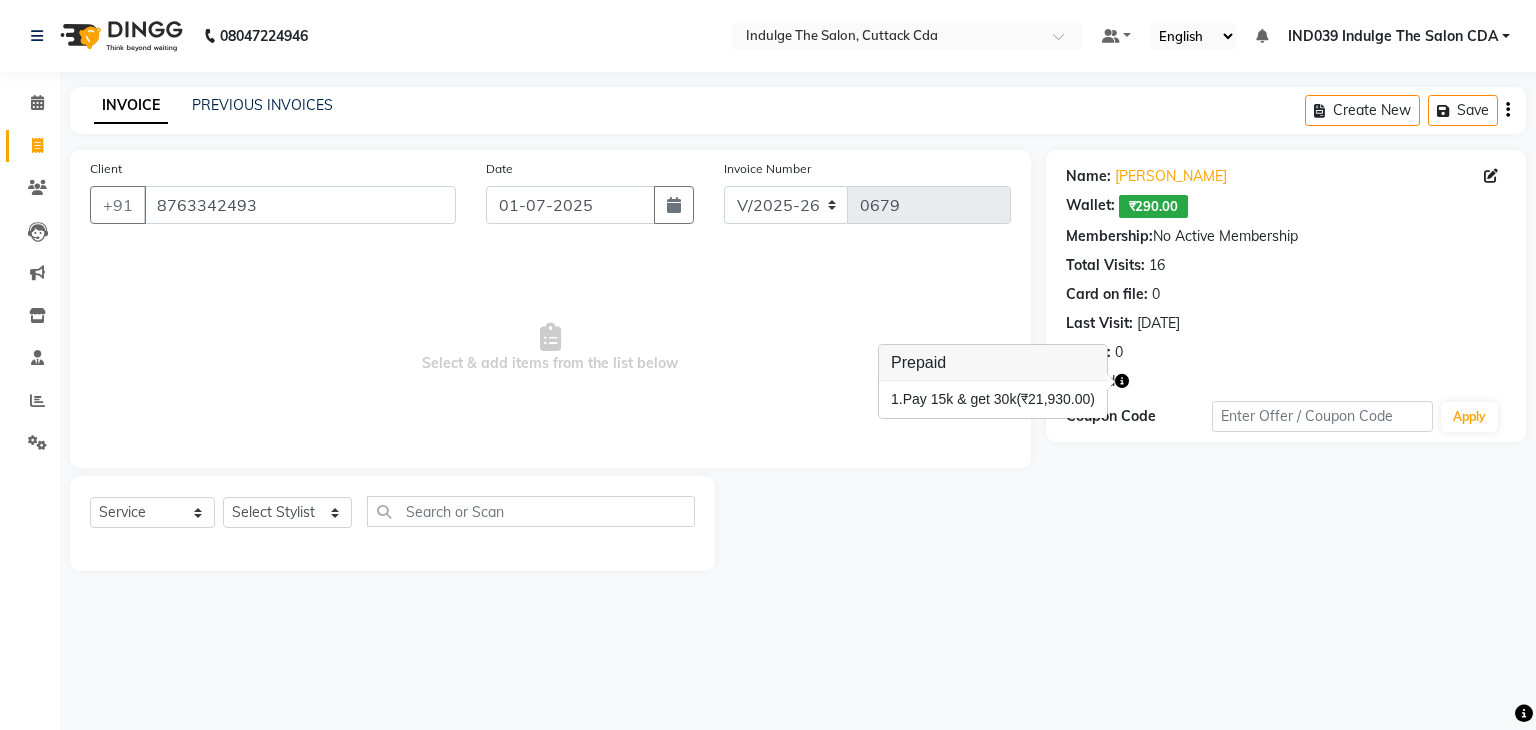 click on "Name: [PERSON_NAME]  Wallet:   ₹290.00  Membership:  No Active Membership  Total Visits:  16 Card on file:  0 Last Visit:   [DATE] Points:   0  Prepaid Coupon Code Apply" 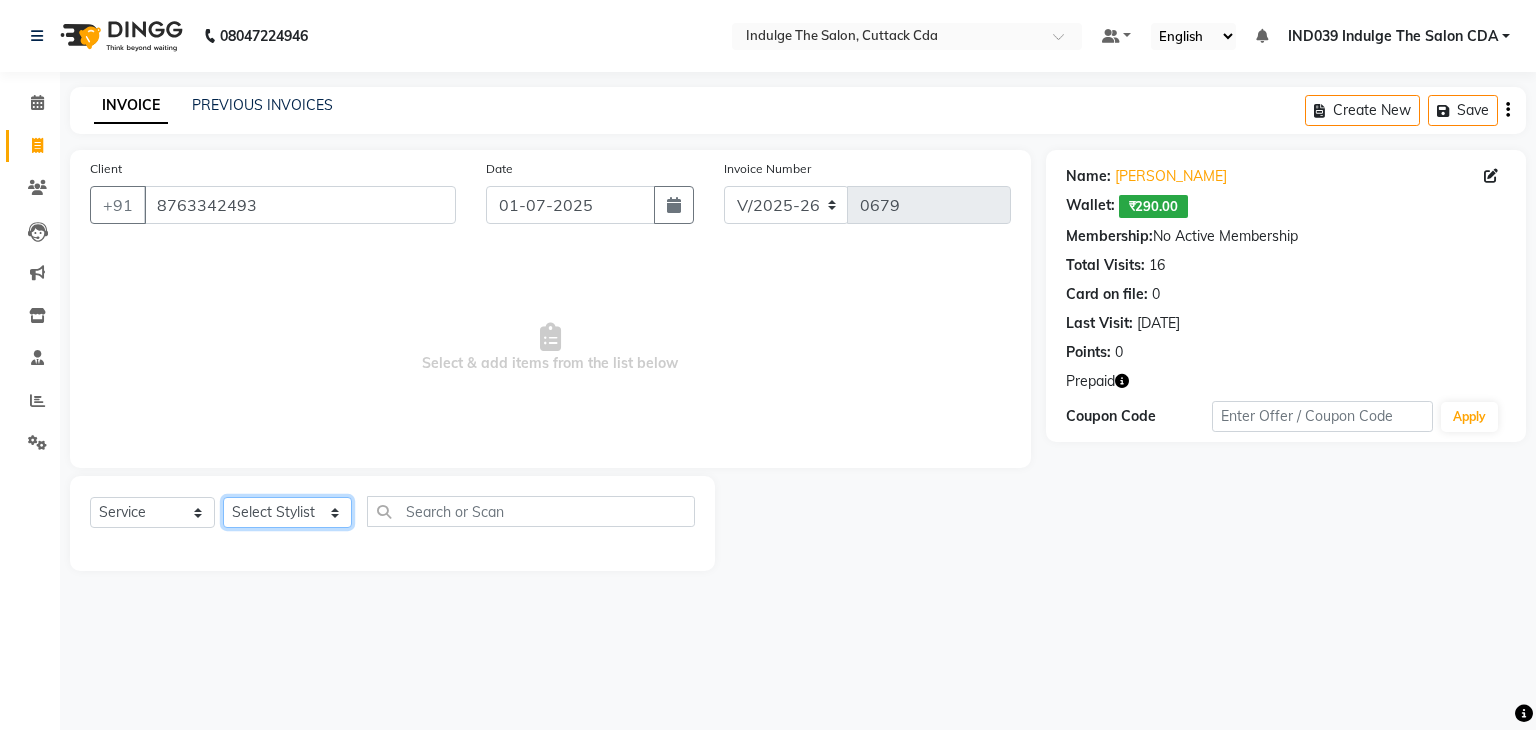 click on "Select Stylist [PERSON_NAME]( Therapist ) IND039 Indulge The Salon CDA Mohd [PERSON_NAME] [PERSON_NAME] [PERSON_NAME] Das [PERSON_NAME] [PERSON_NAME]" 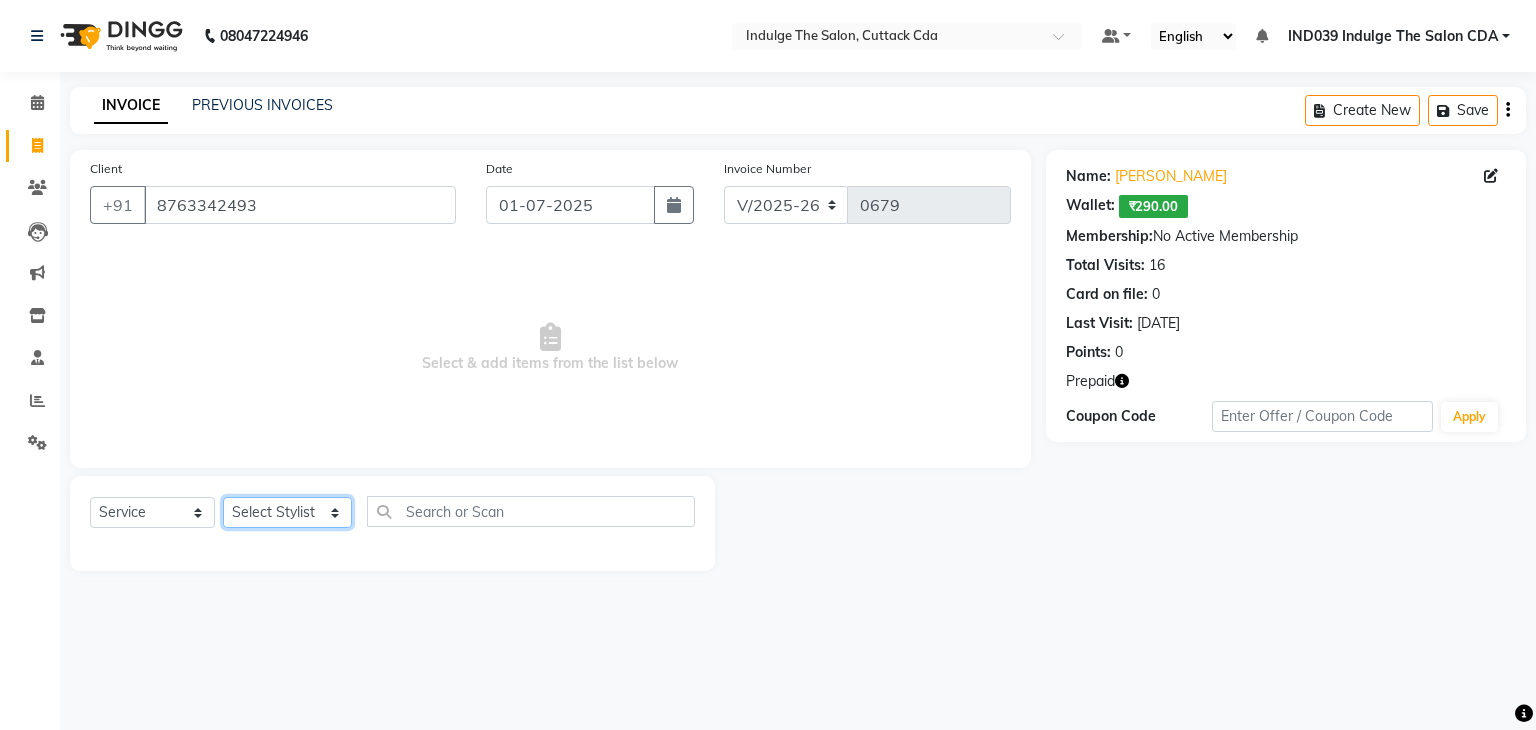 select on "63737" 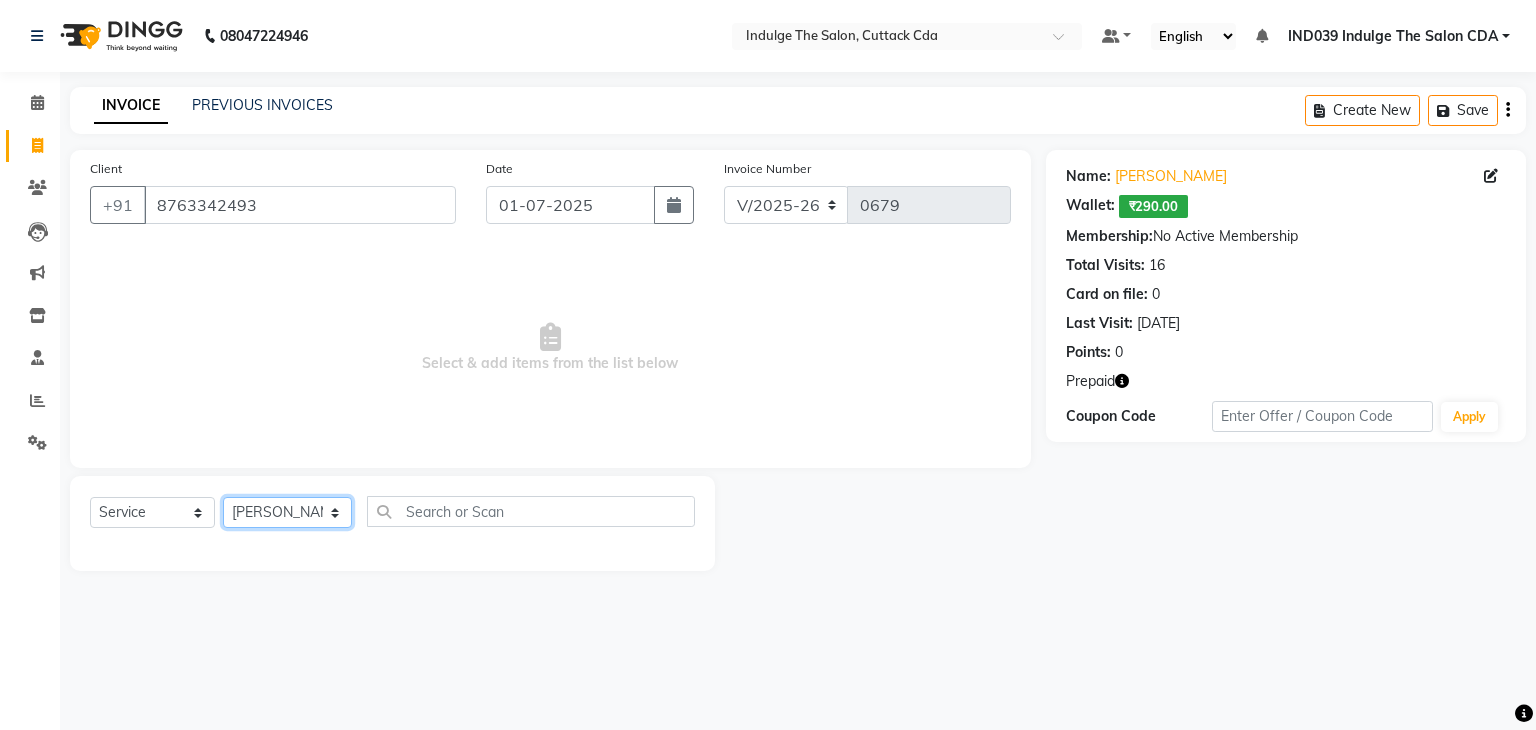 click on "Select Stylist [PERSON_NAME]( Therapist ) IND039 Indulge The Salon CDA Mohd [PERSON_NAME] [PERSON_NAME] [PERSON_NAME] Das [PERSON_NAME] [PERSON_NAME]" 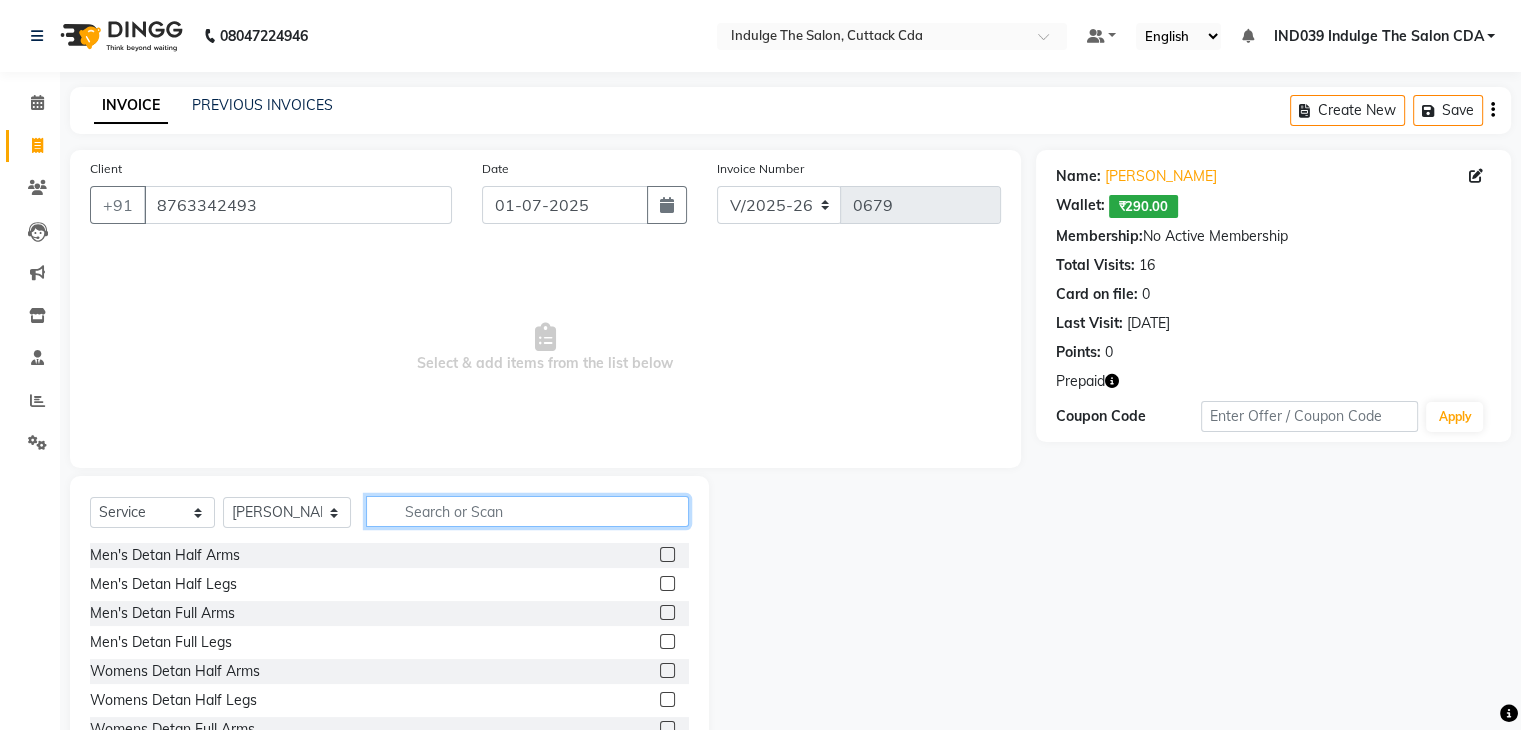 click 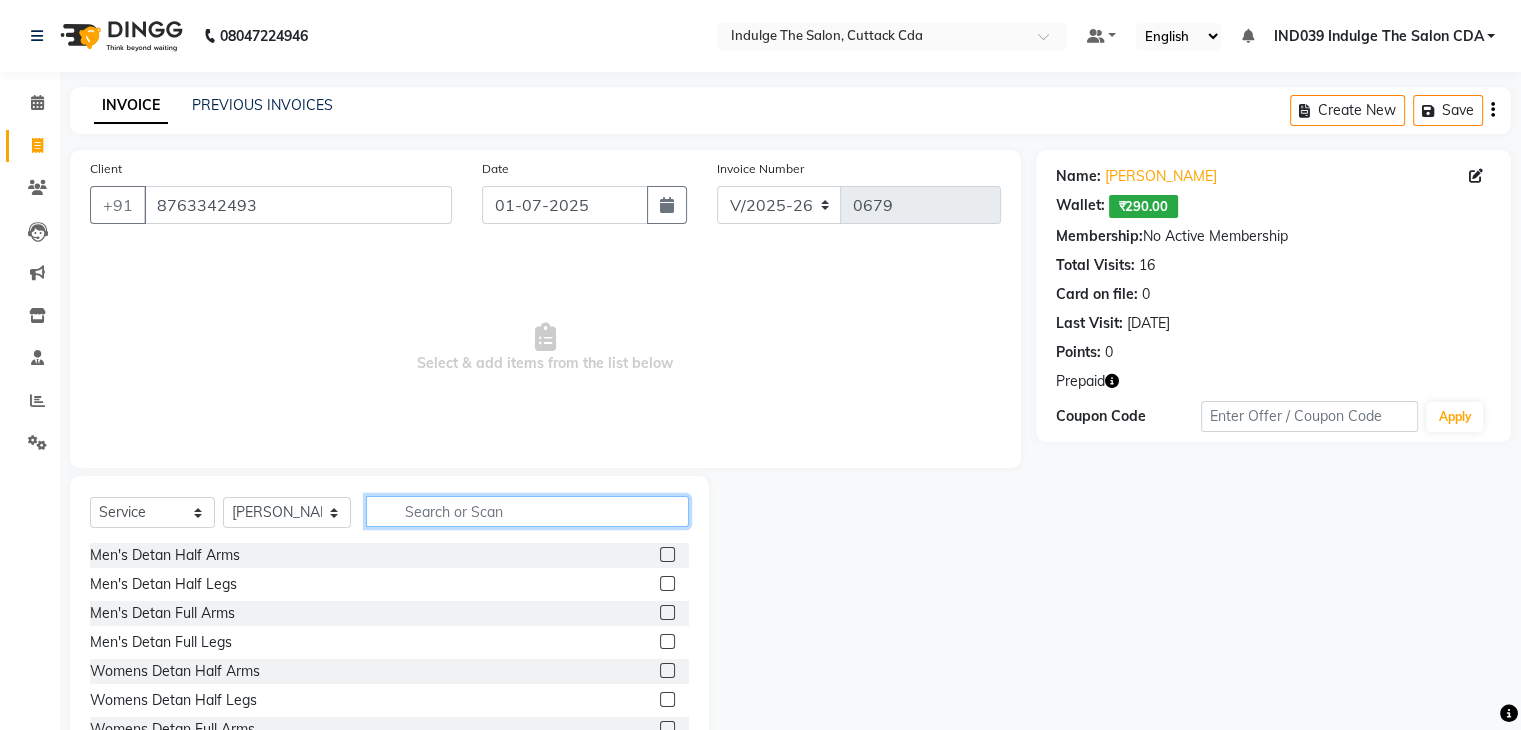 click 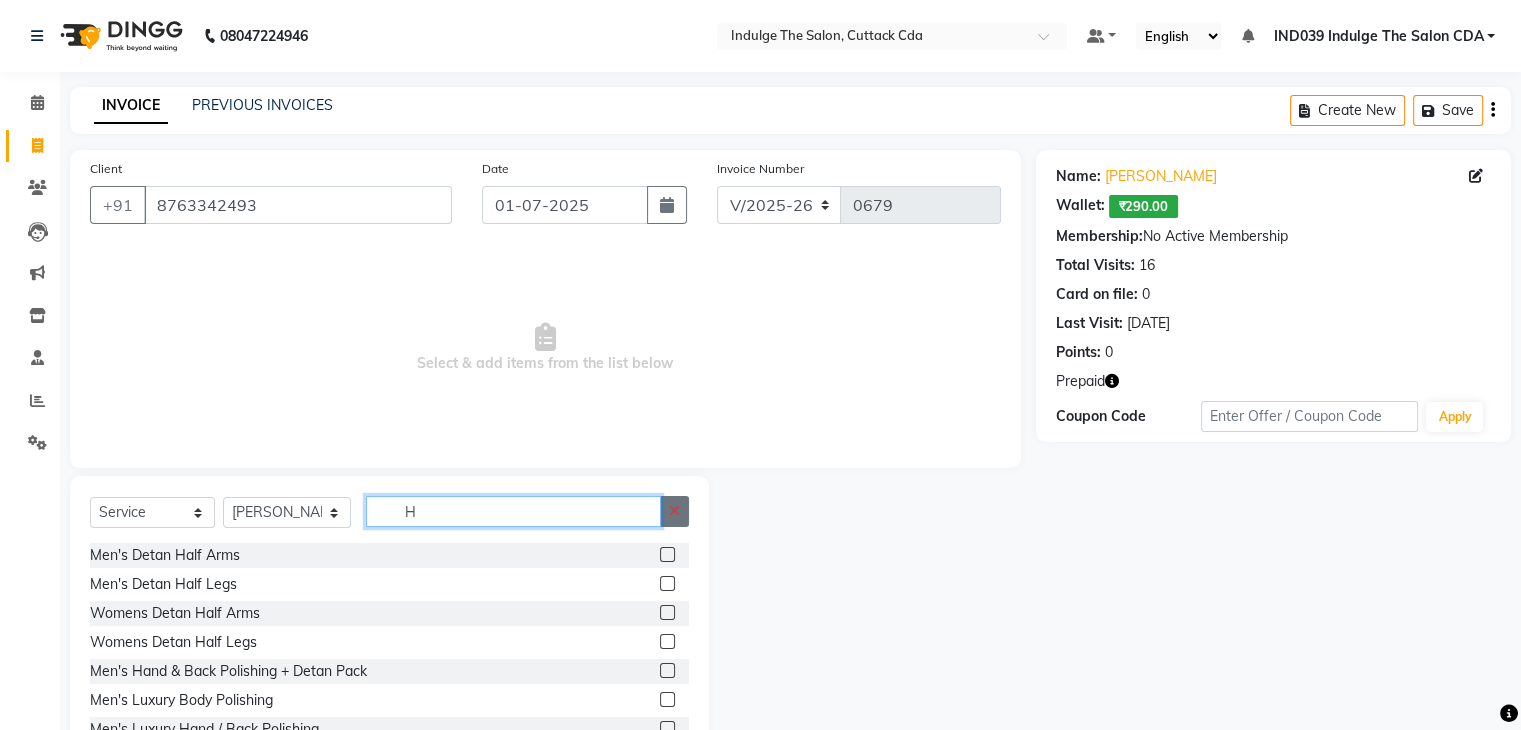 type on "H" 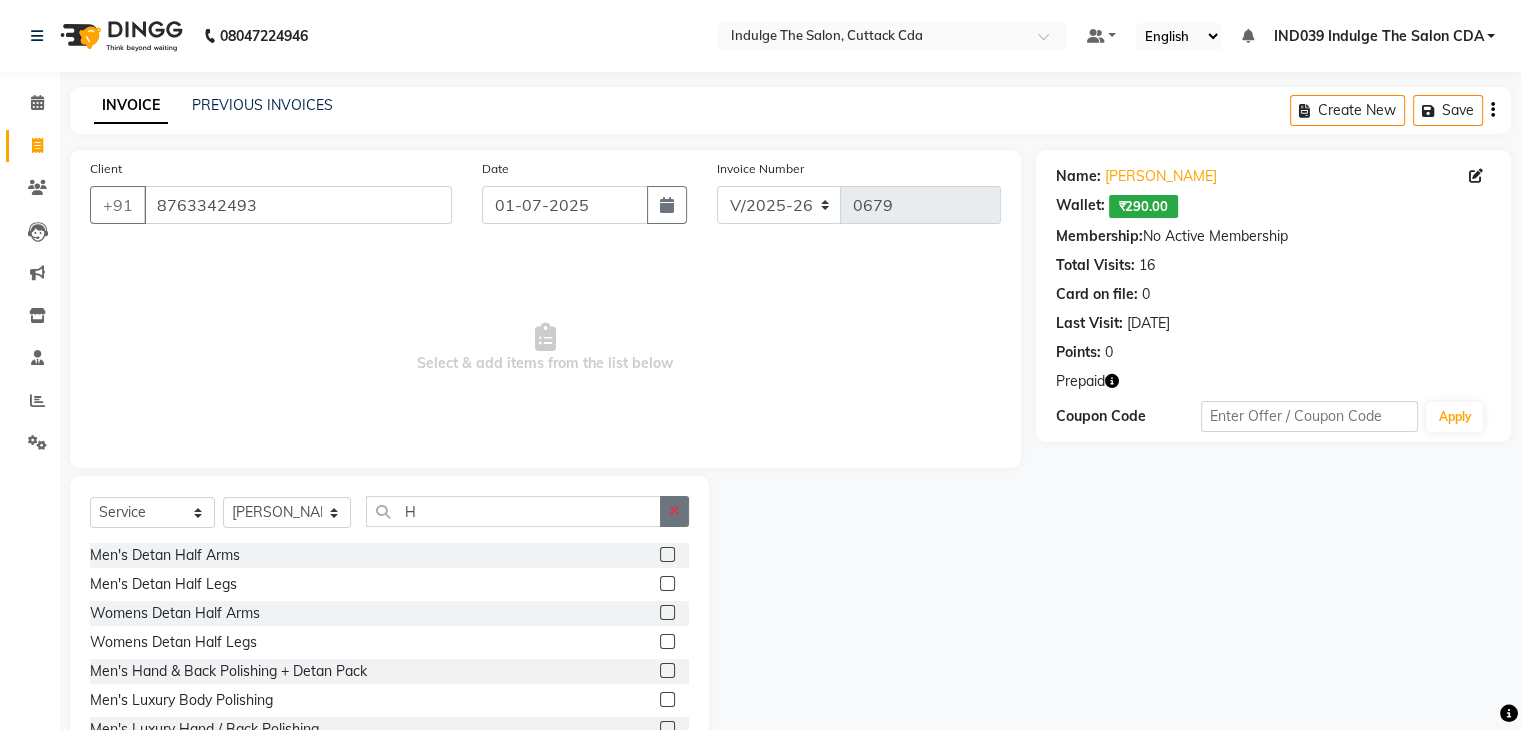 click 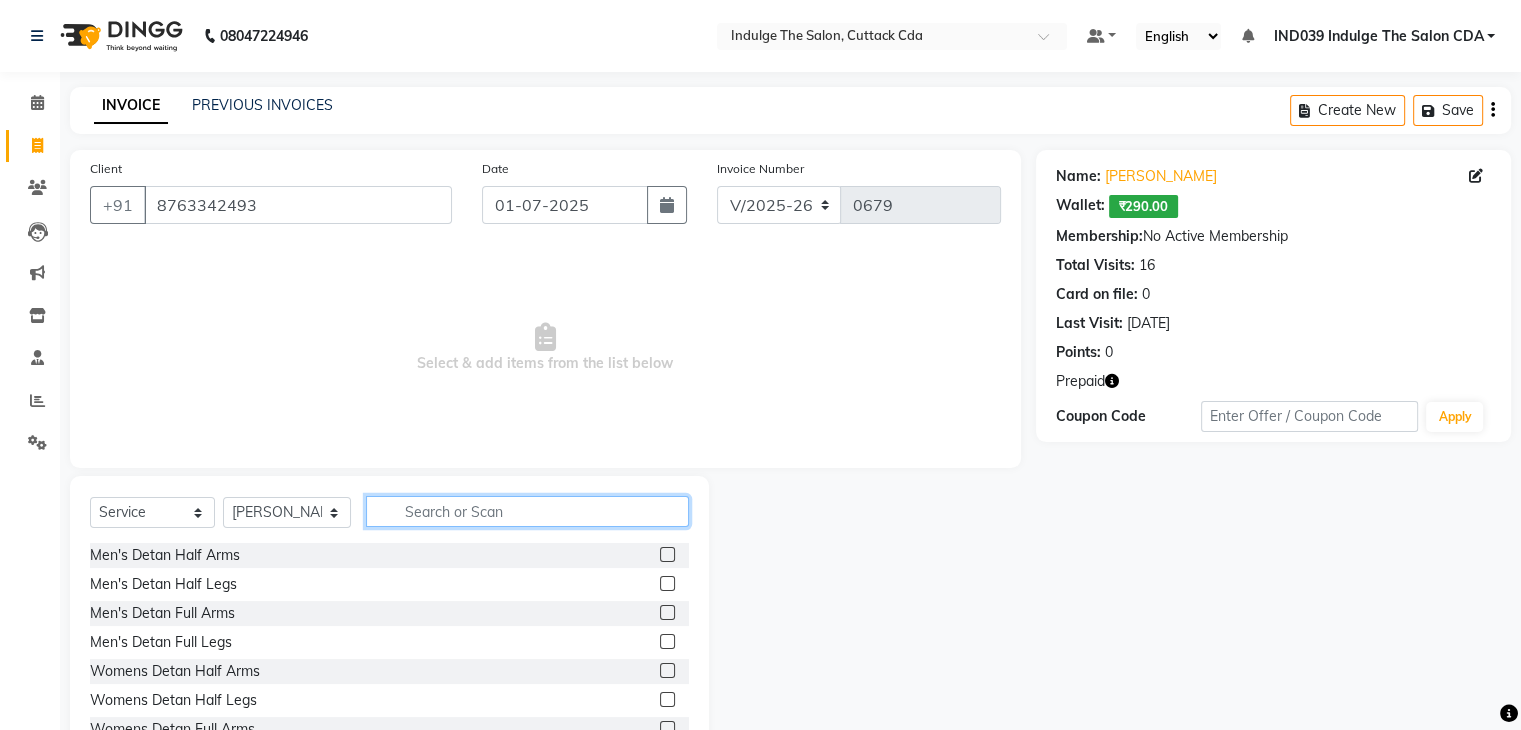 click 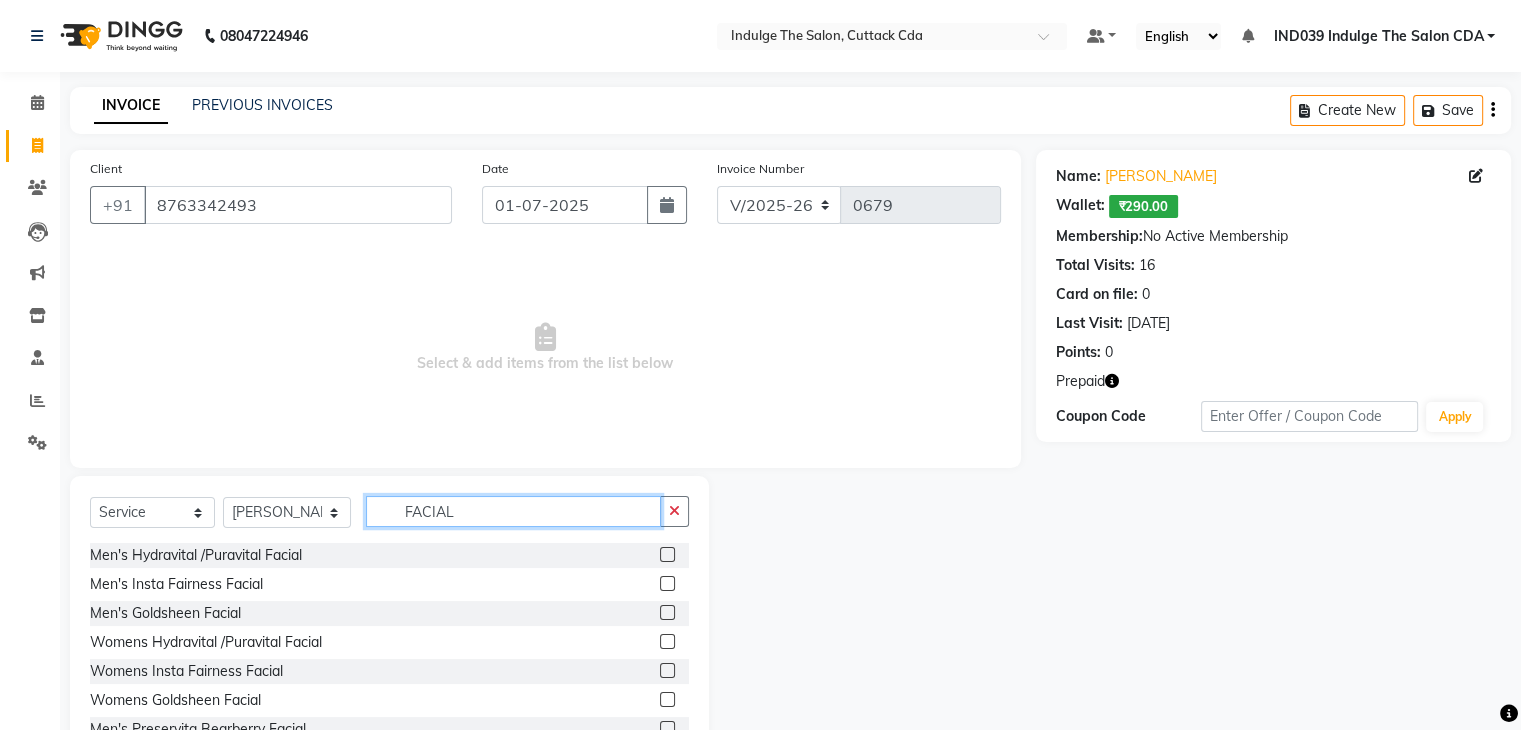 type on "FACIAL" 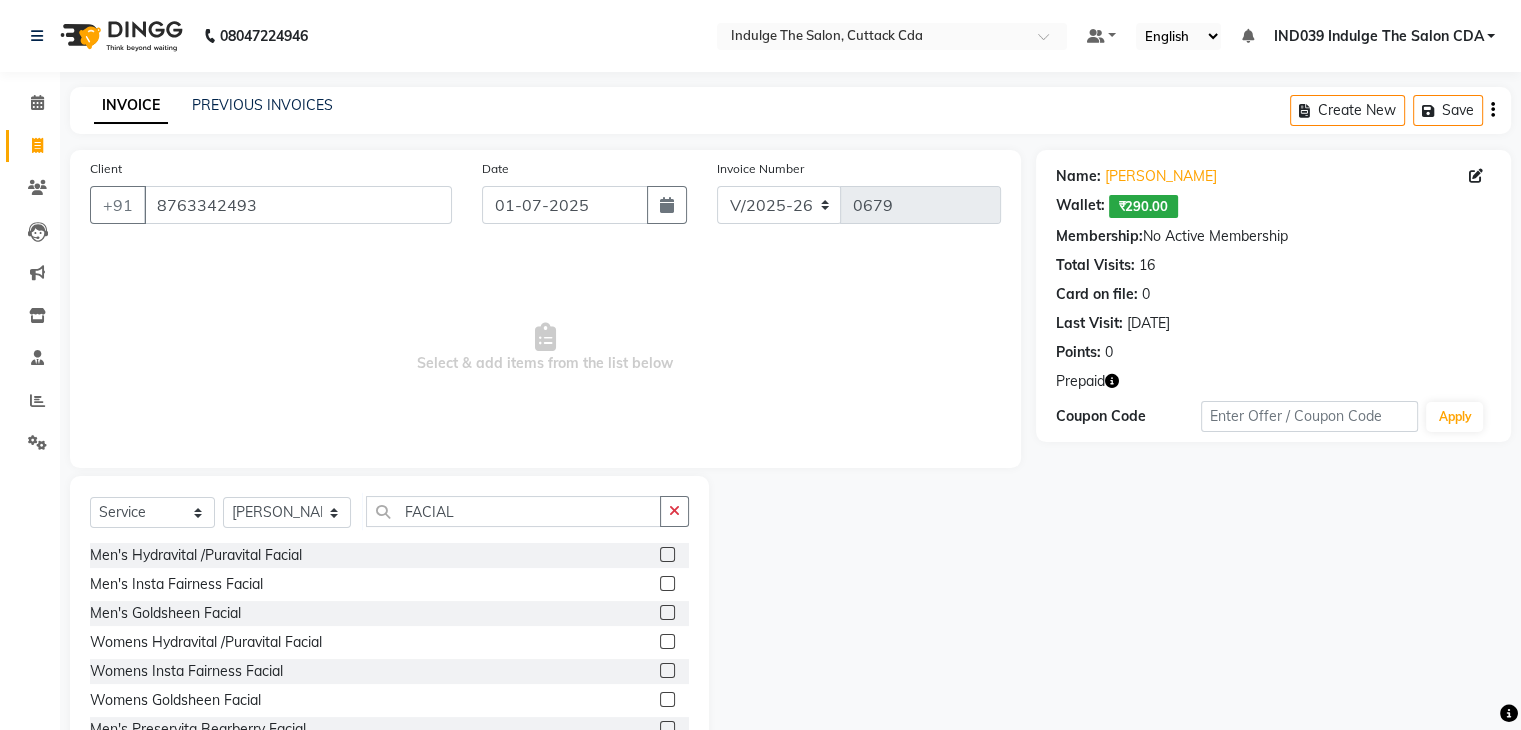 click 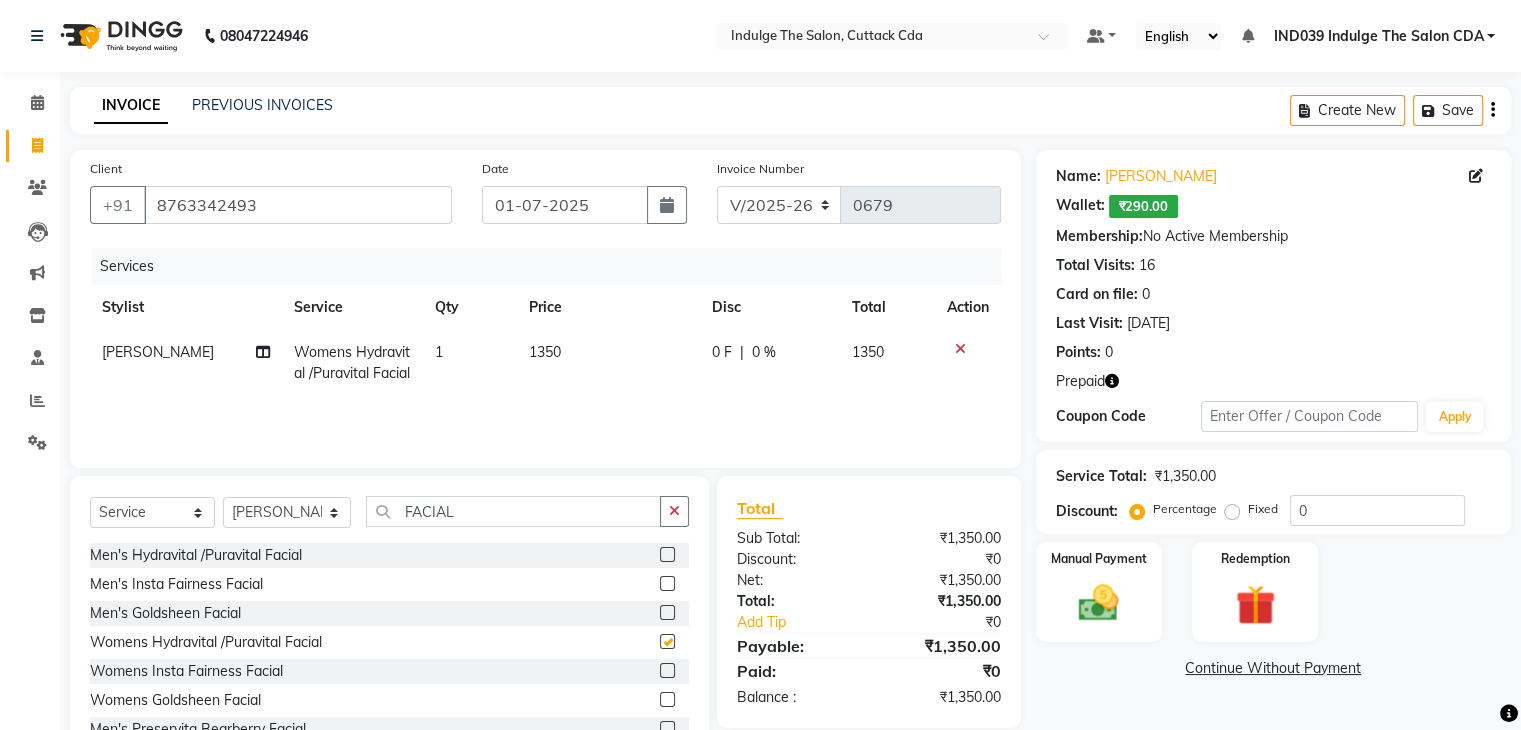 checkbox on "false" 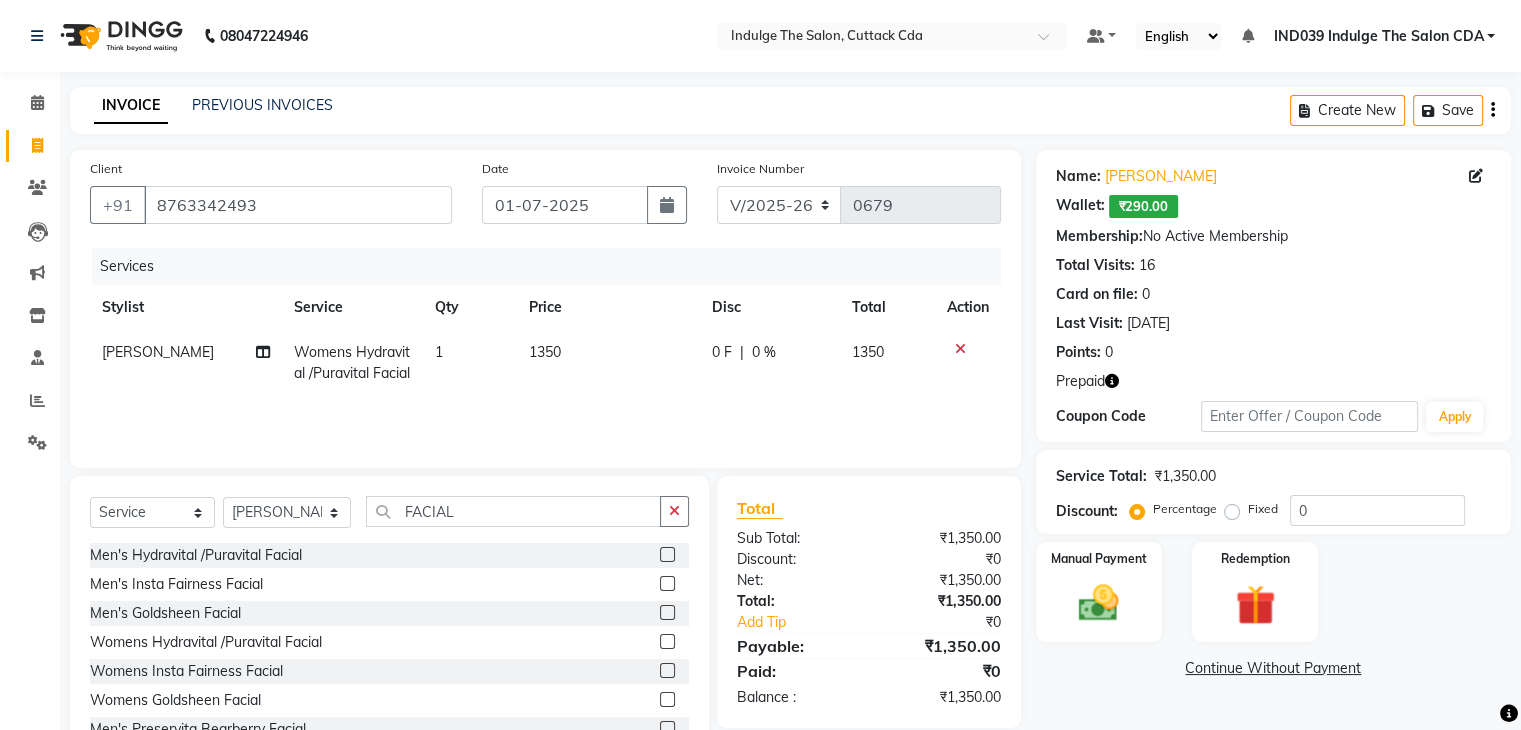 drag, startPoint x: 667, startPoint y: 506, endPoint x: 663, endPoint y: 517, distance: 11.7046995 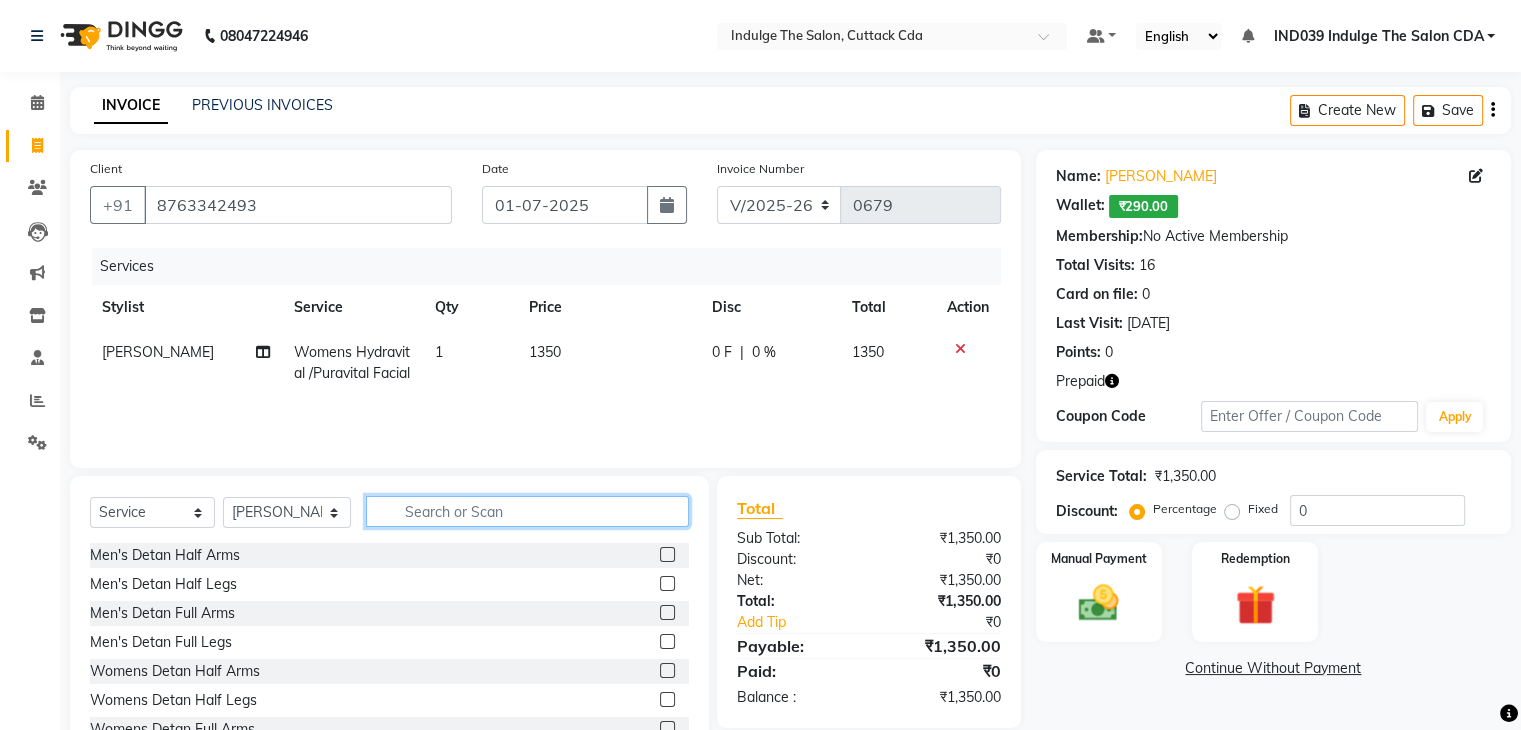 click 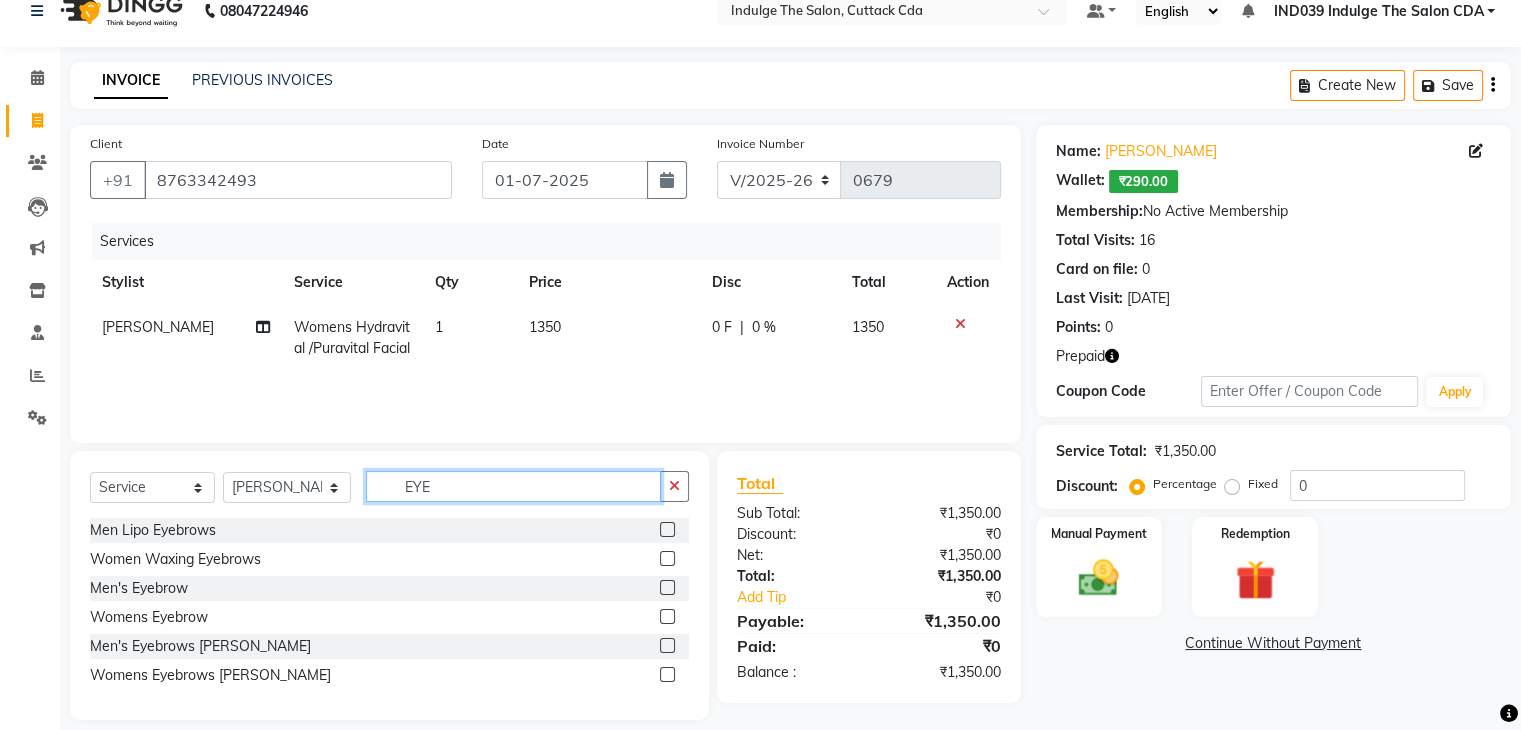 scroll, scrollTop: 46, scrollLeft: 0, axis: vertical 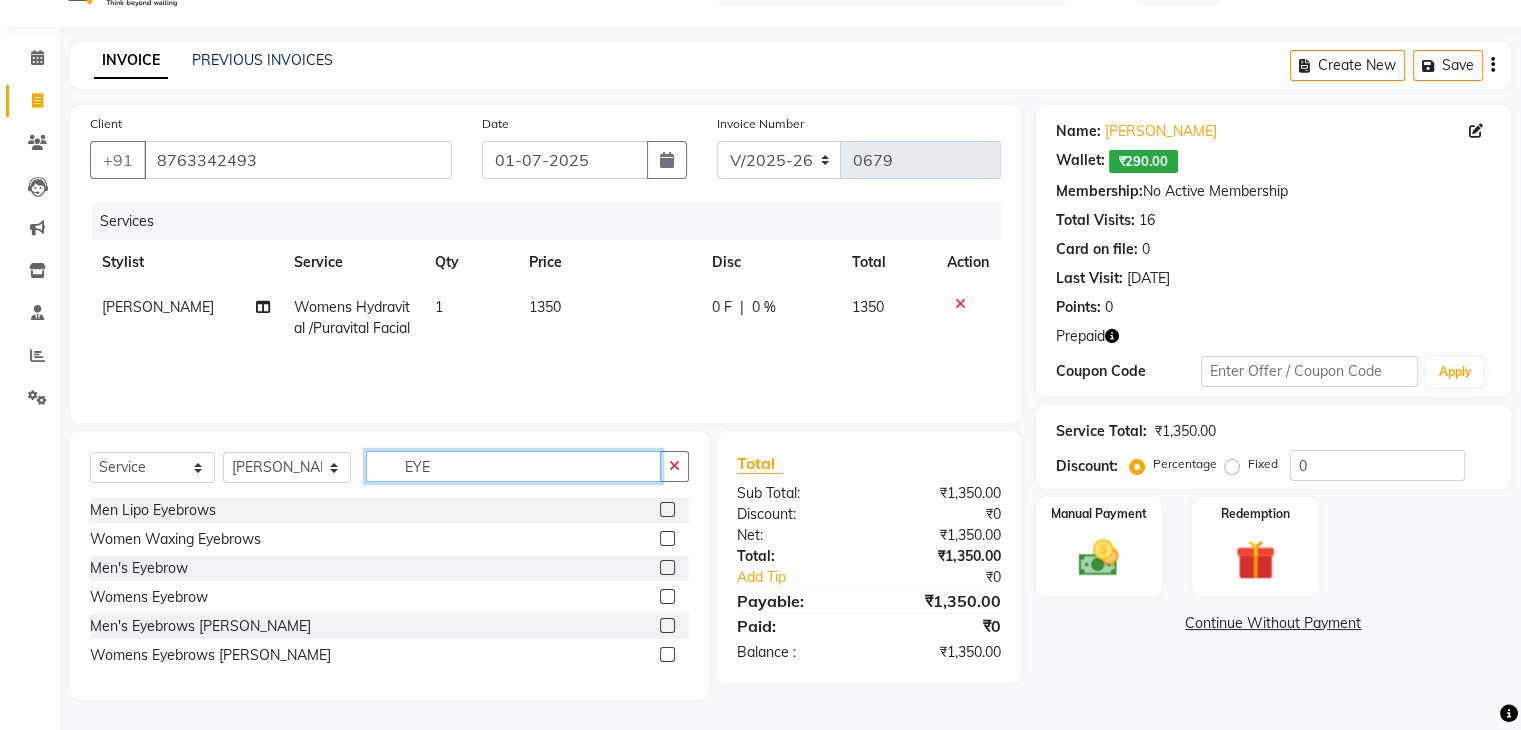 type on "EYE" 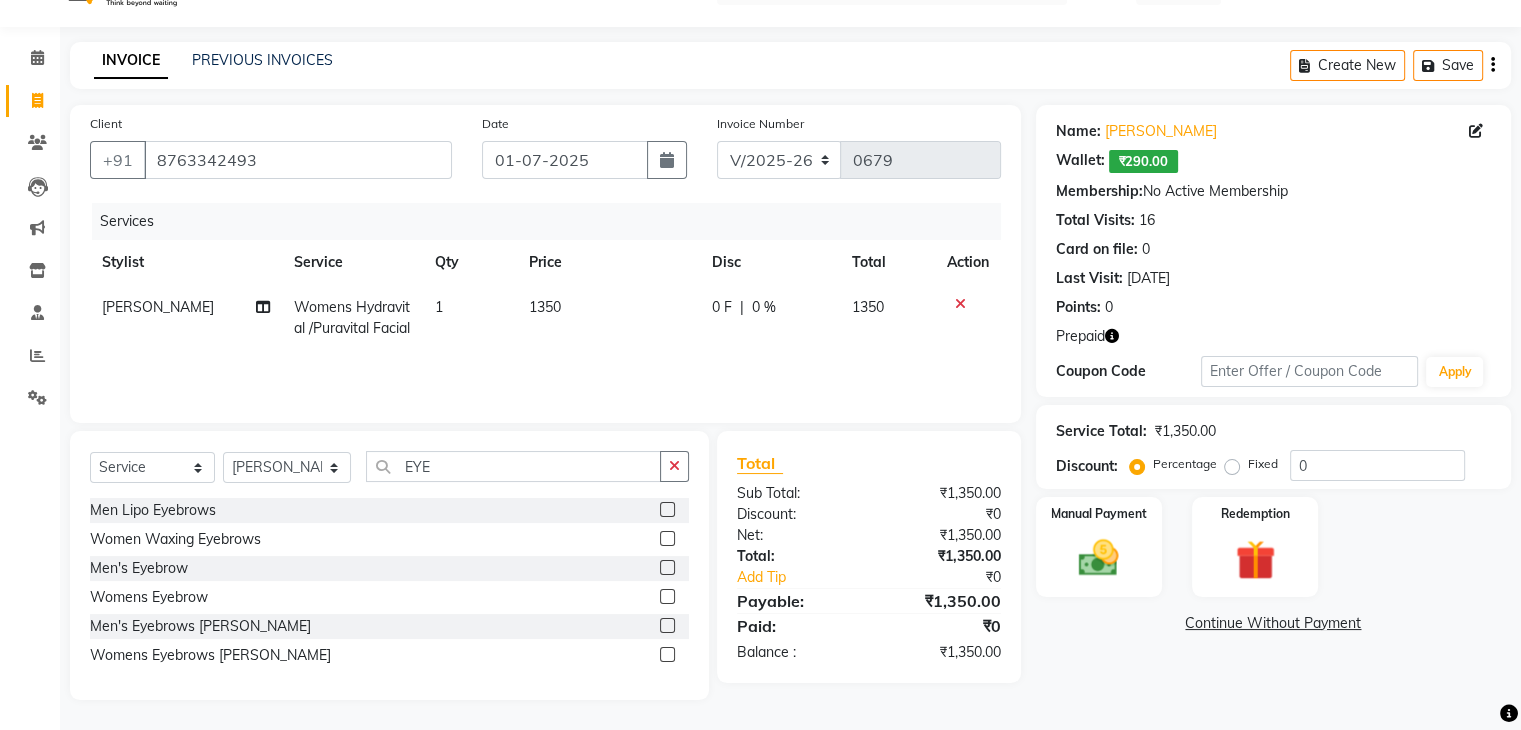 click 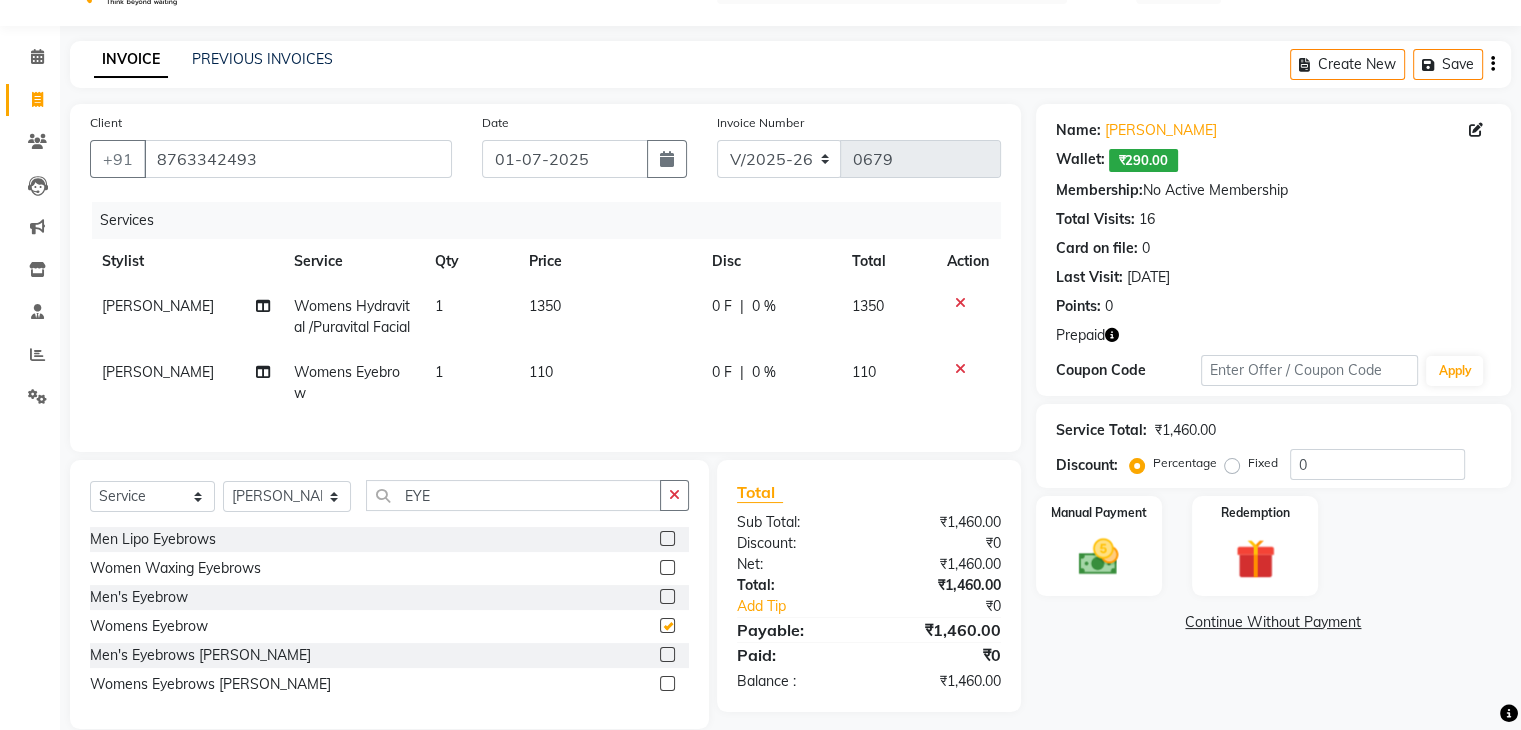 checkbox on "false" 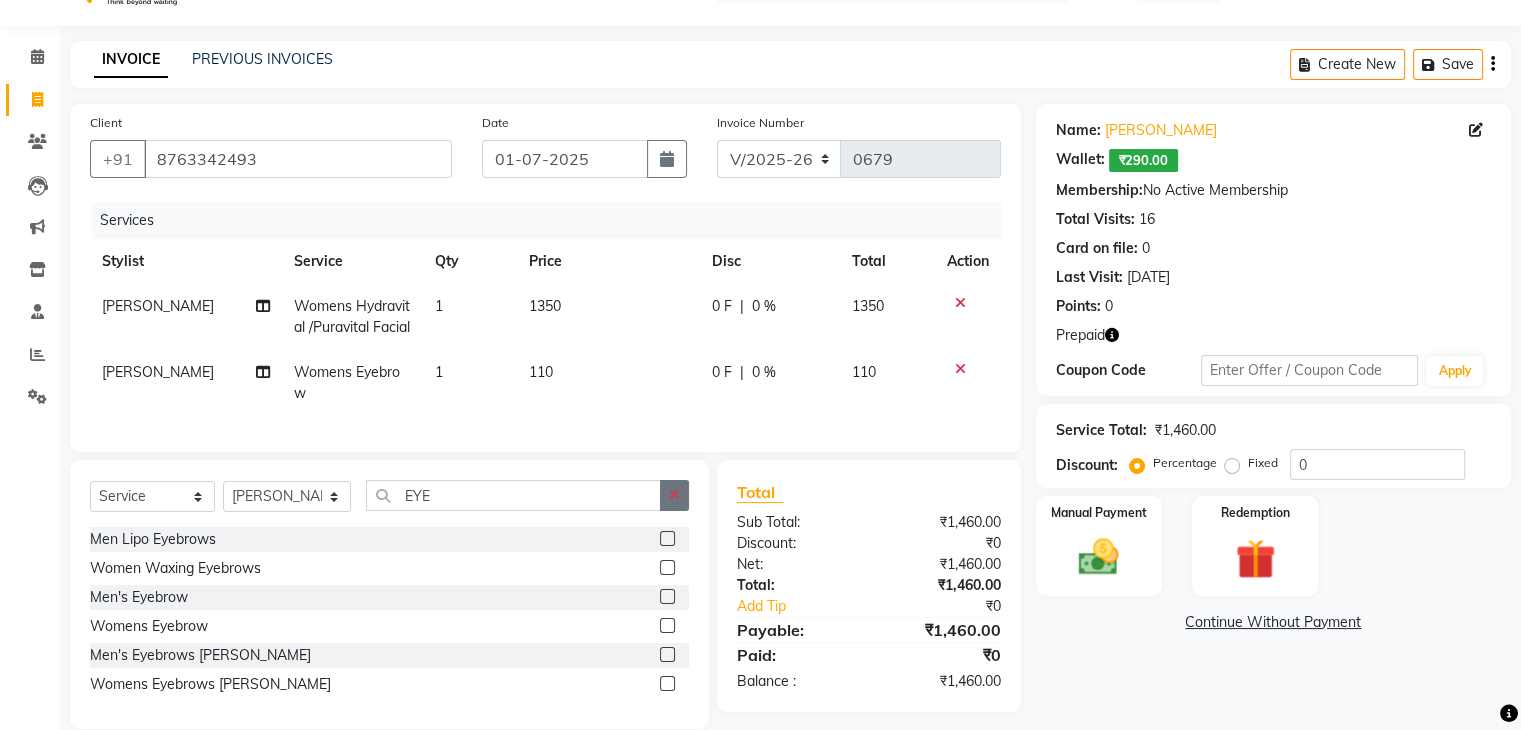 click 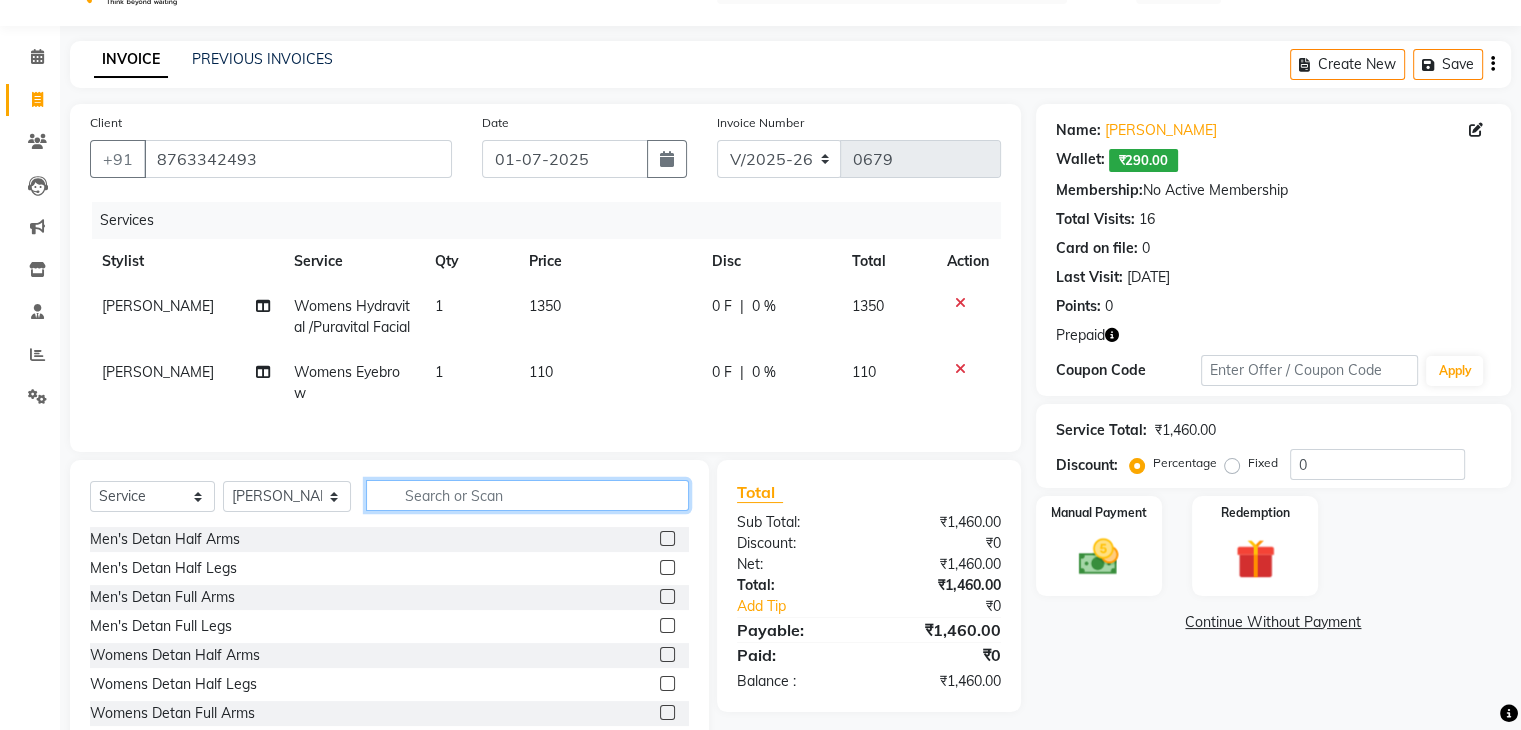 click 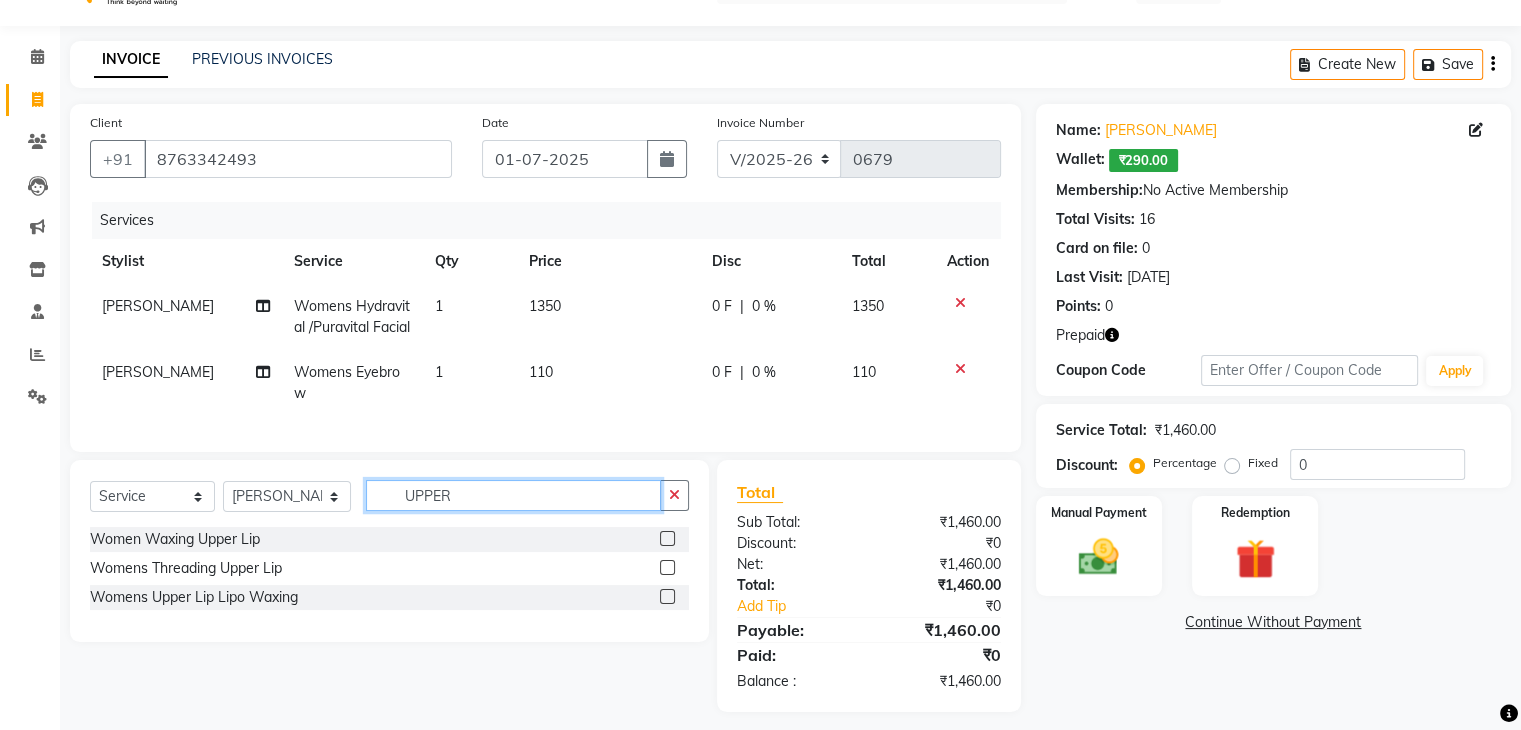type on "UPPER" 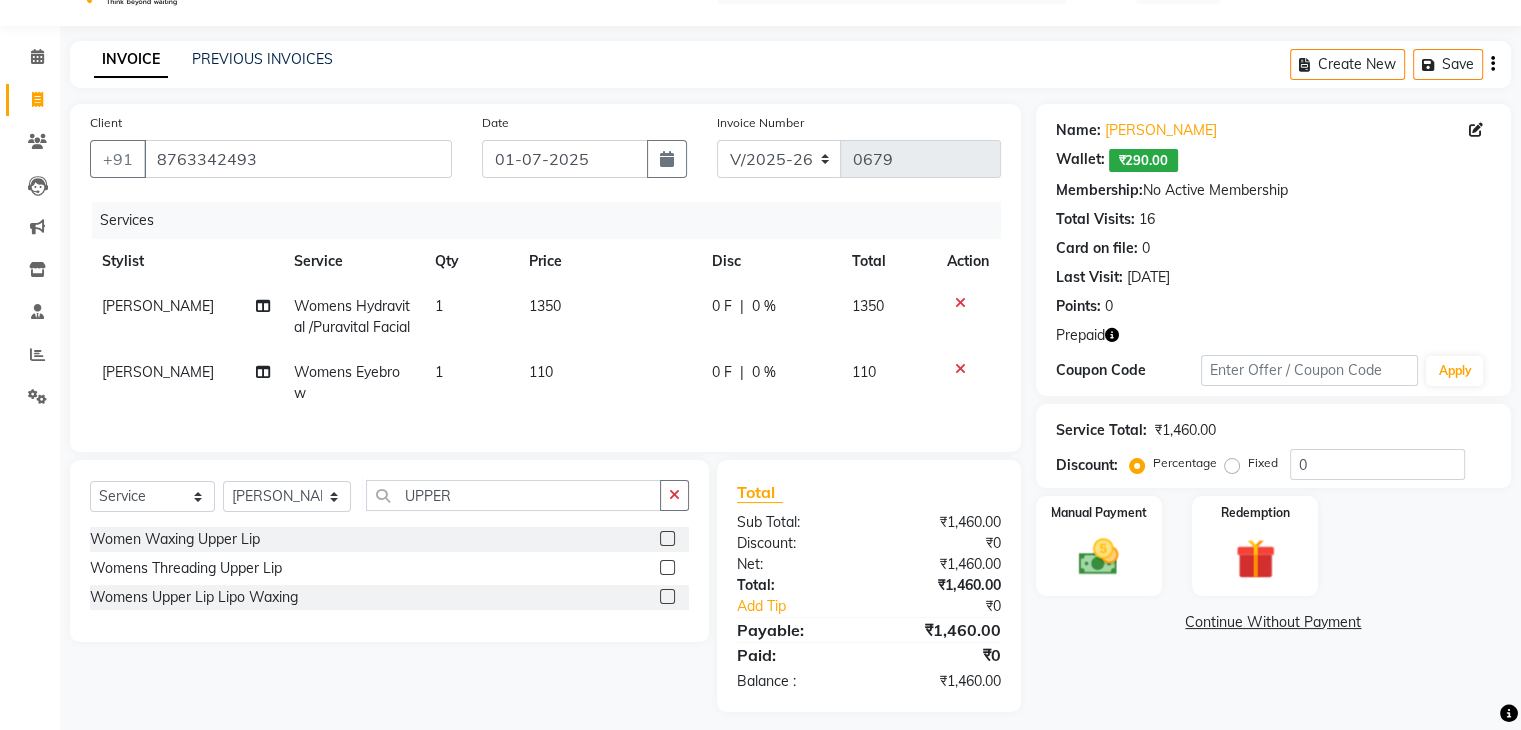 click 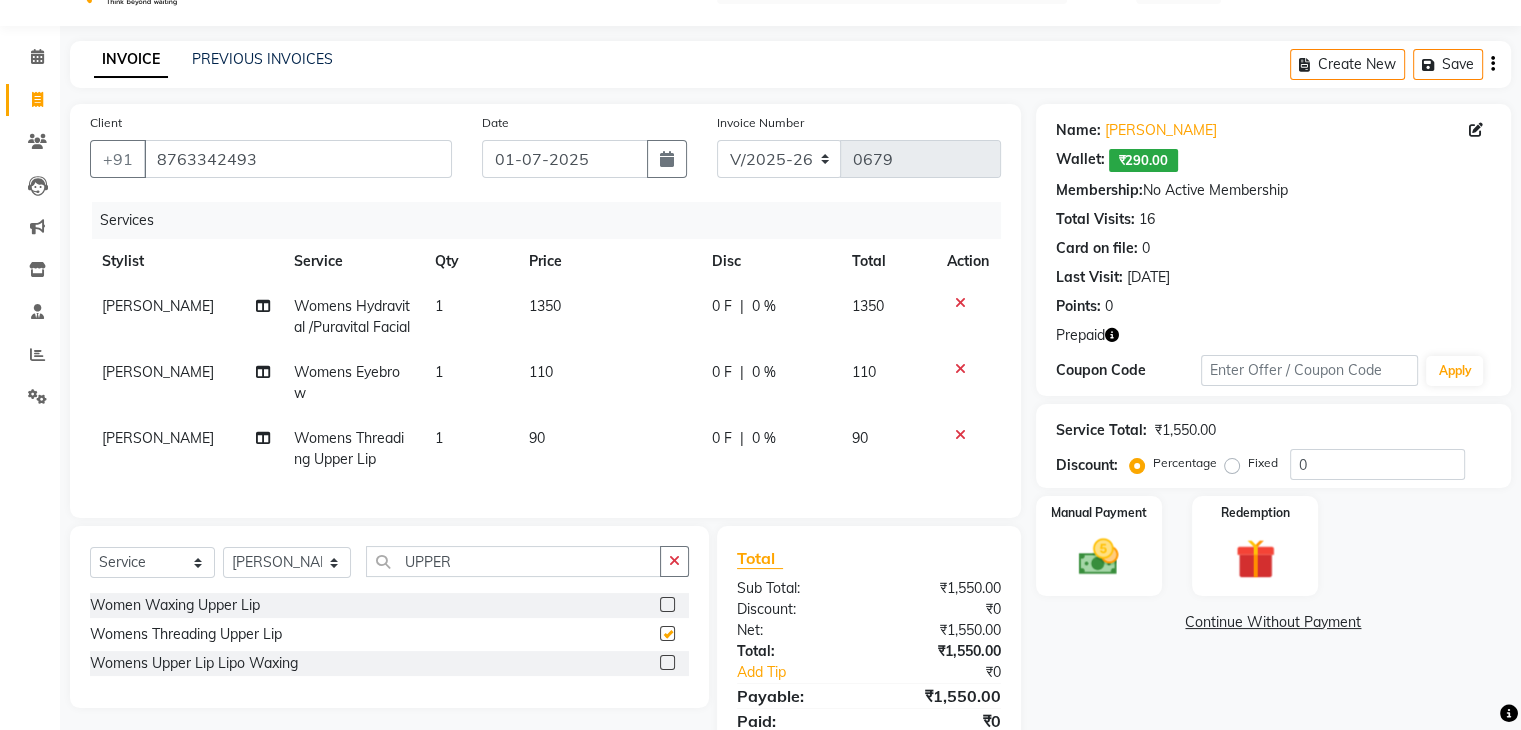 checkbox on "false" 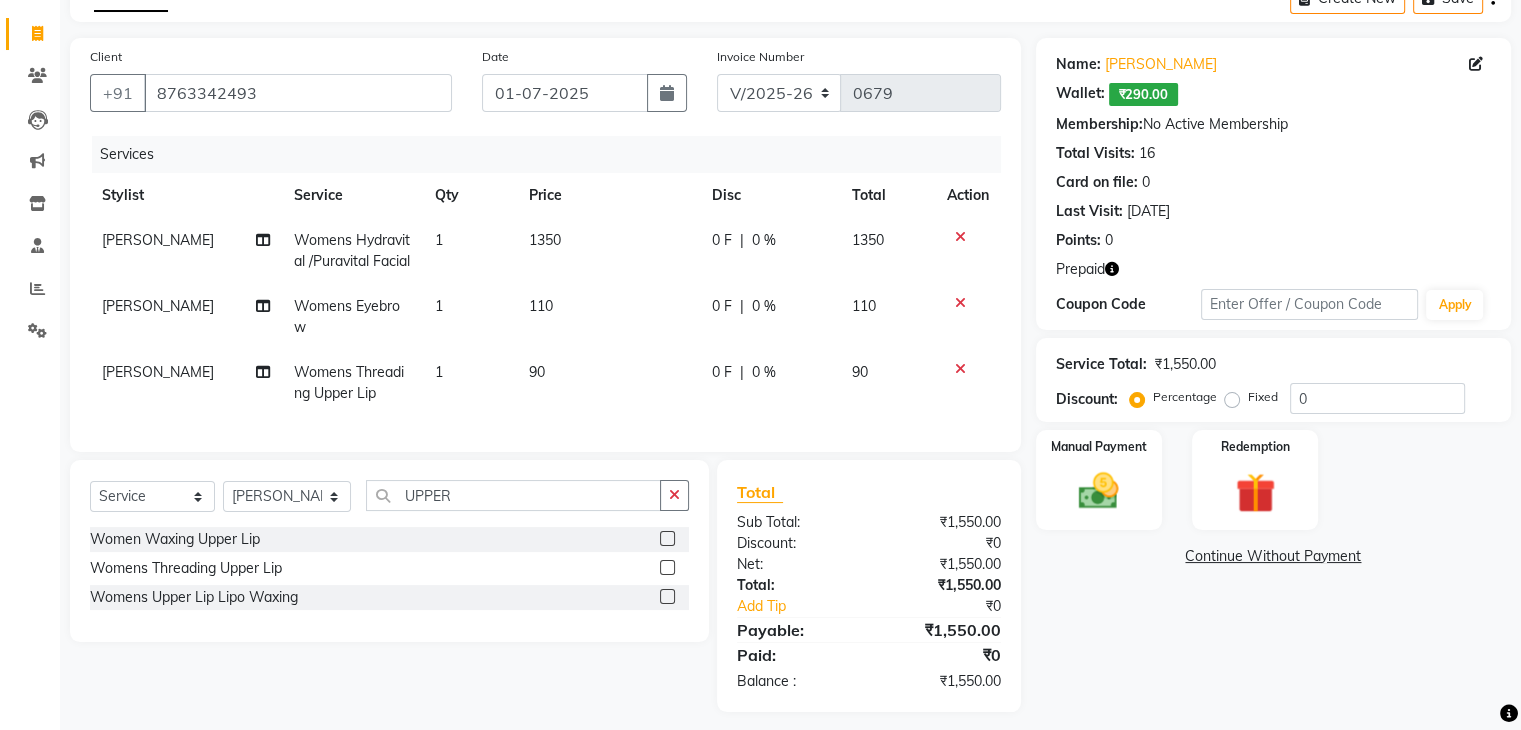 scroll, scrollTop: 146, scrollLeft: 0, axis: vertical 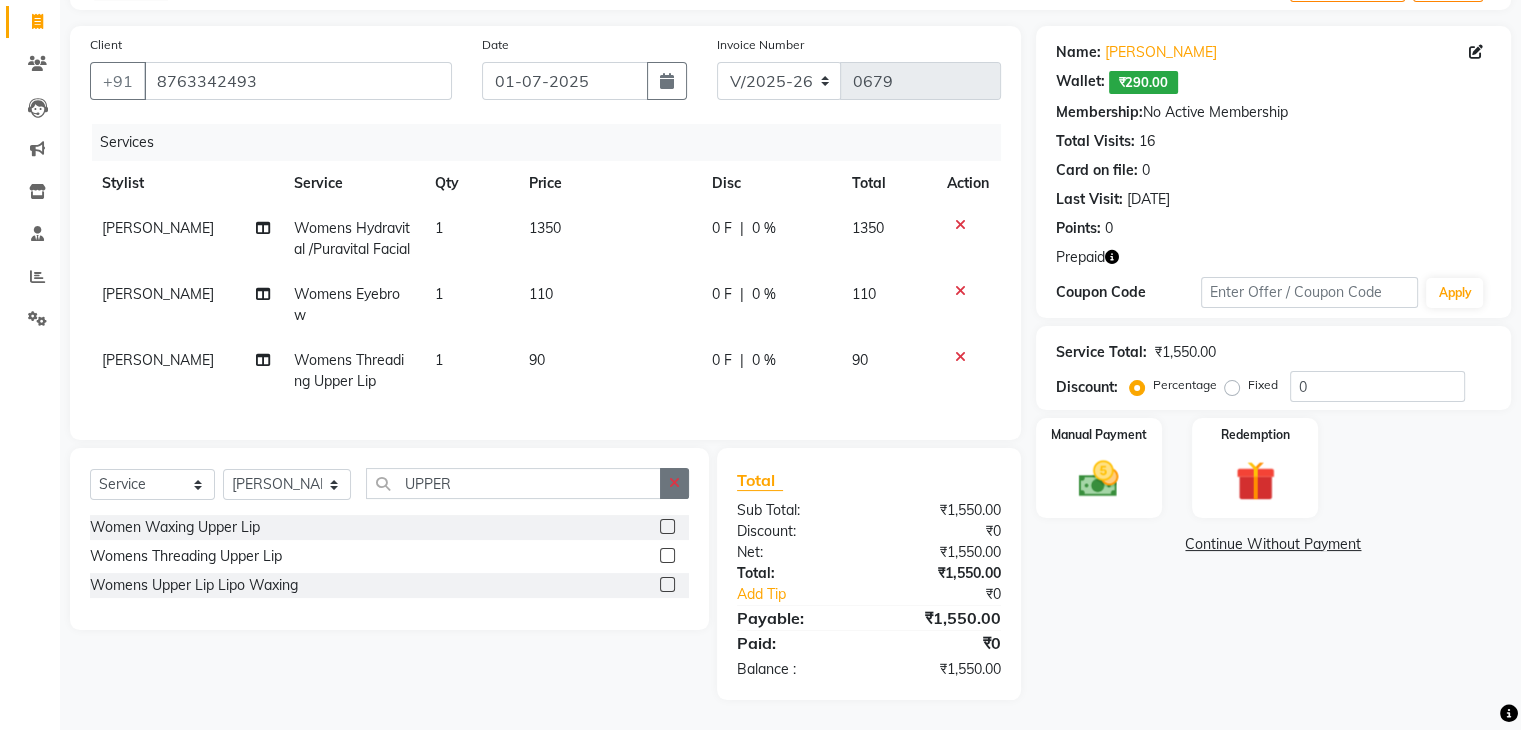 click 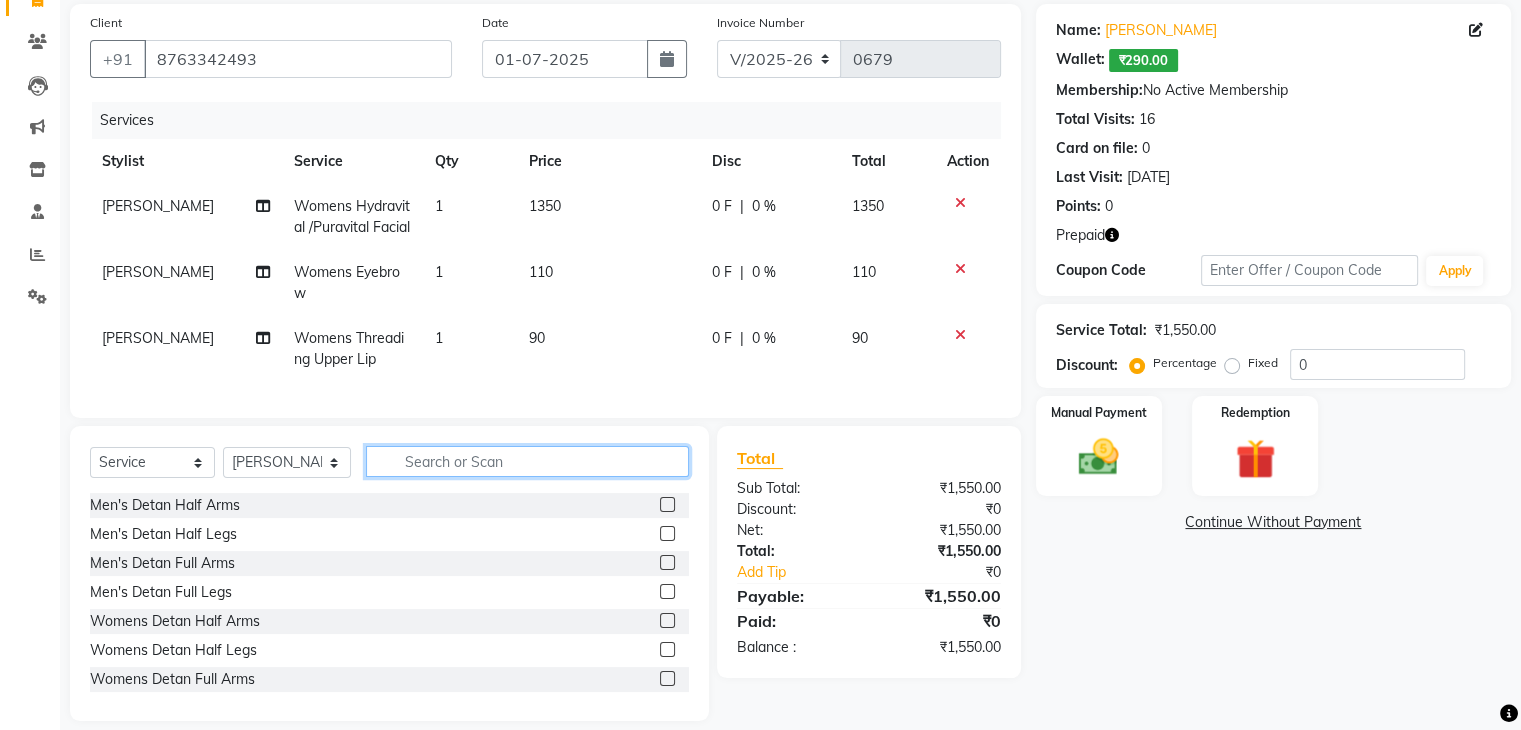 click 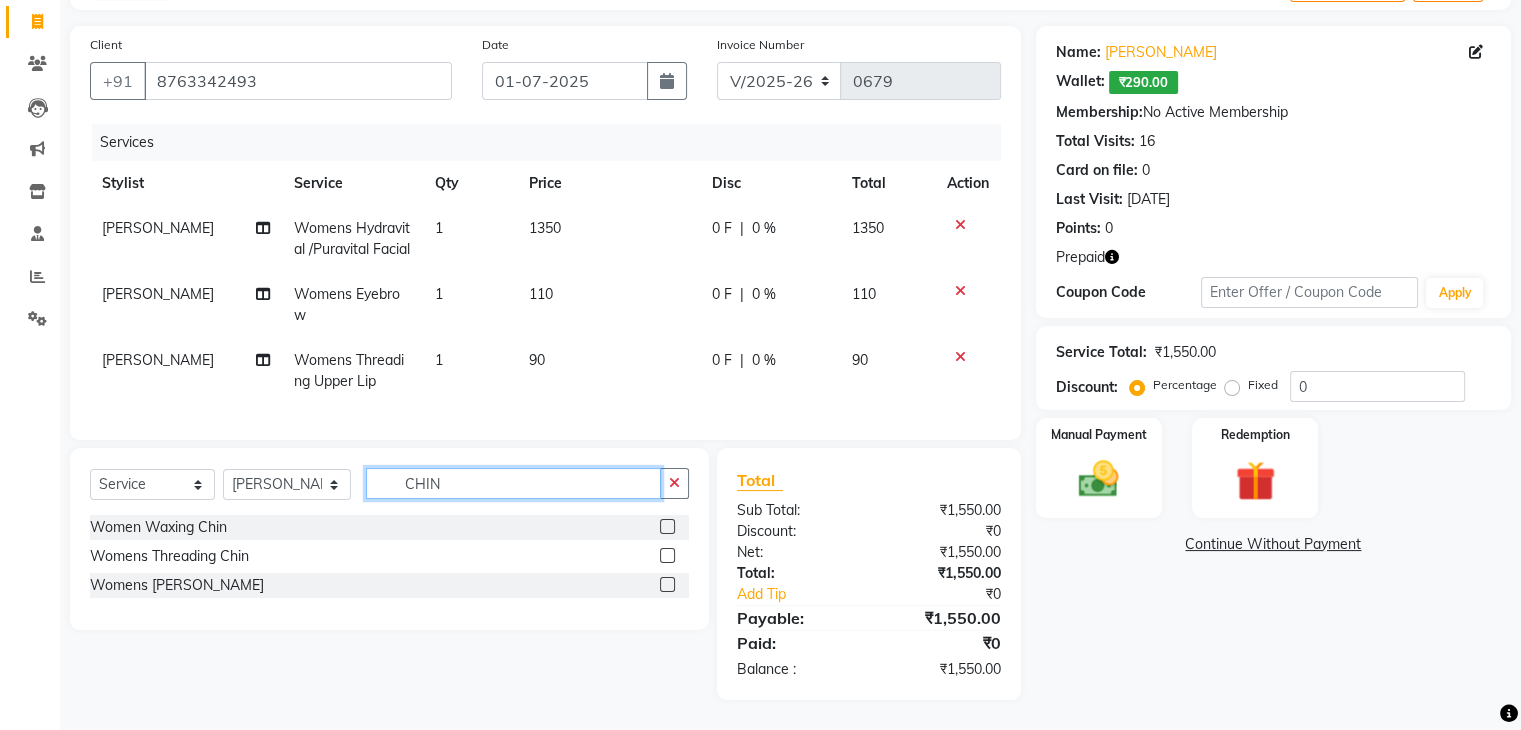 type on "CHIN" 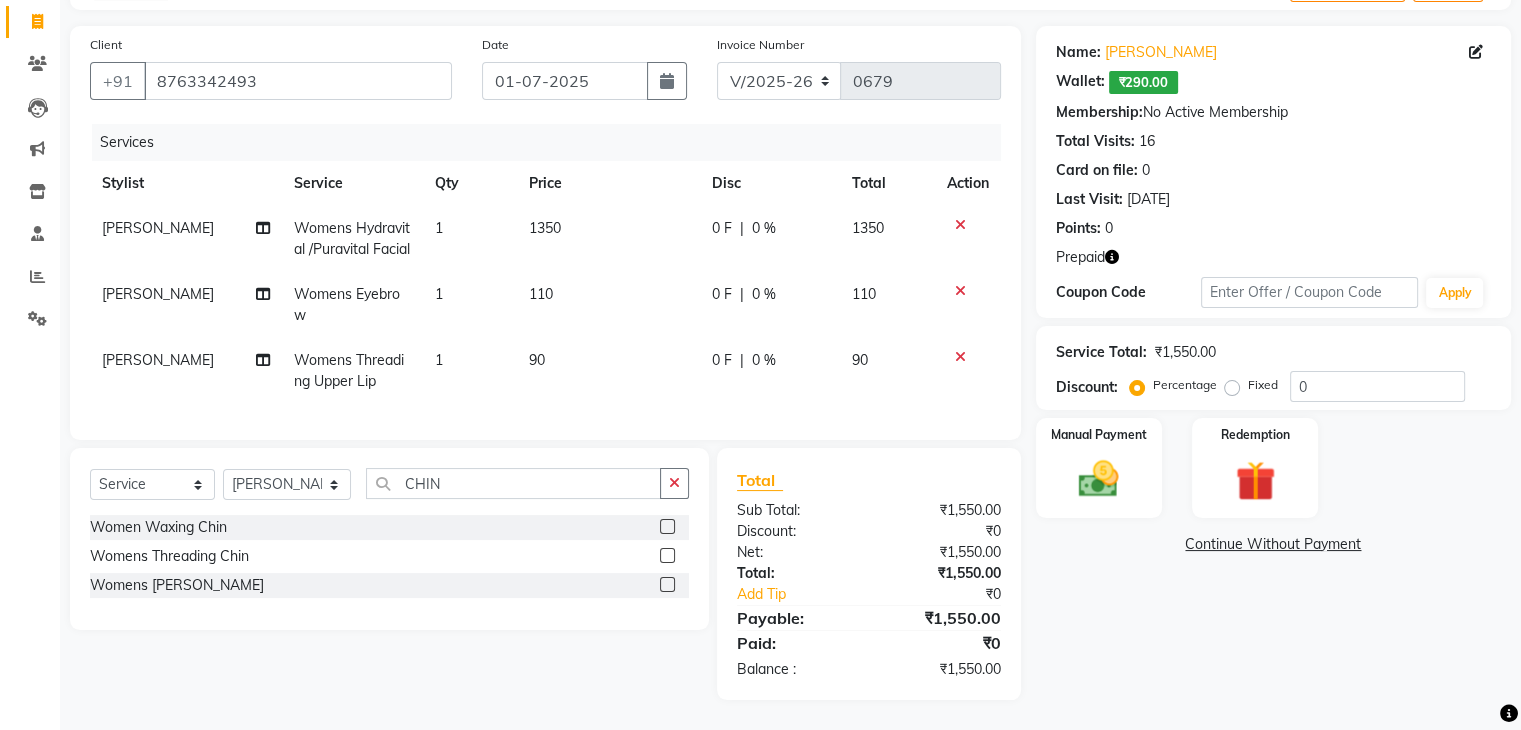click 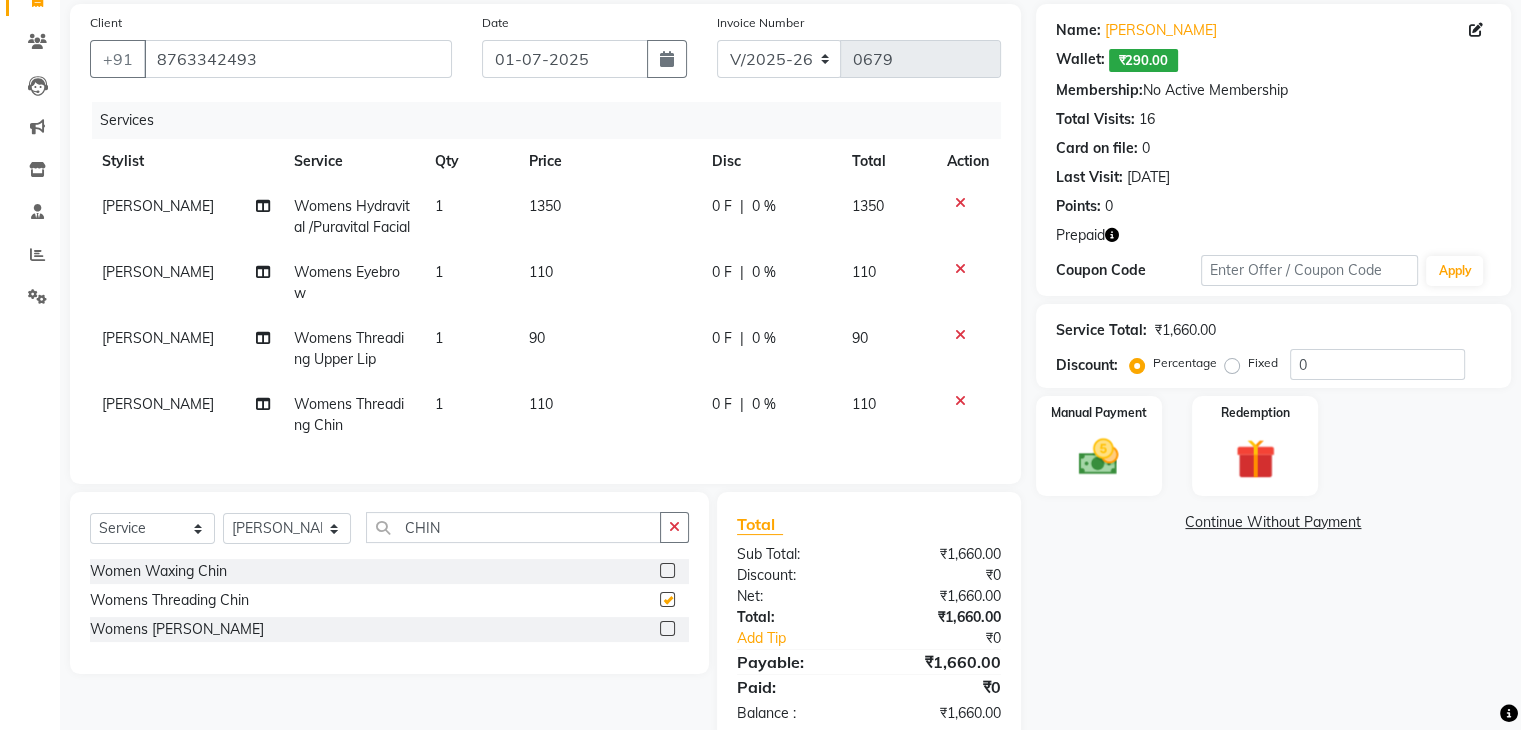 checkbox on "false" 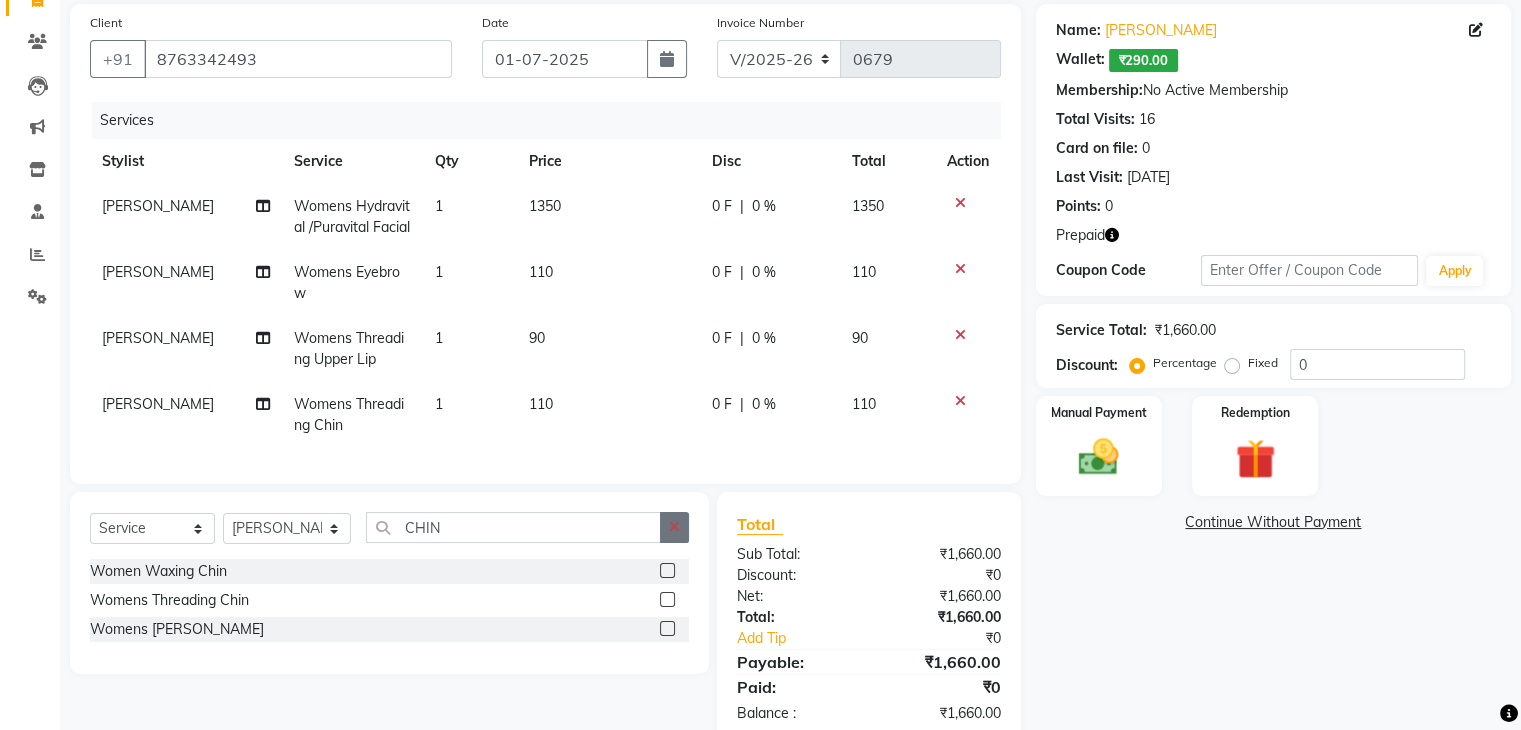 click 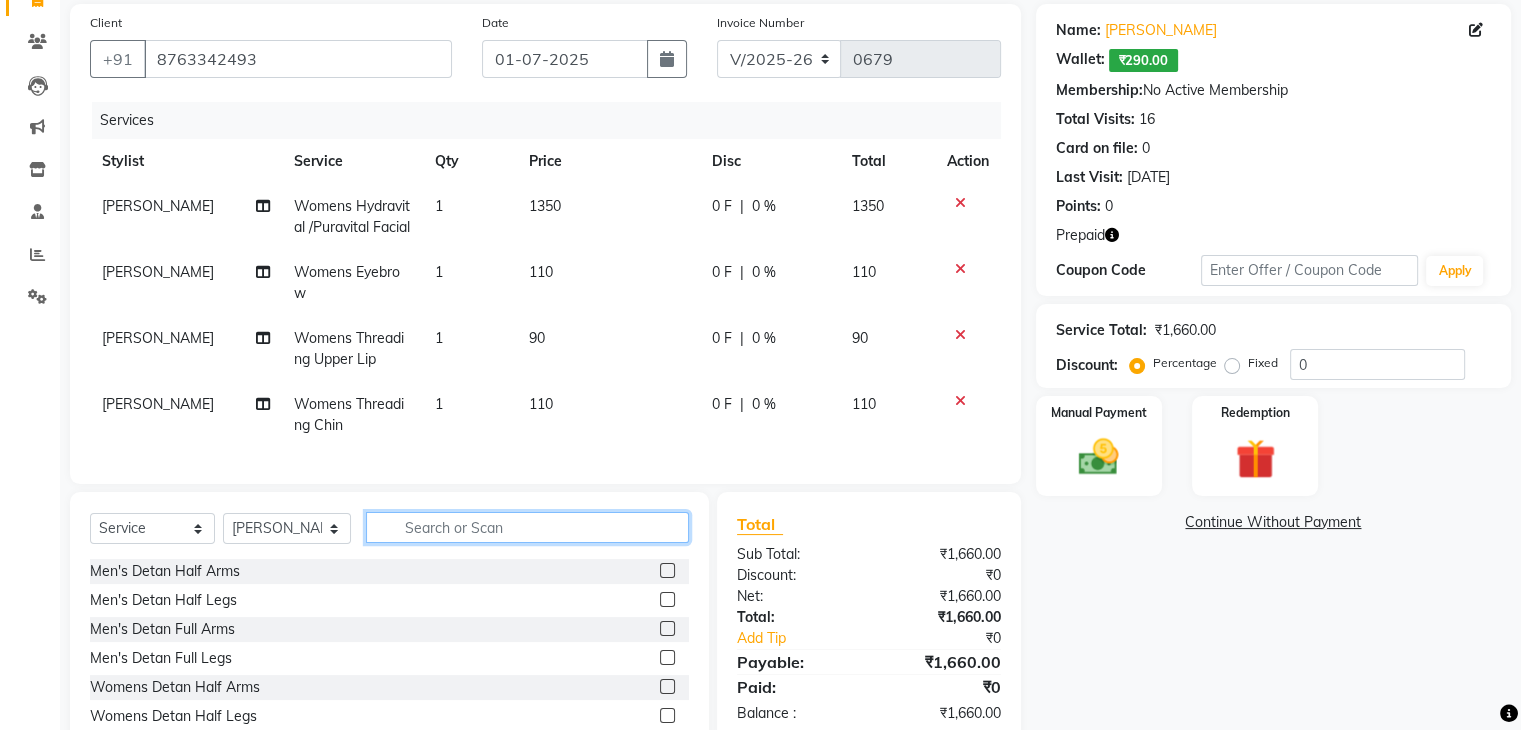 click 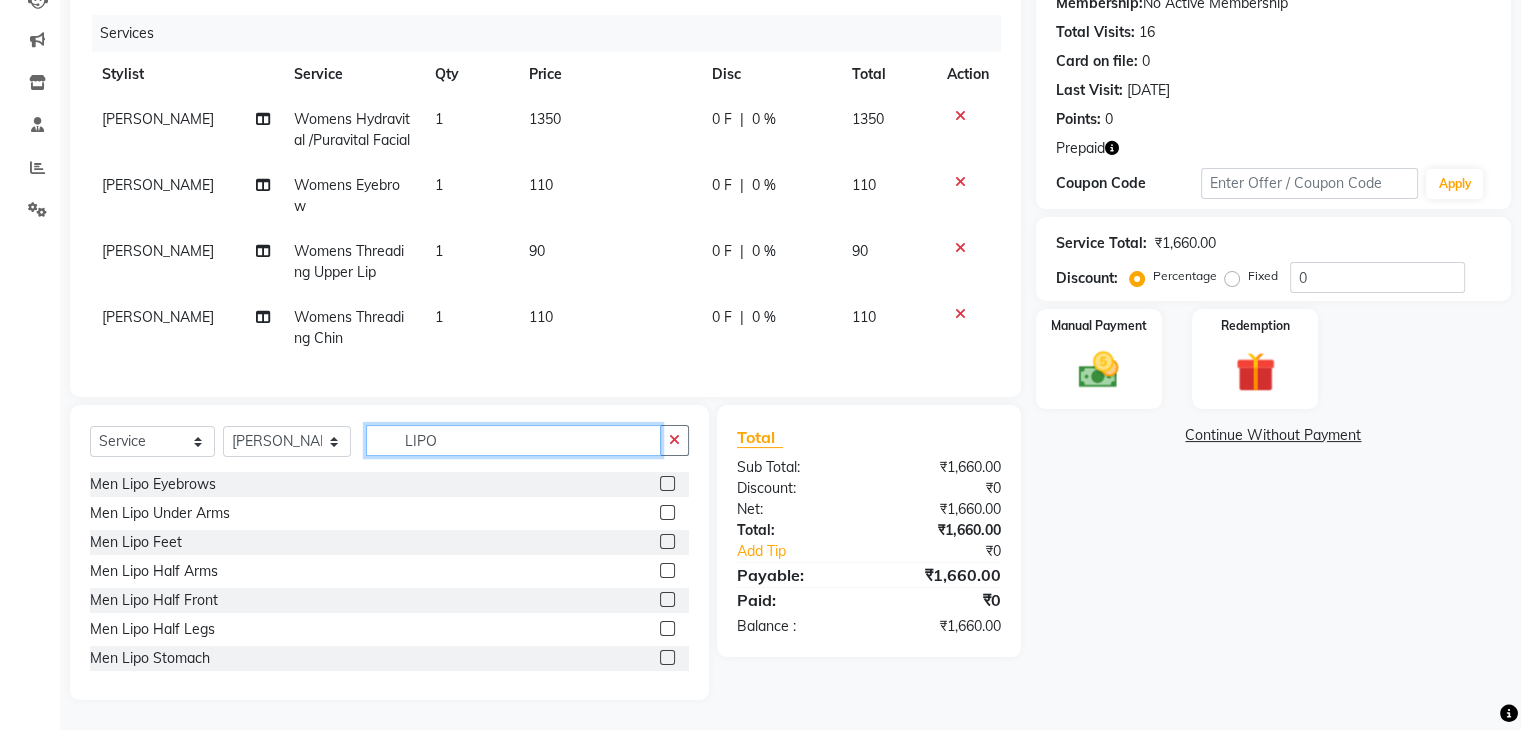 scroll, scrollTop: 270, scrollLeft: 0, axis: vertical 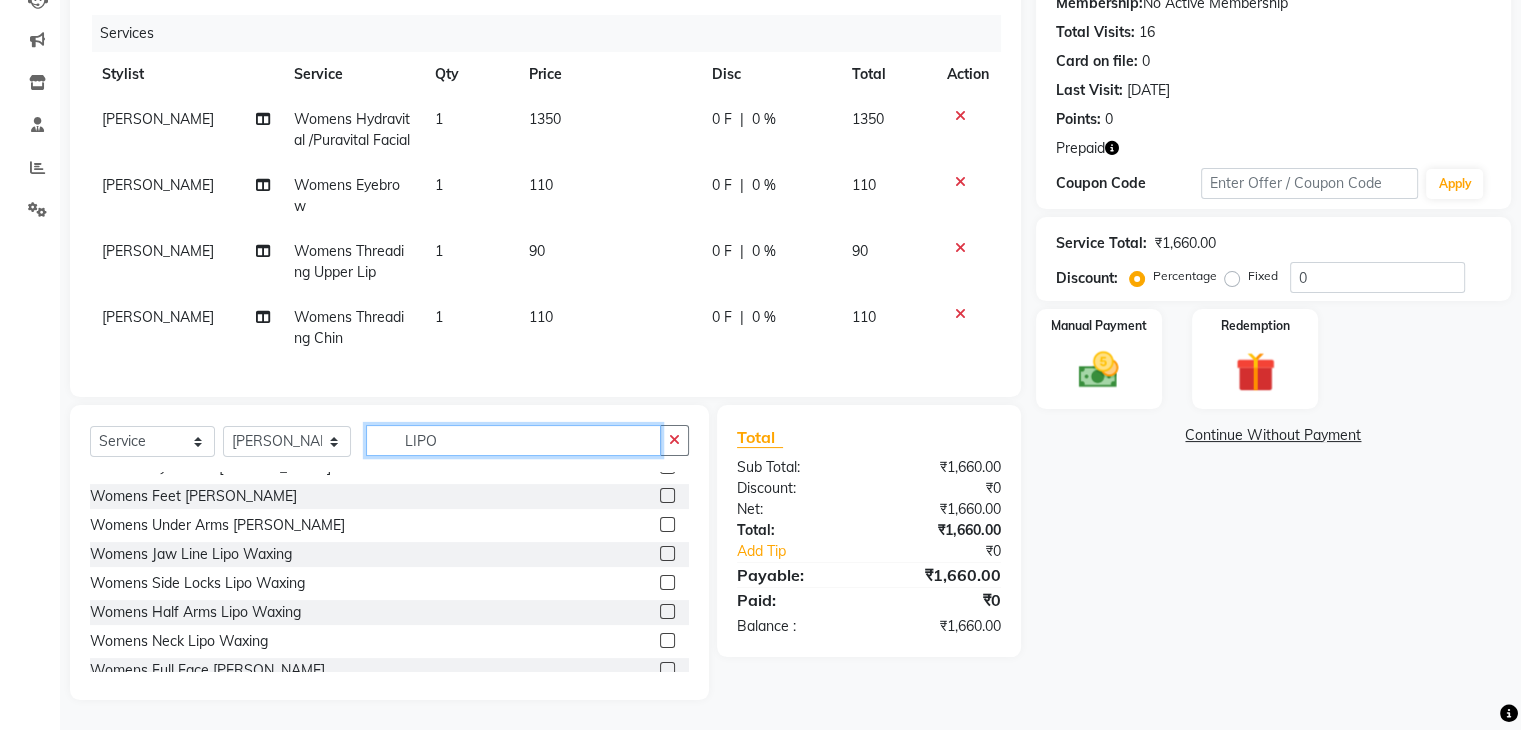 type on "LIPO" 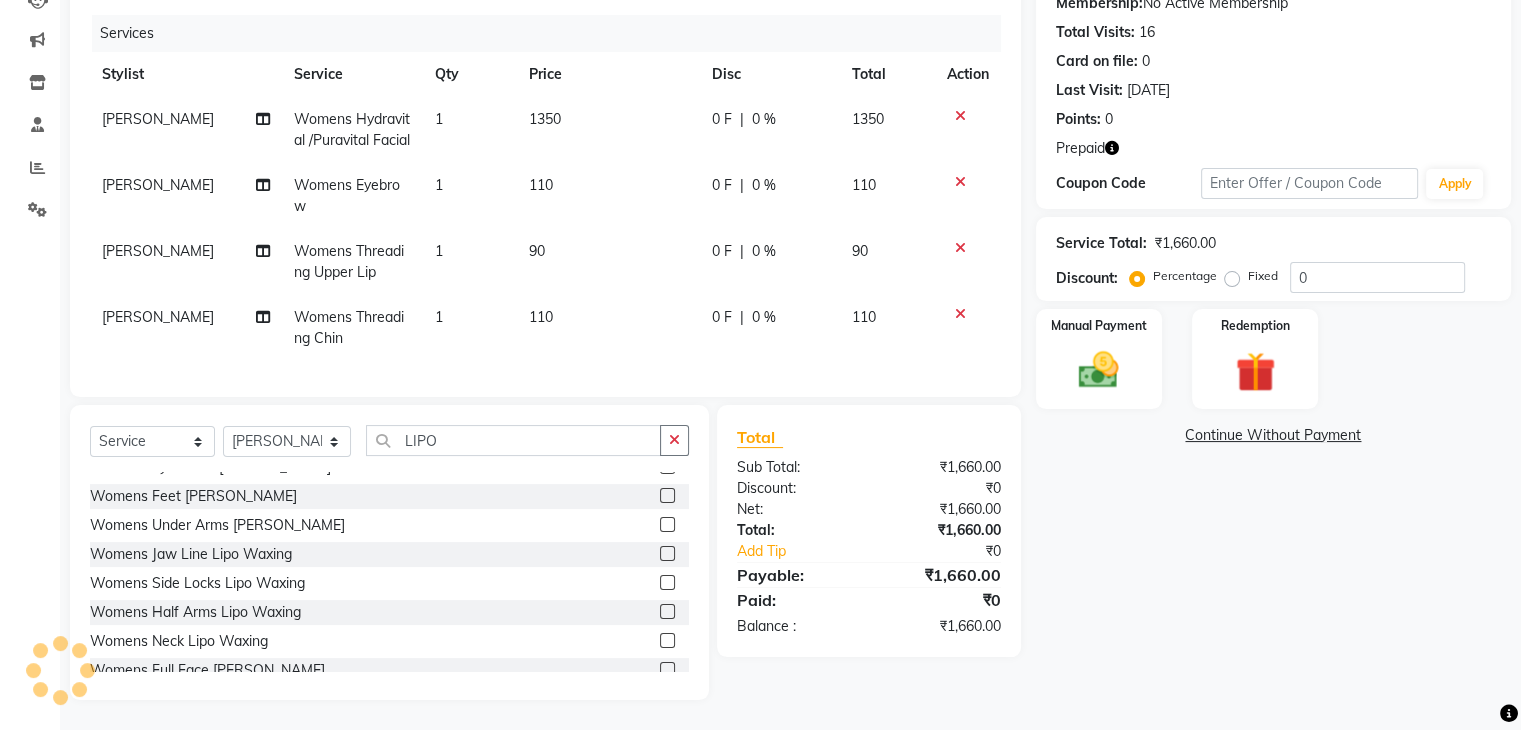 click 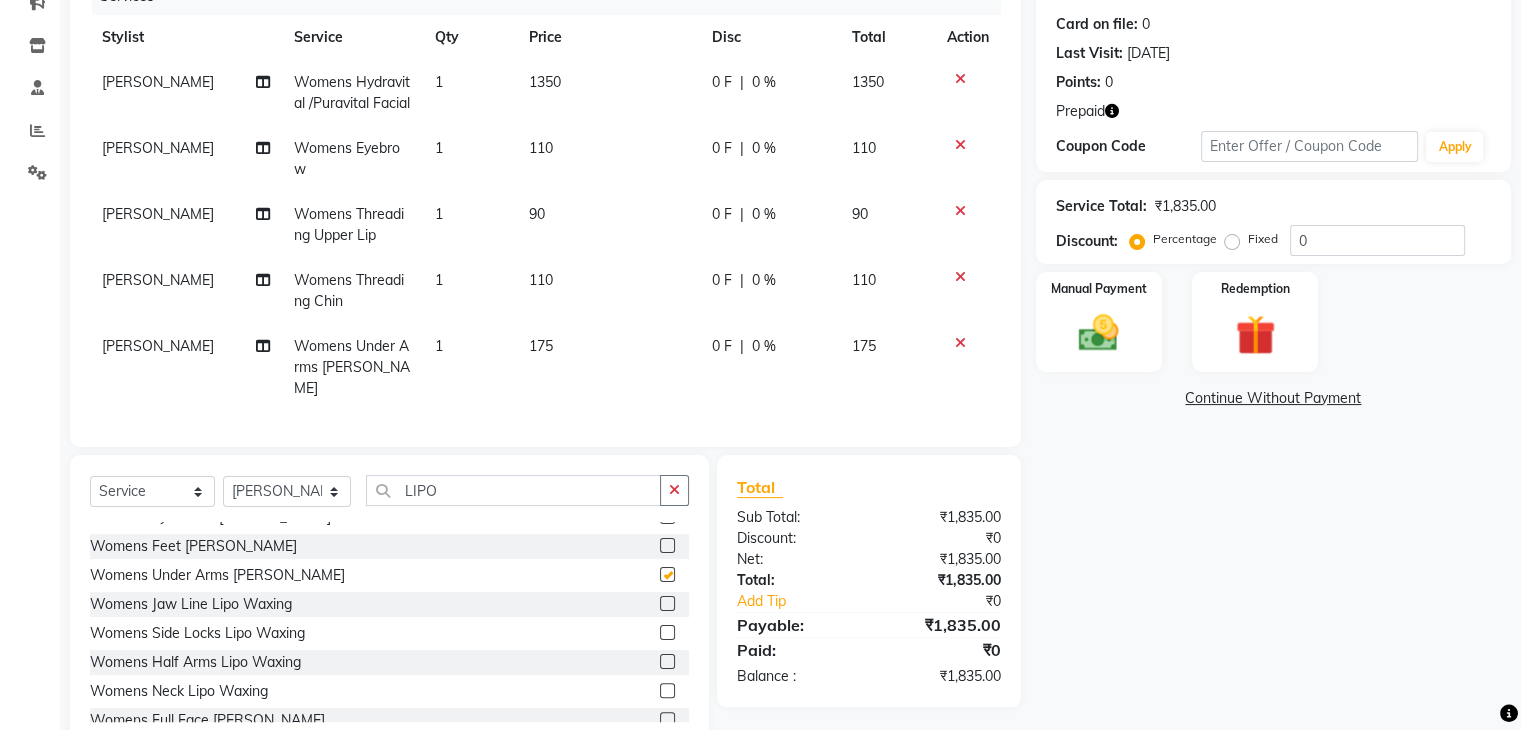 checkbox on "false" 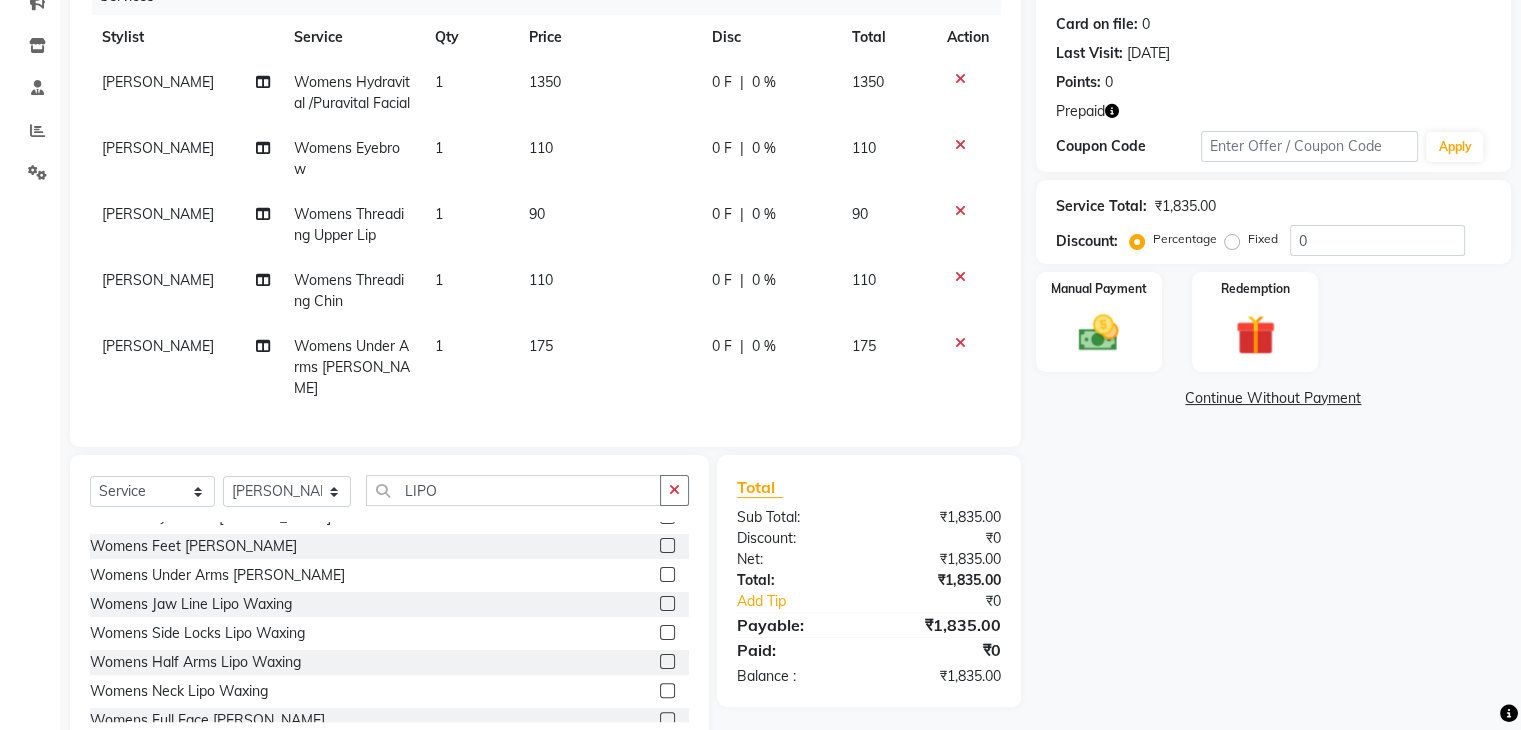 scroll, scrollTop: 900, scrollLeft: 0, axis: vertical 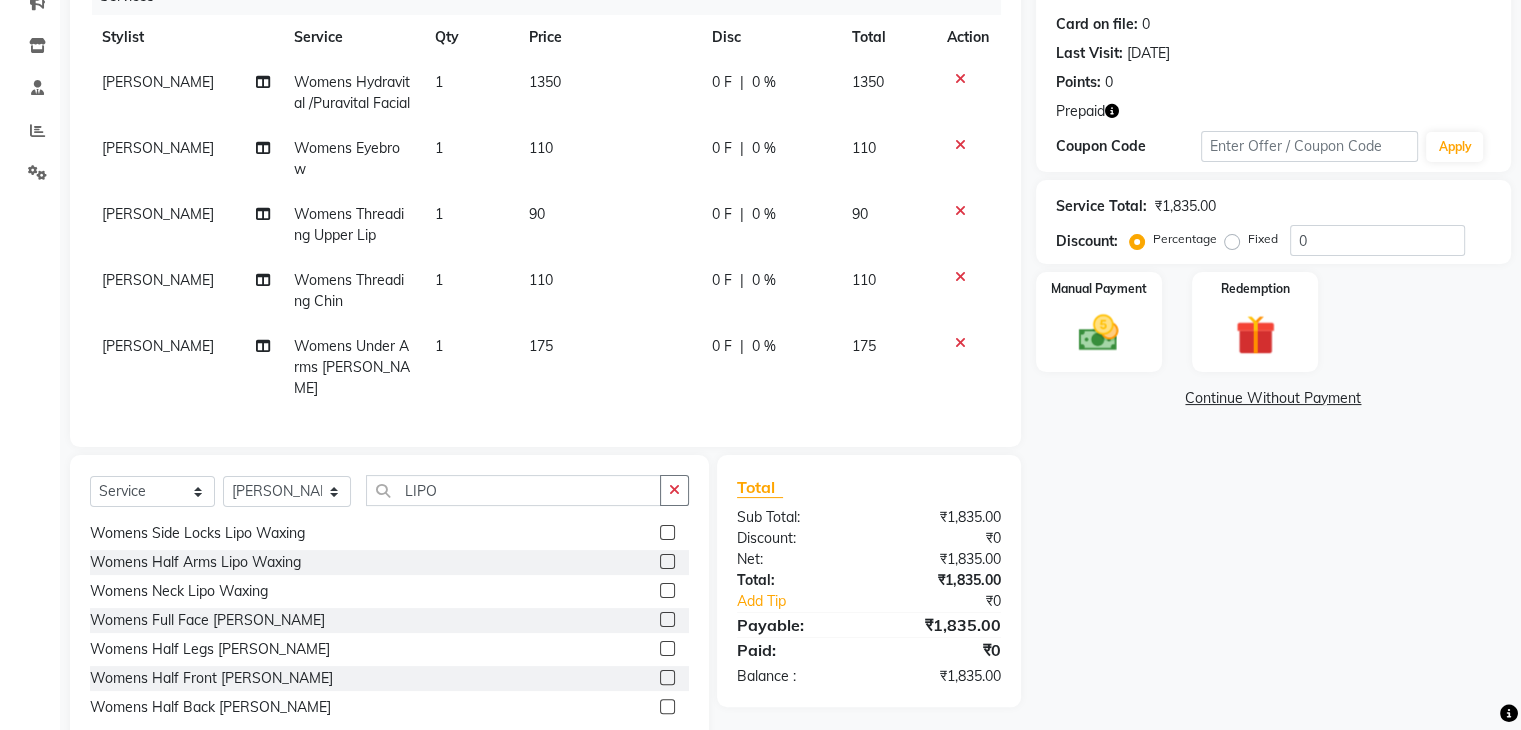 click 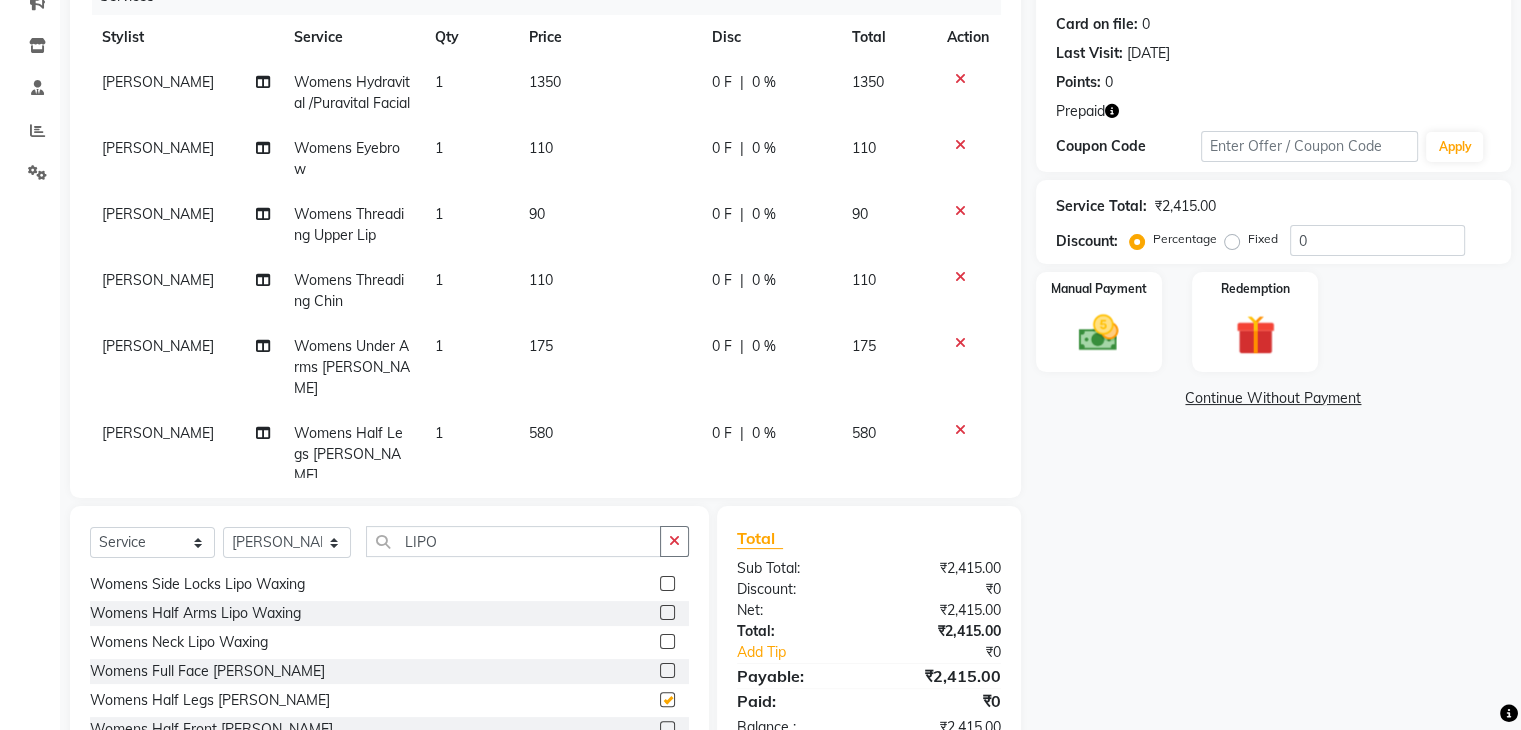 checkbox on "false" 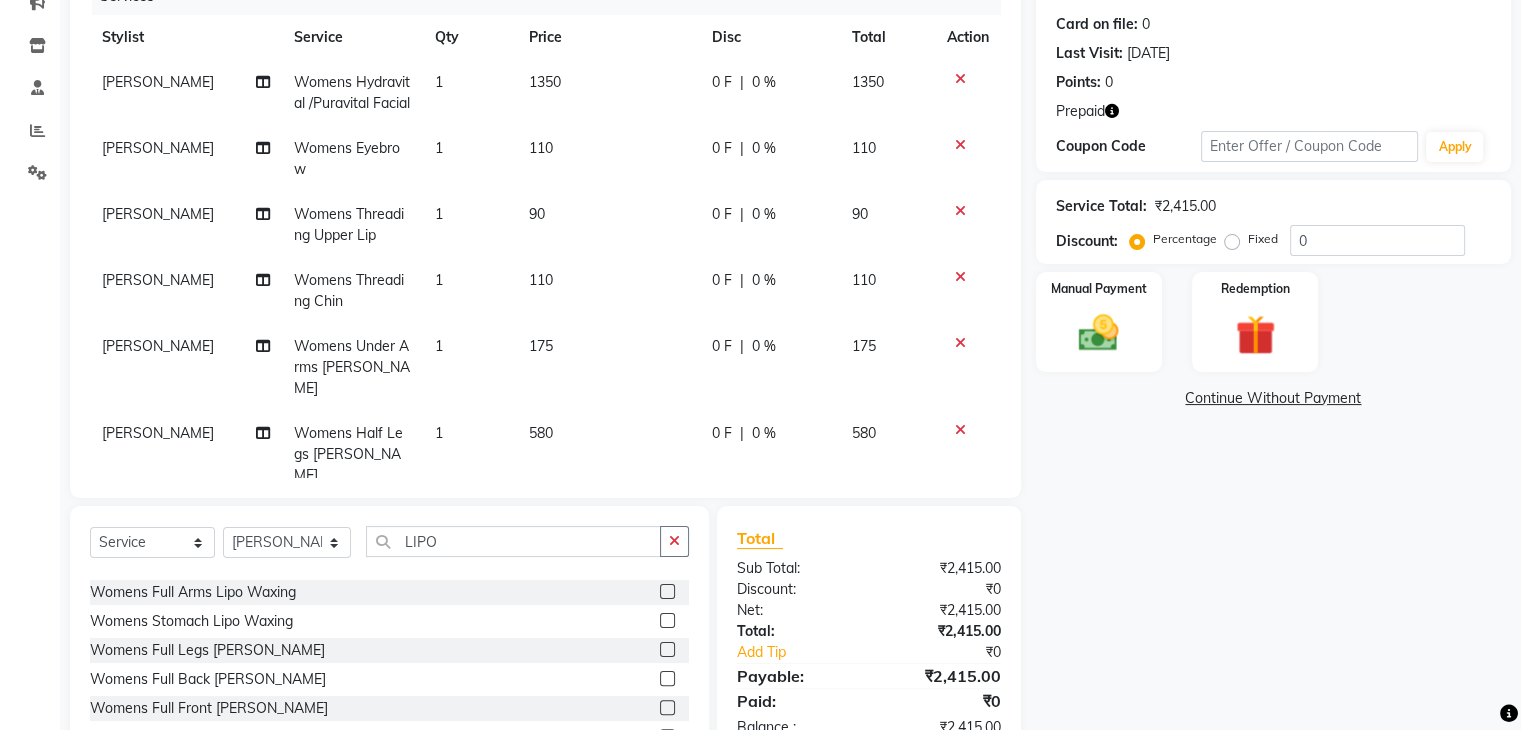 scroll, scrollTop: 1100, scrollLeft: 0, axis: vertical 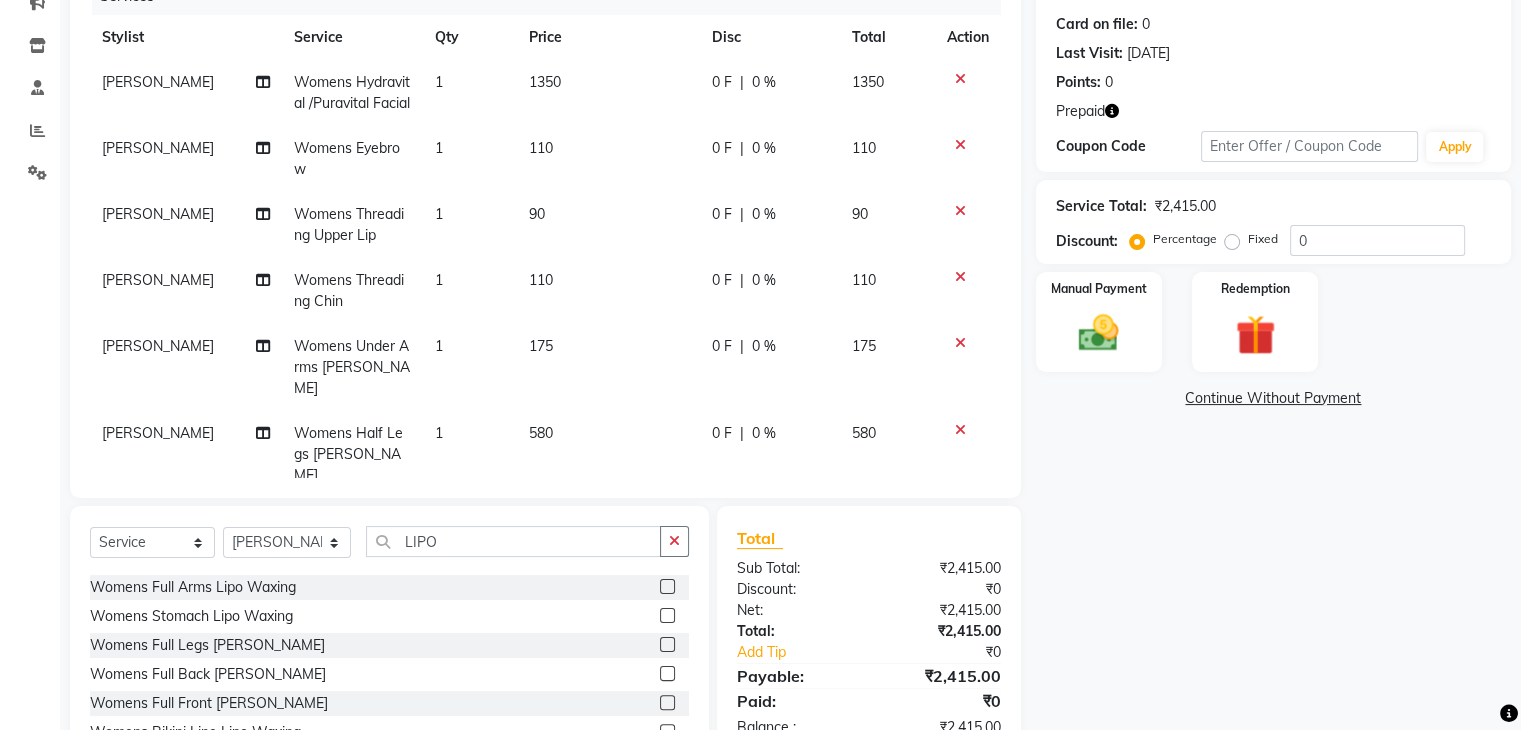 click 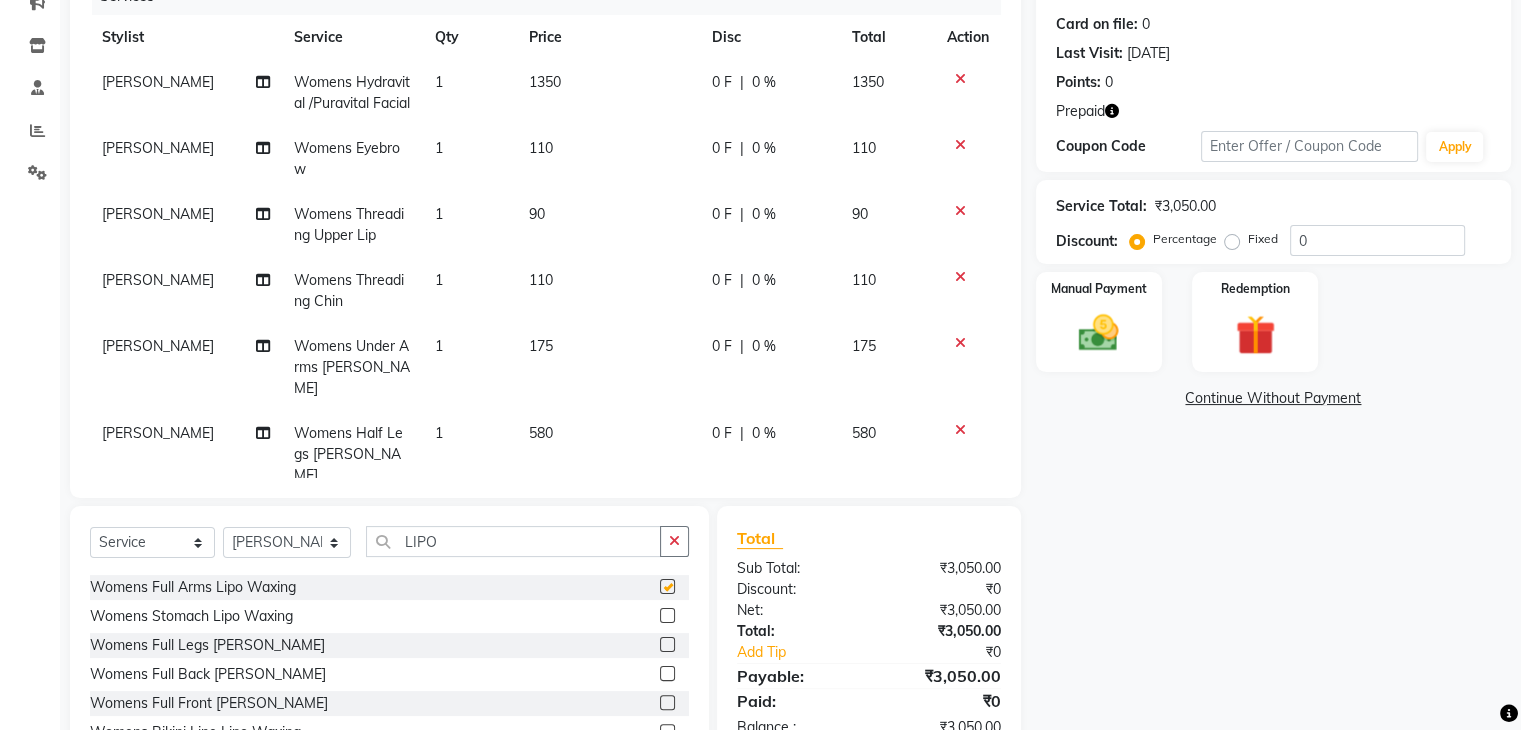 checkbox on "false" 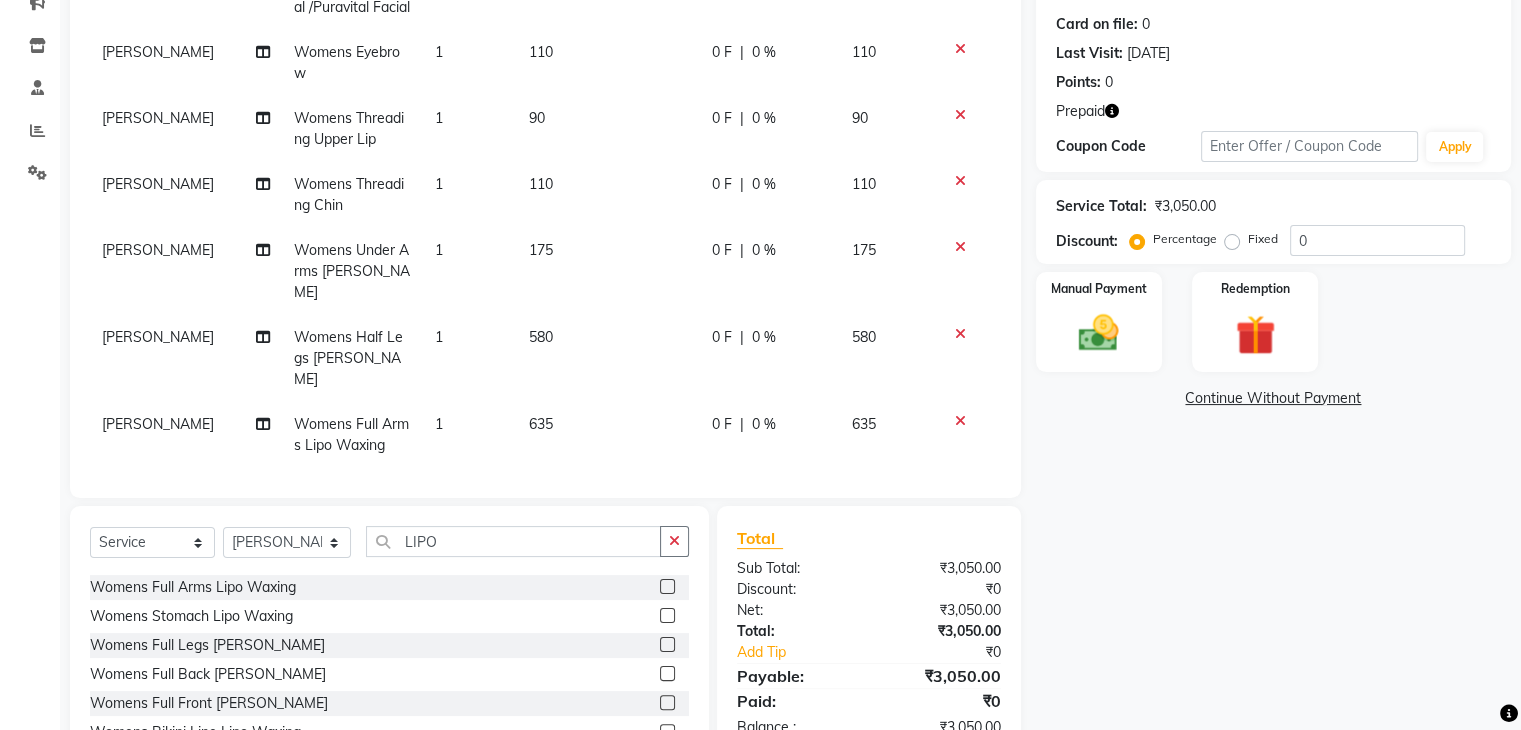 scroll, scrollTop: 0, scrollLeft: 0, axis: both 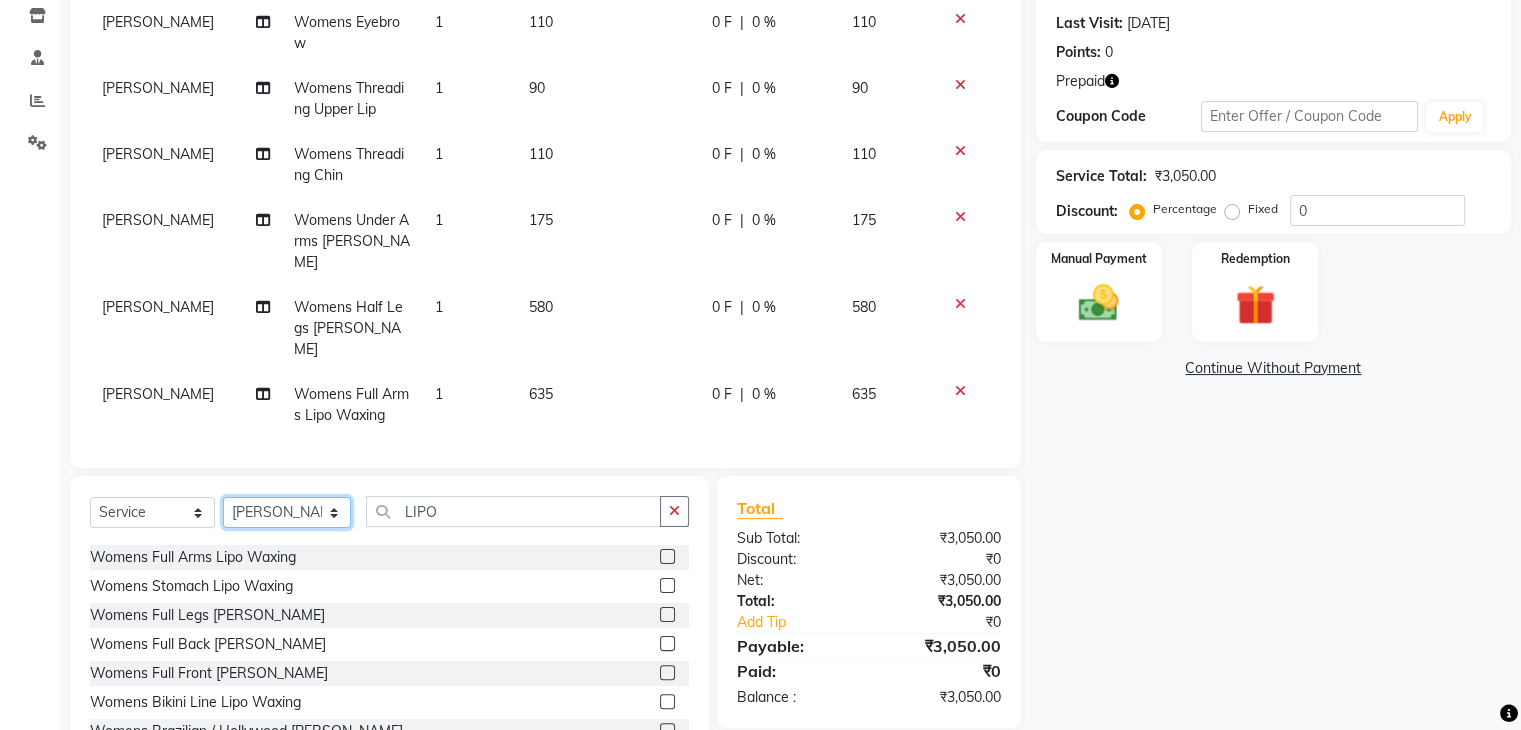 click on "Select Stylist [PERSON_NAME]( Therapist ) IND039 Indulge The Salon CDA Mohd [PERSON_NAME] [PERSON_NAME] [PERSON_NAME] Das [PERSON_NAME] [PERSON_NAME]" 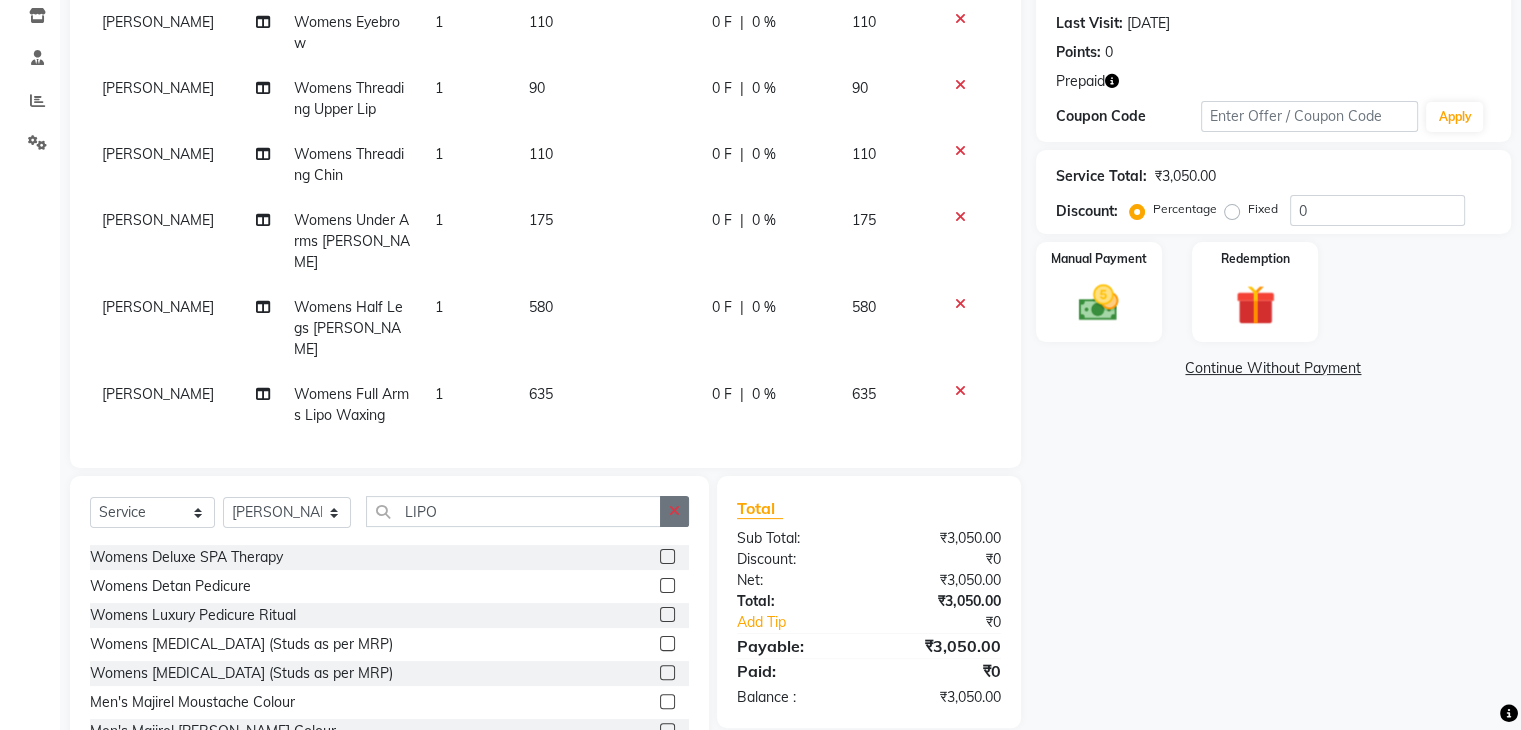 click 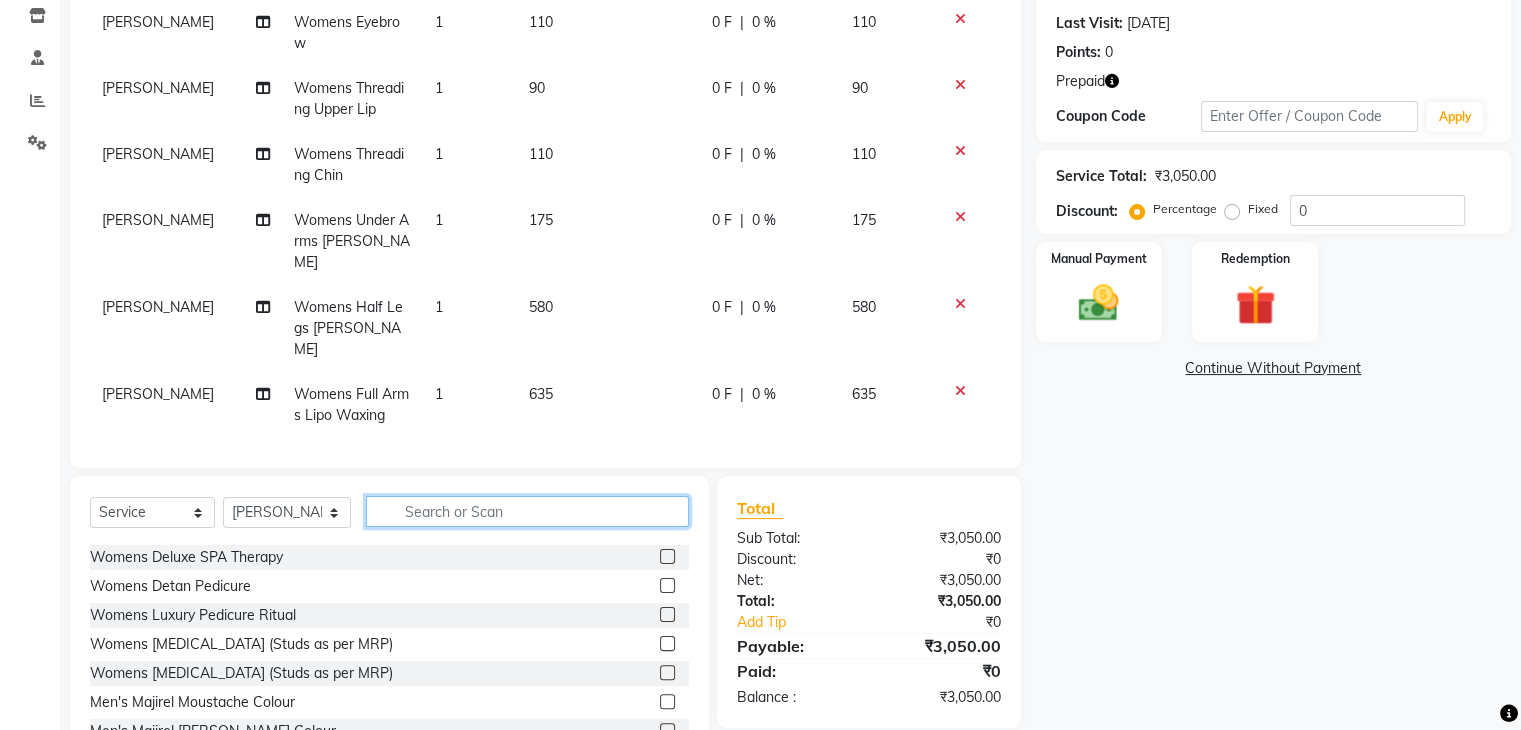 click 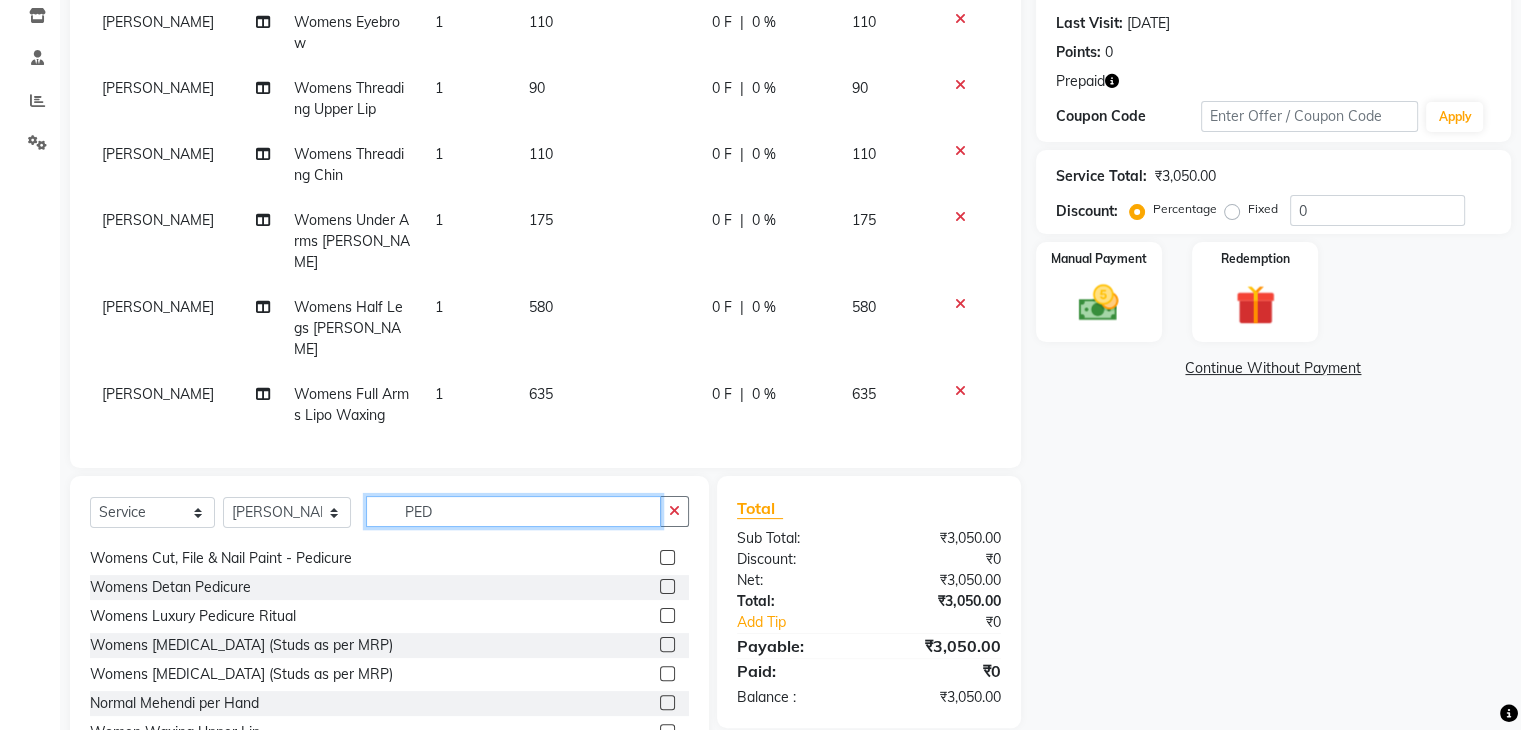 scroll, scrollTop: 0, scrollLeft: 0, axis: both 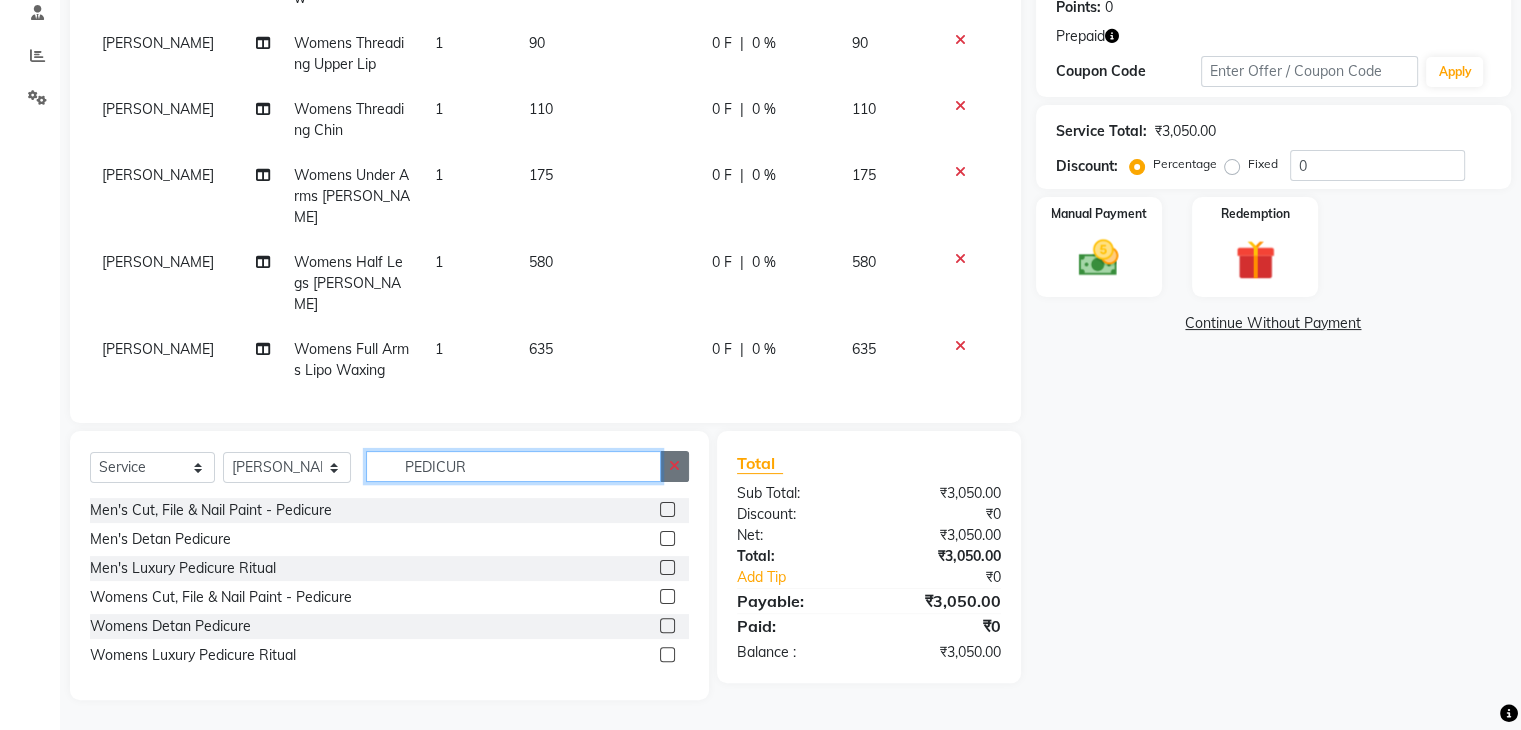 type on "PEDICUR" 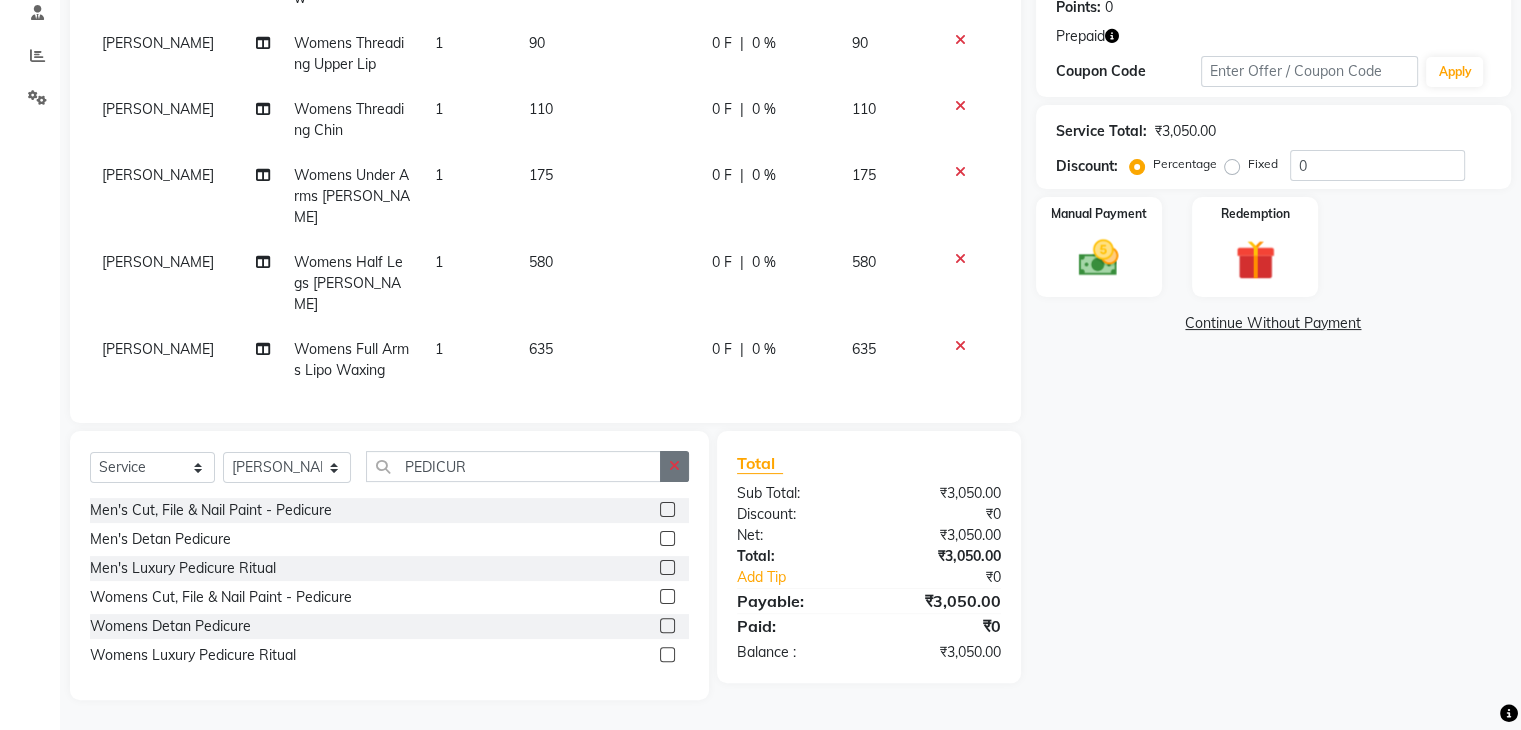 click 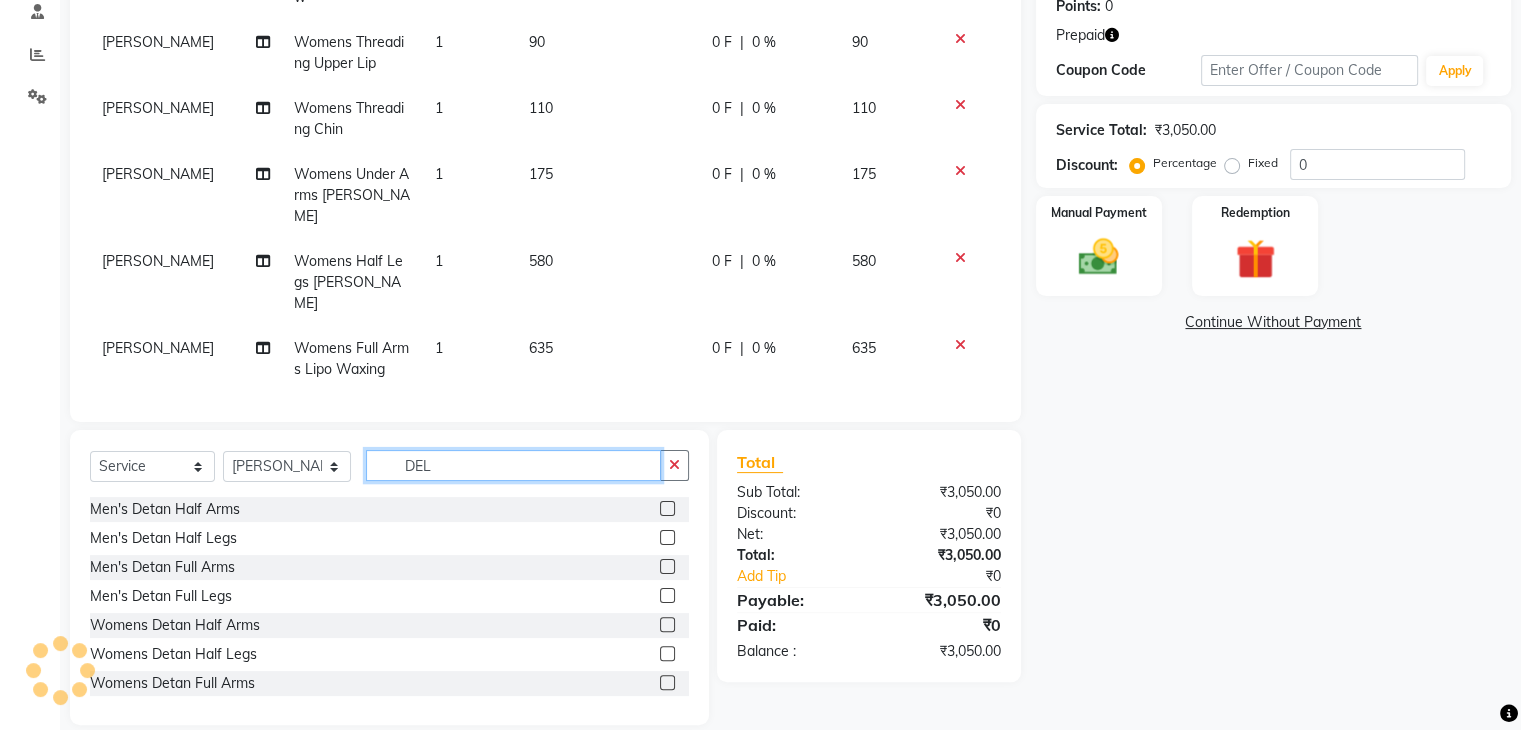 scroll, scrollTop: 328, scrollLeft: 0, axis: vertical 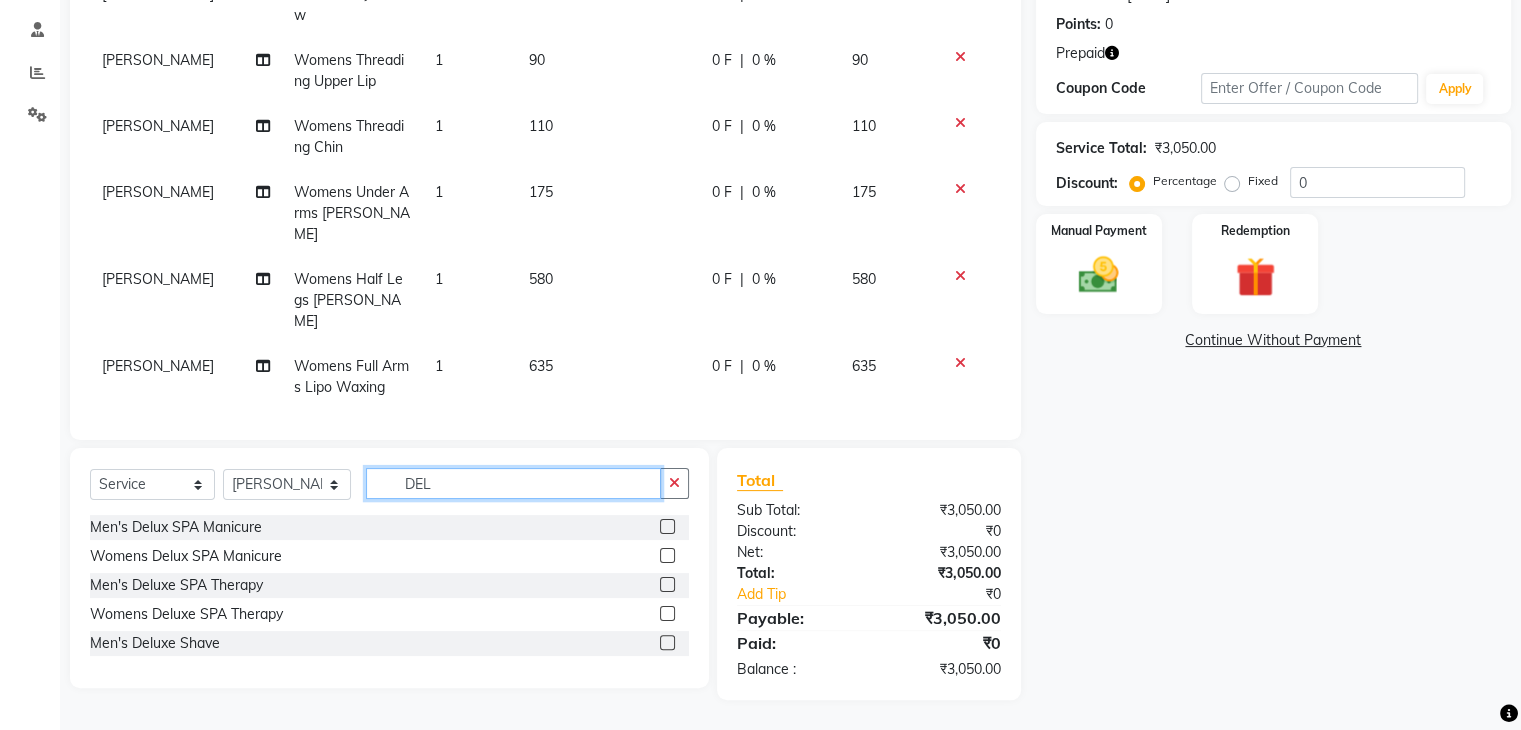 type on "DEL" 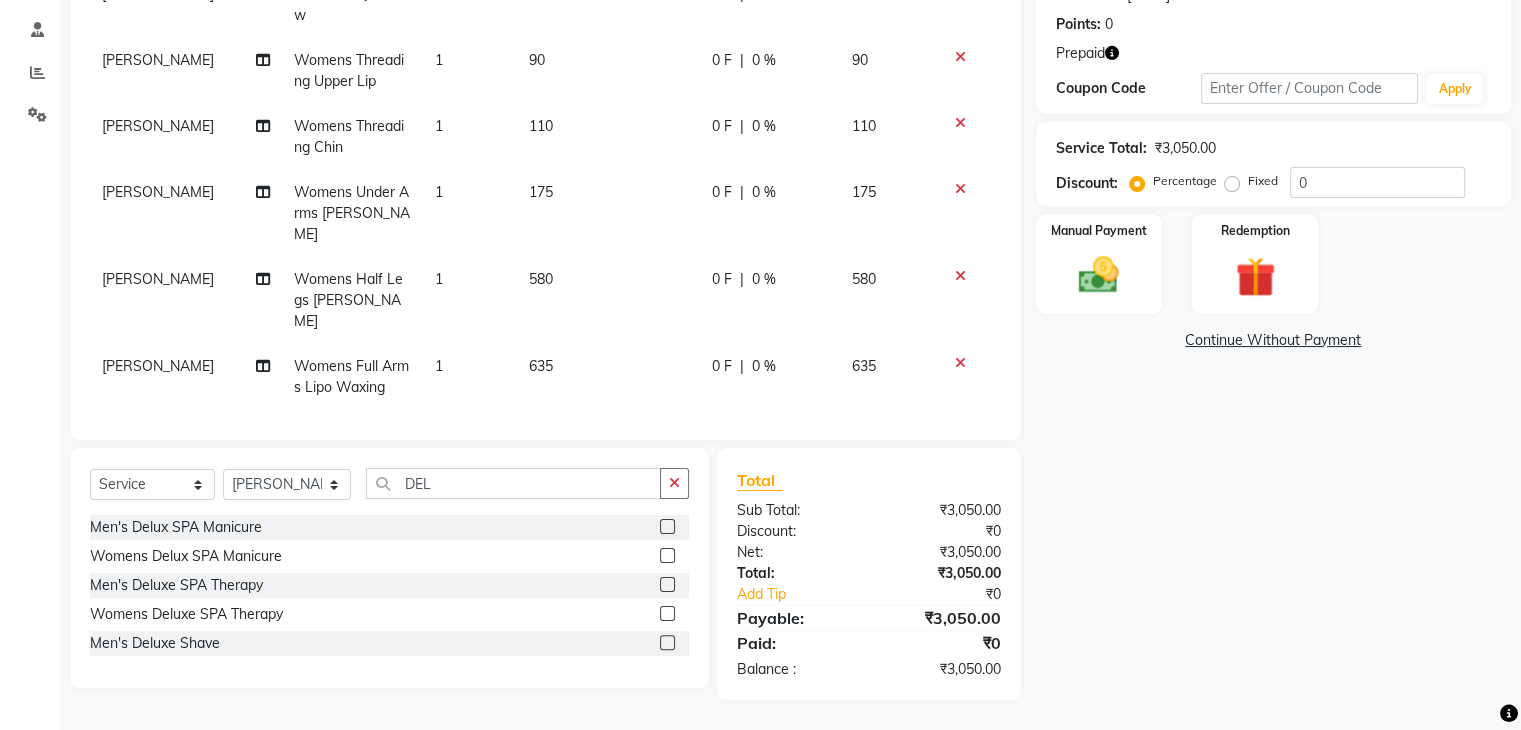 click 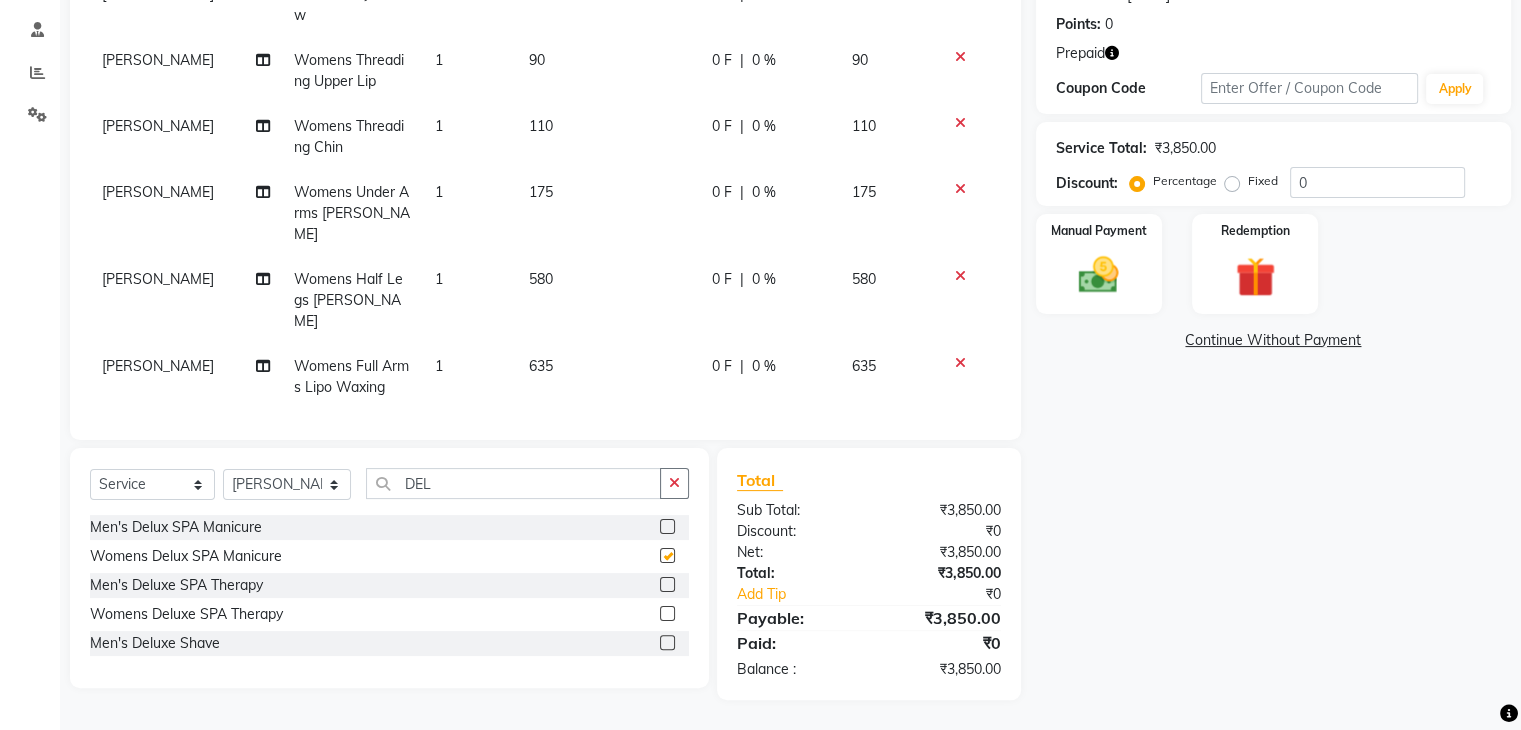 checkbox on "false" 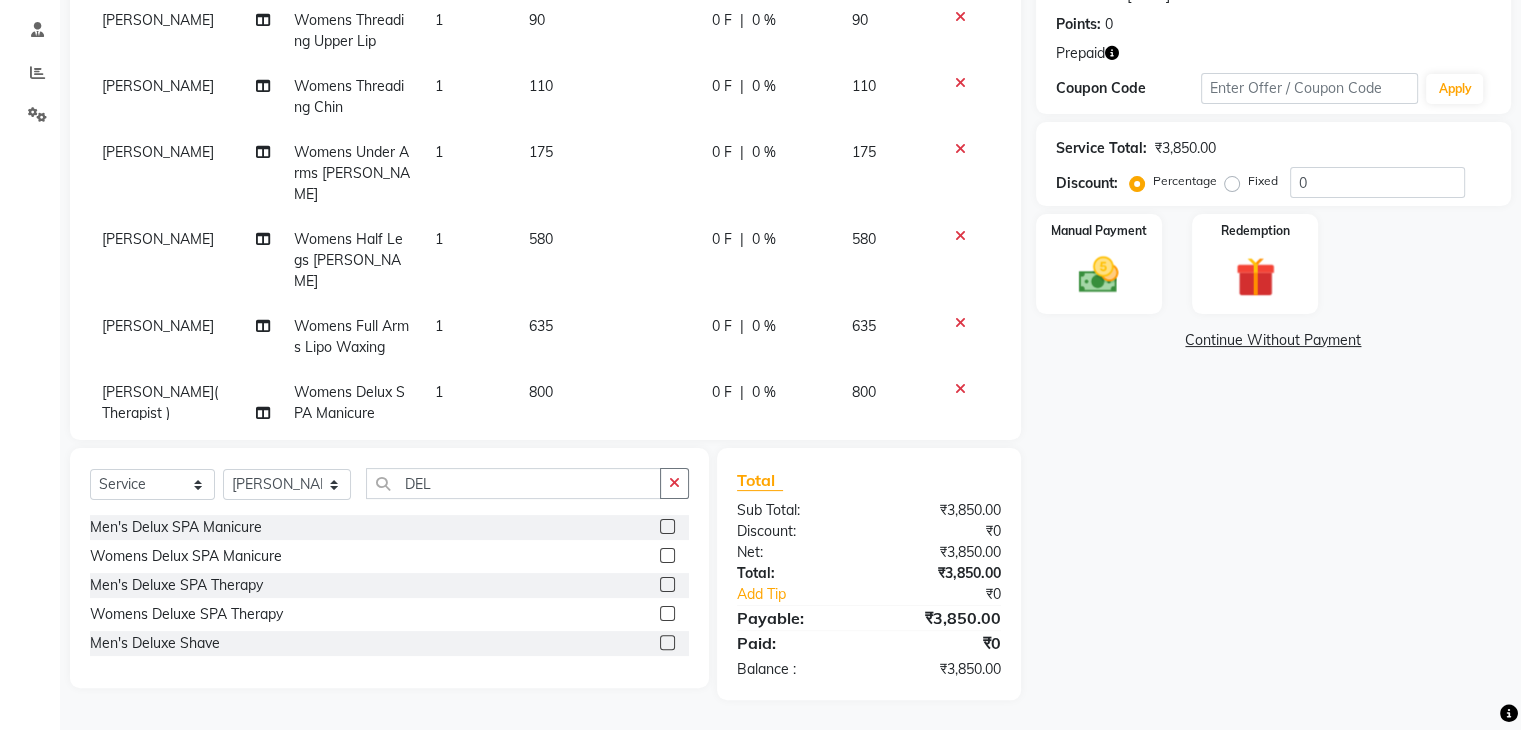 scroll, scrollTop: 162, scrollLeft: 0, axis: vertical 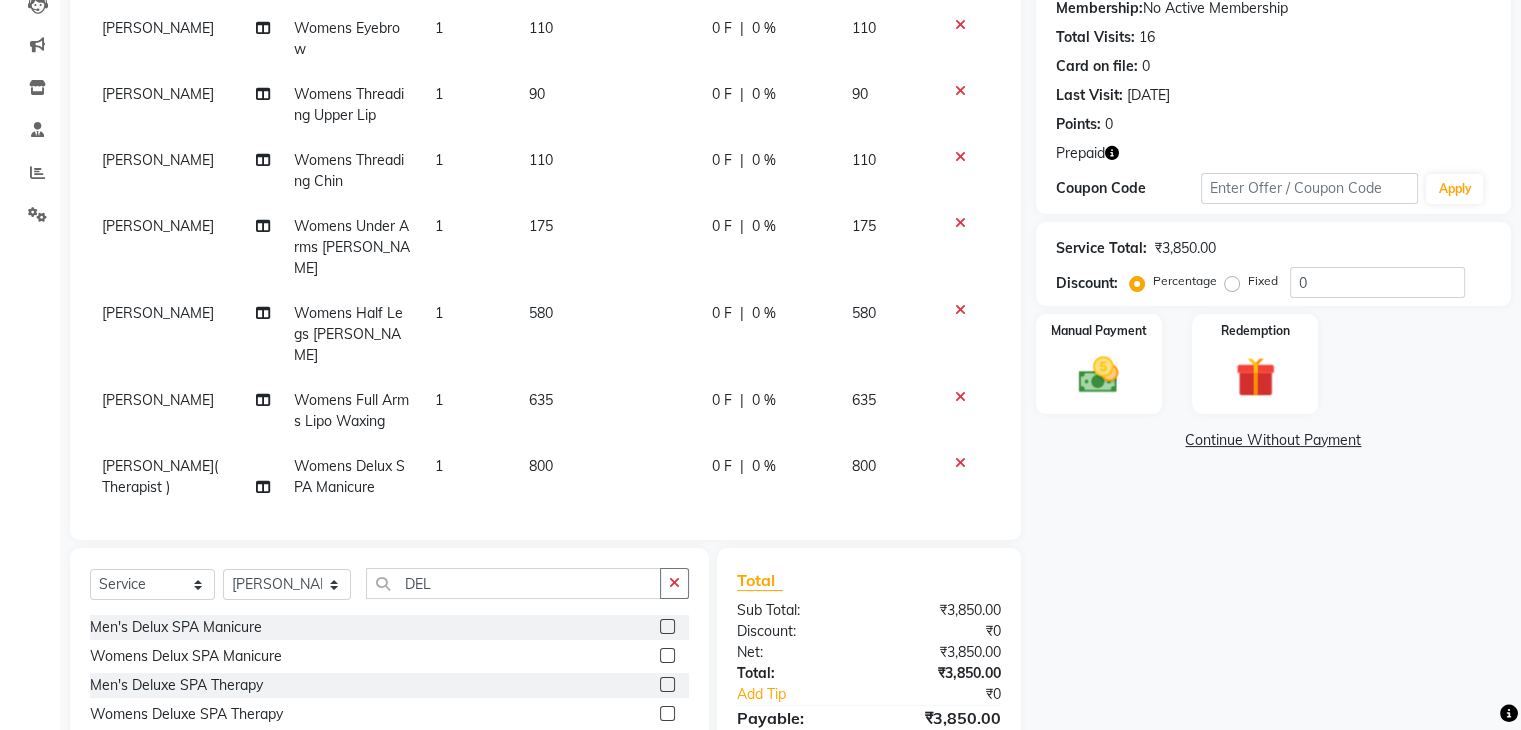 click 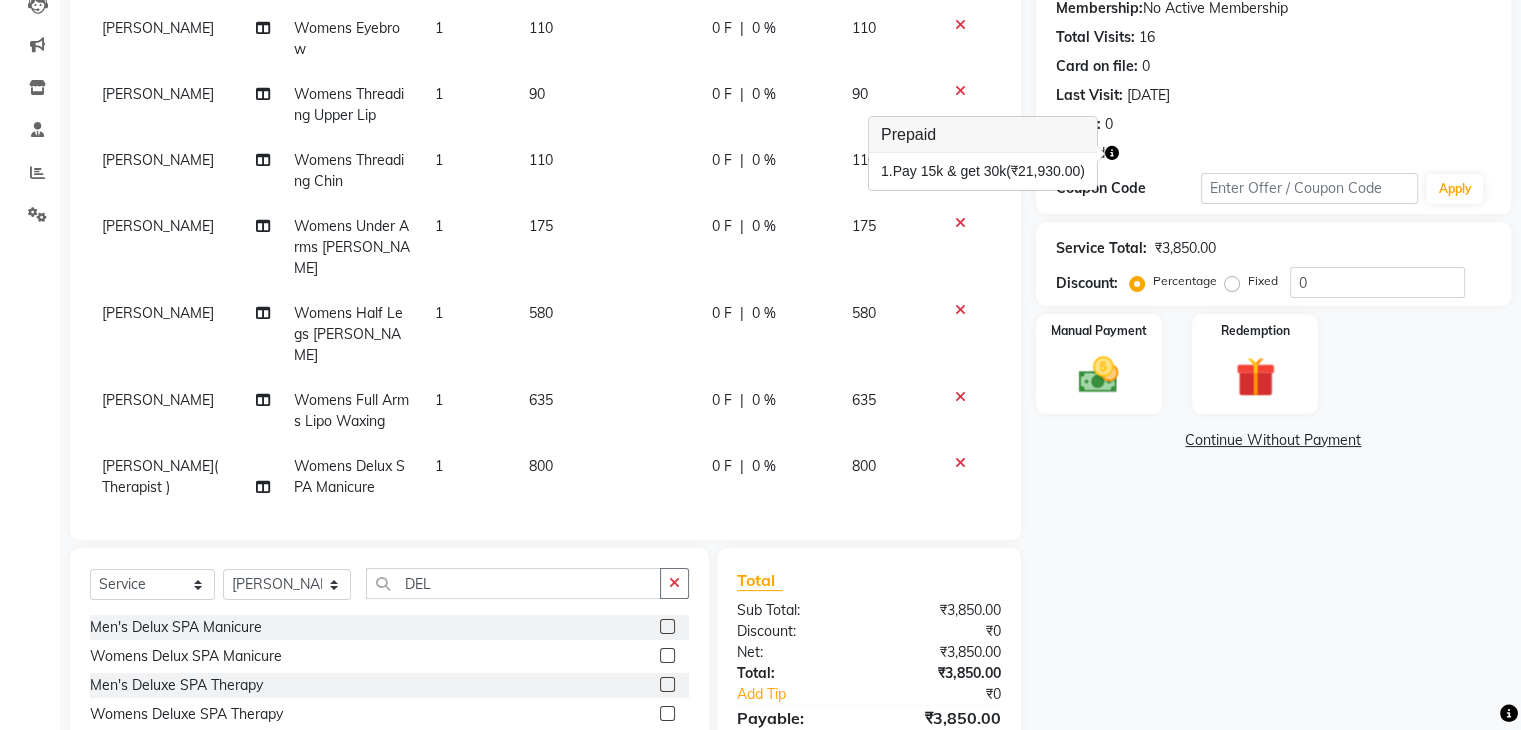 scroll, scrollTop: 328, scrollLeft: 0, axis: vertical 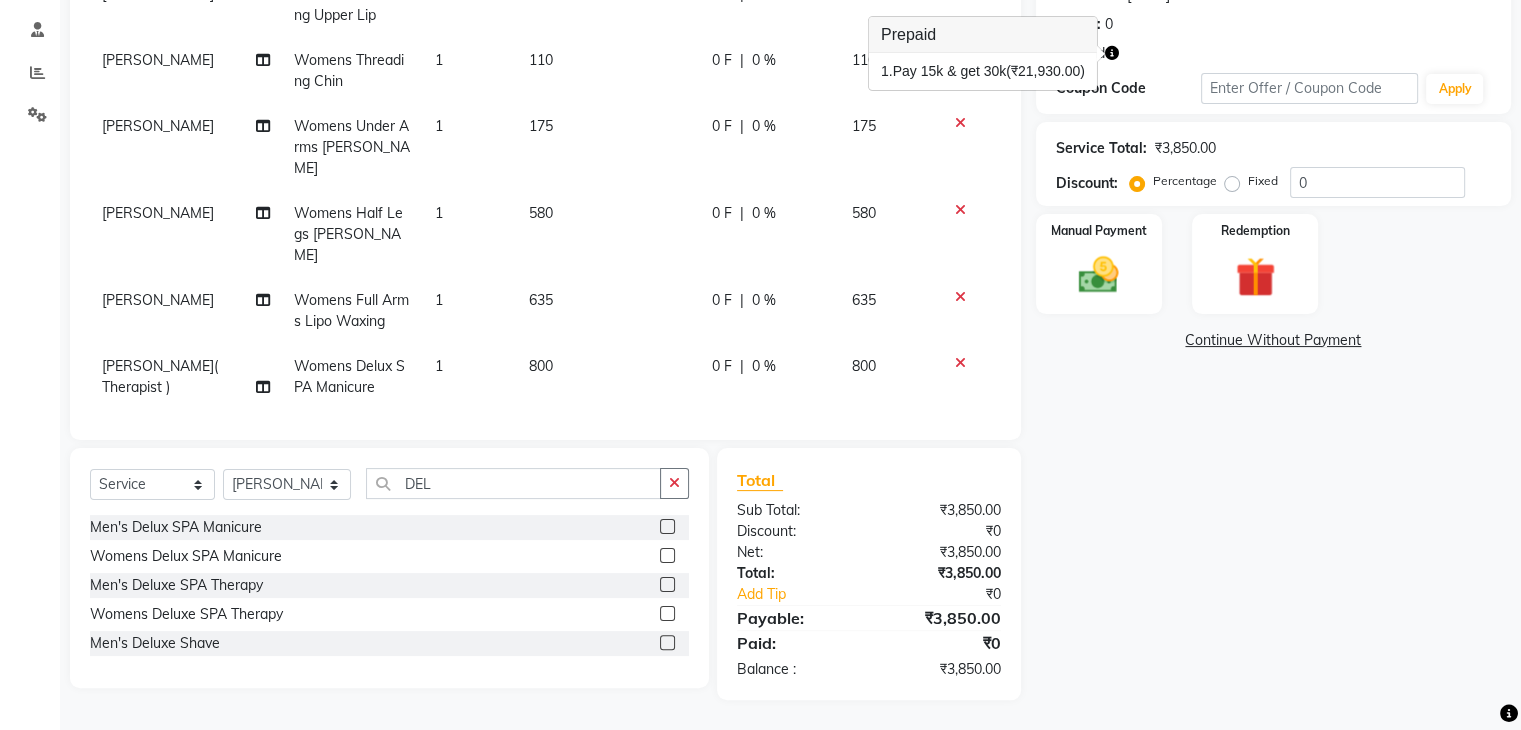 click 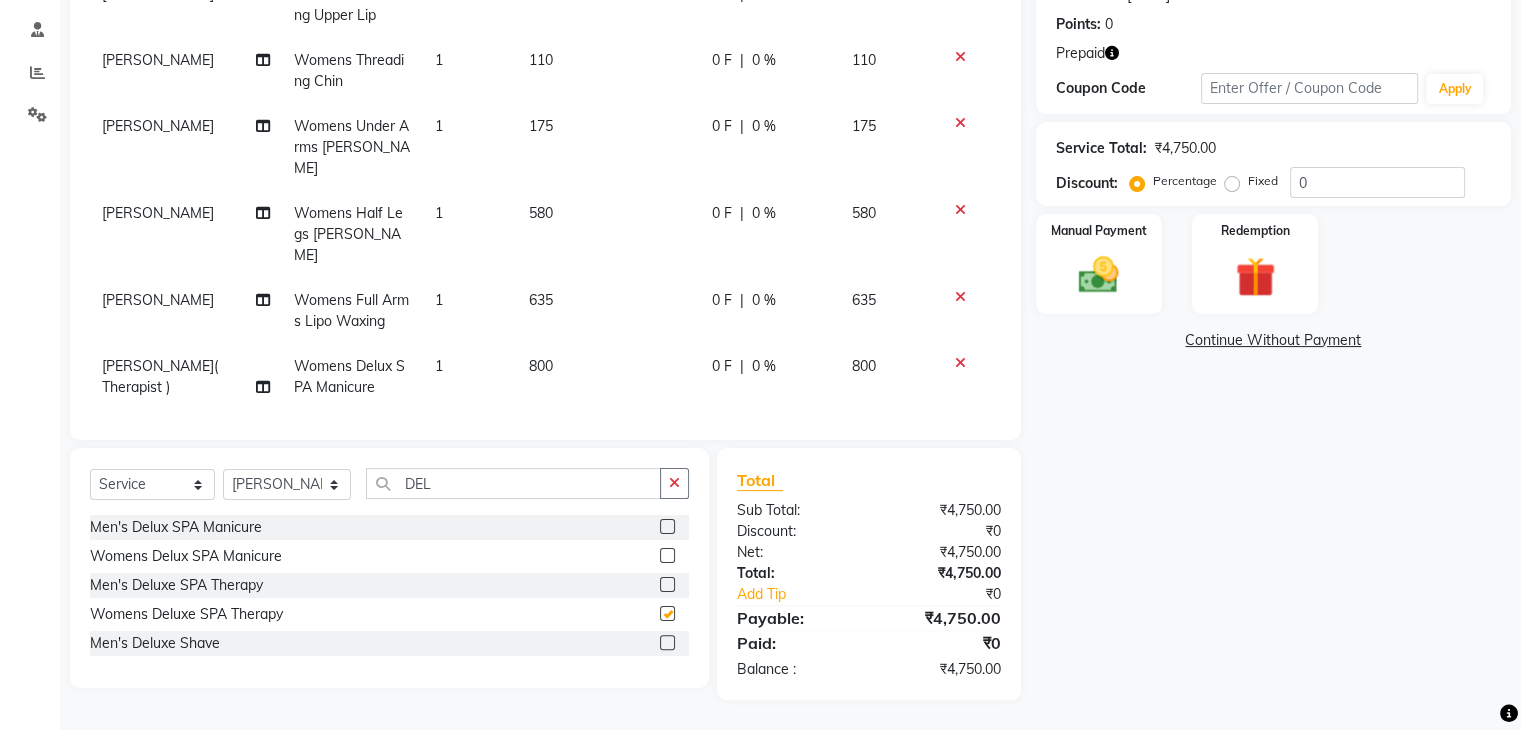 checkbox on "false" 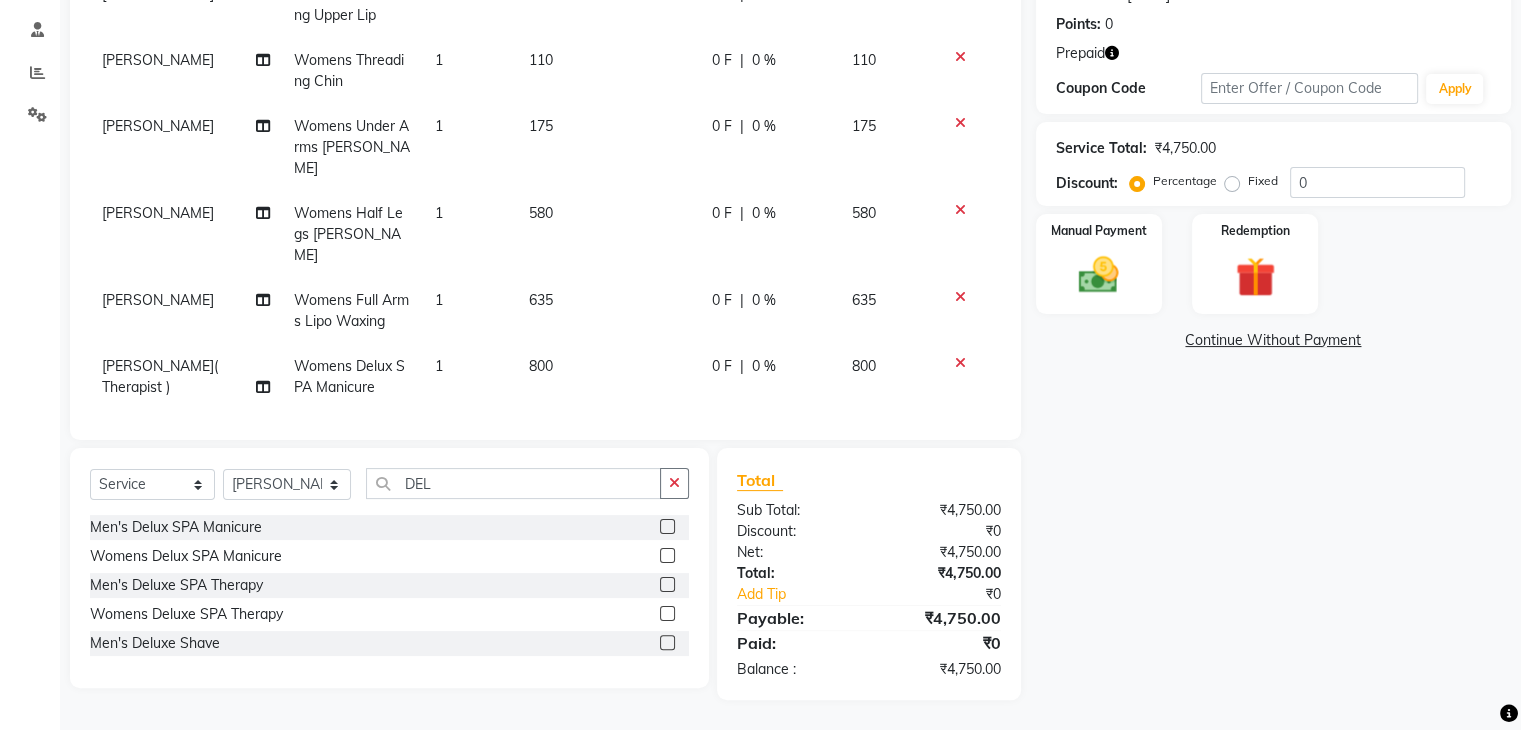 scroll, scrollTop: 228, scrollLeft: 0, axis: vertical 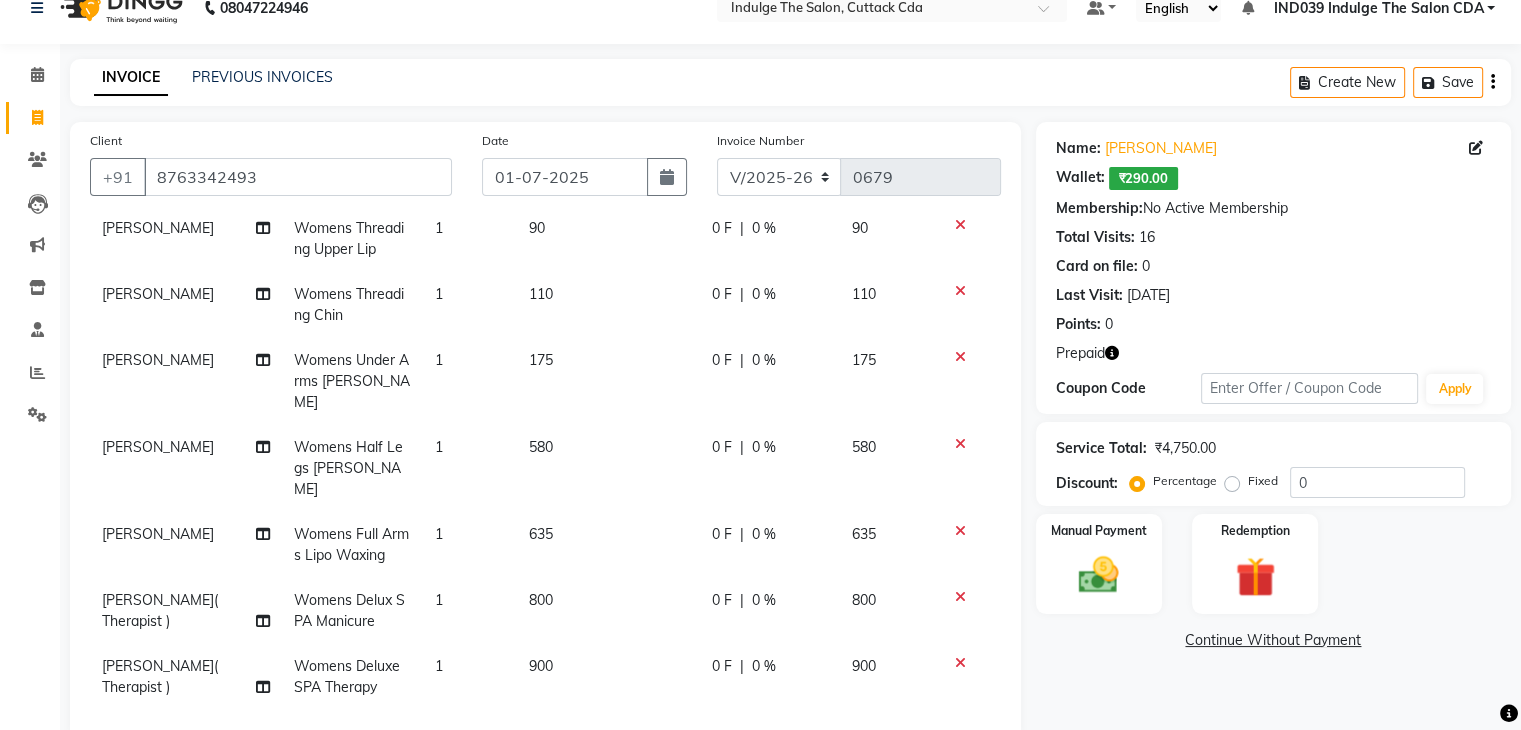 click 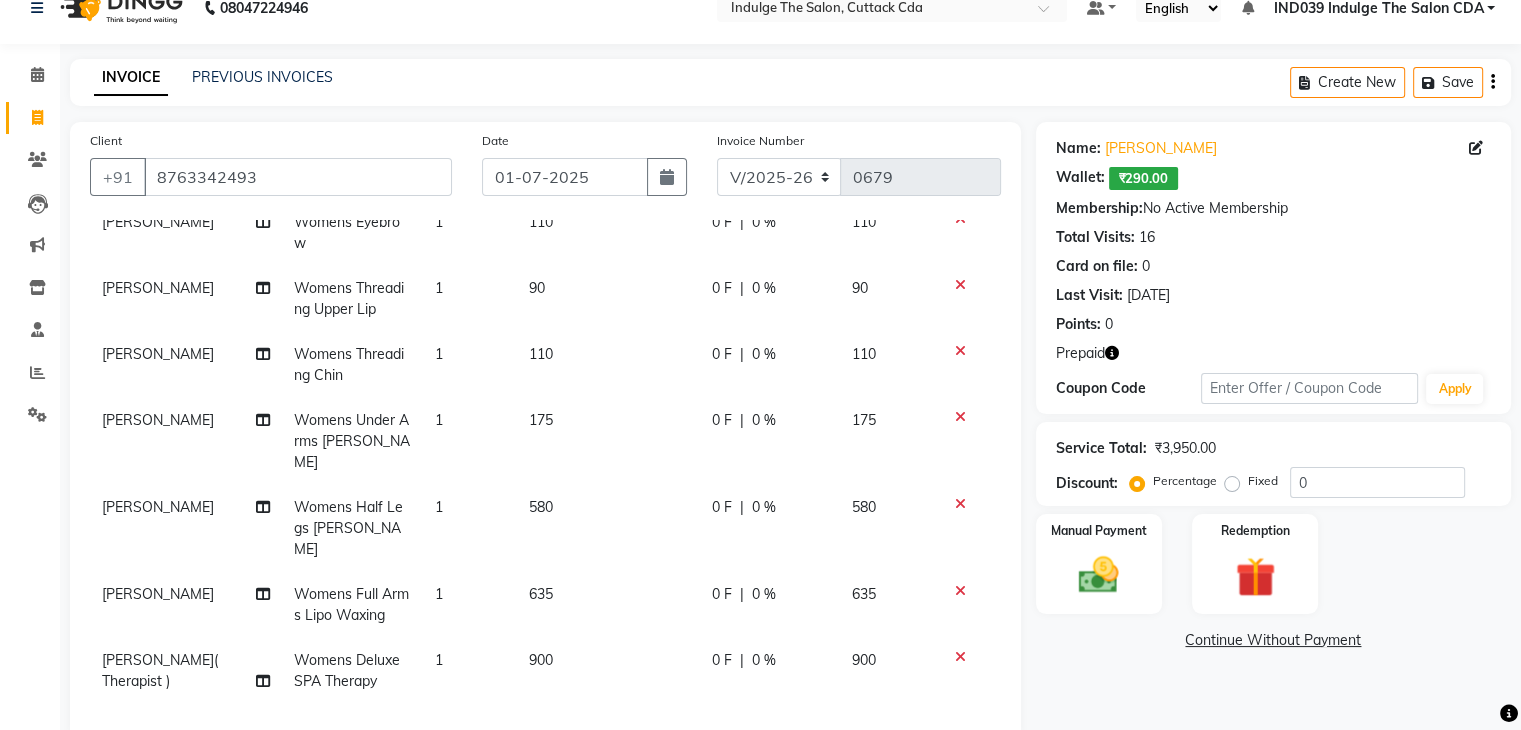 scroll, scrollTop: 162, scrollLeft: 0, axis: vertical 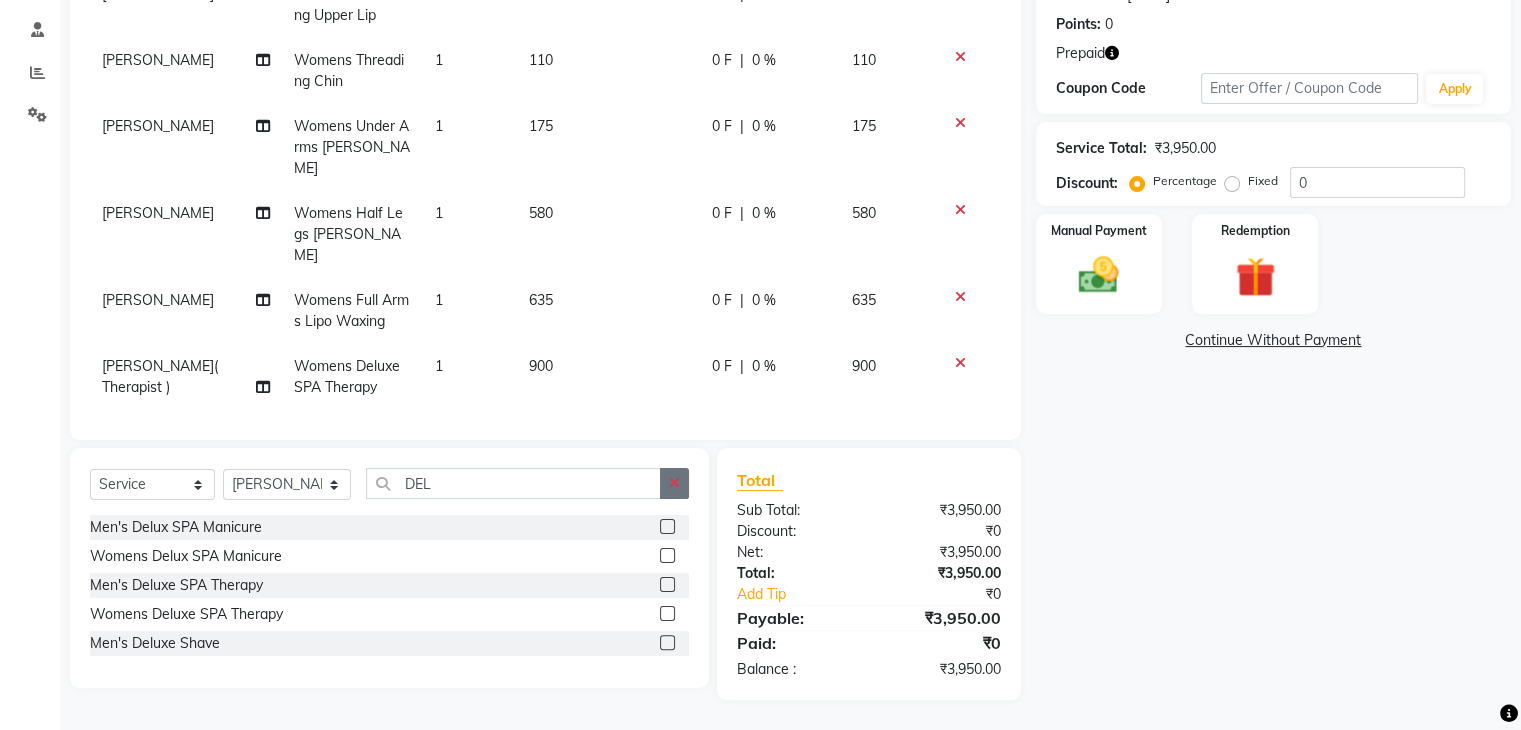 click 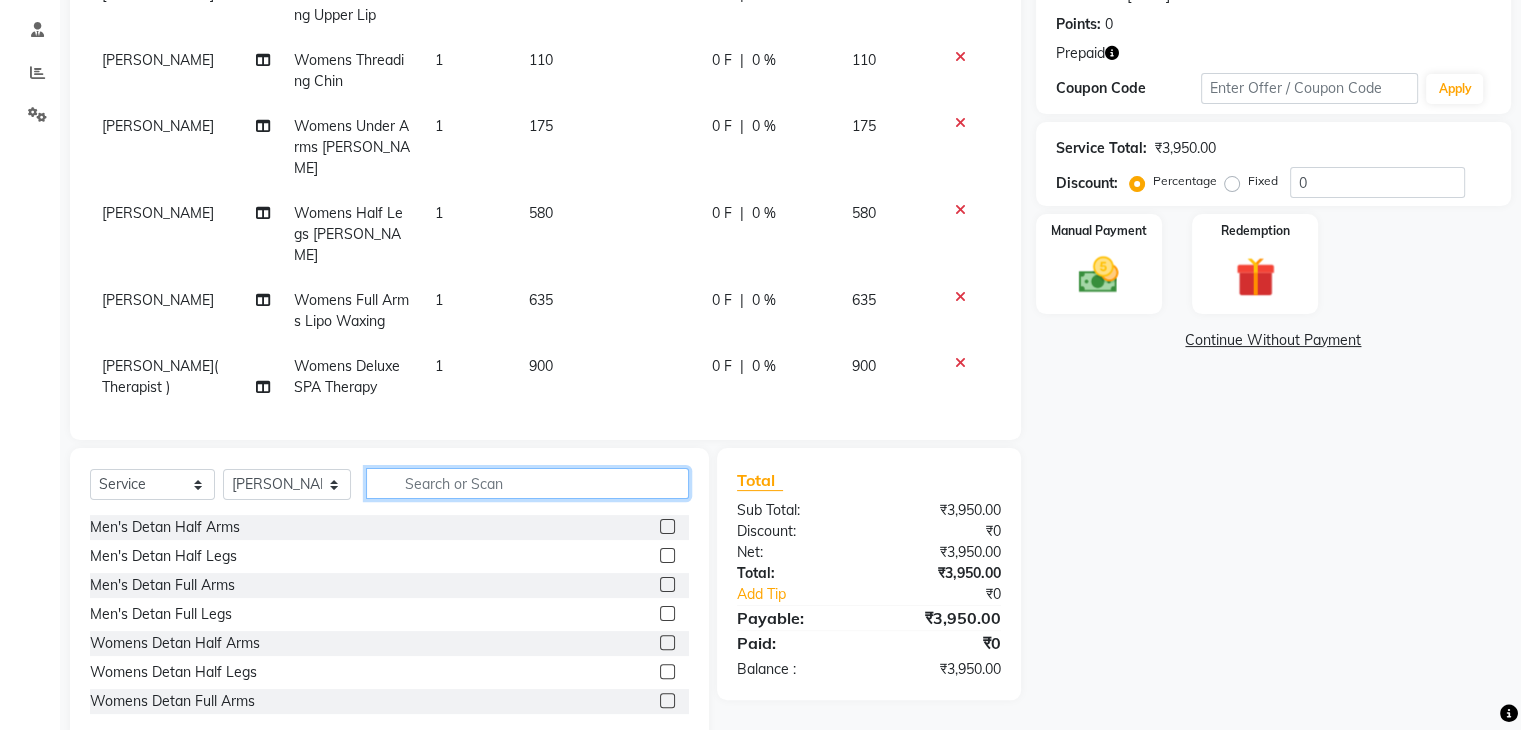 click 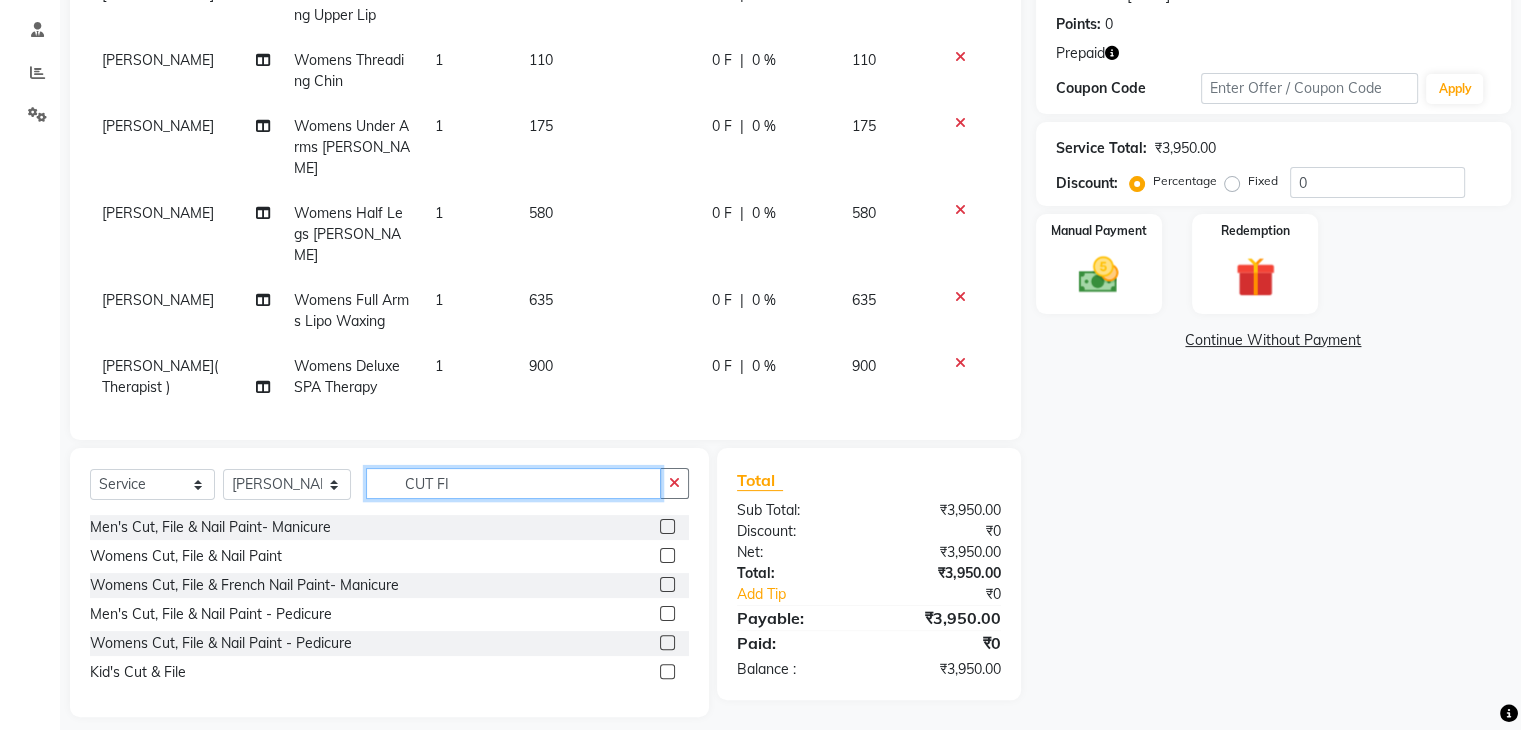 type on "CUT FI" 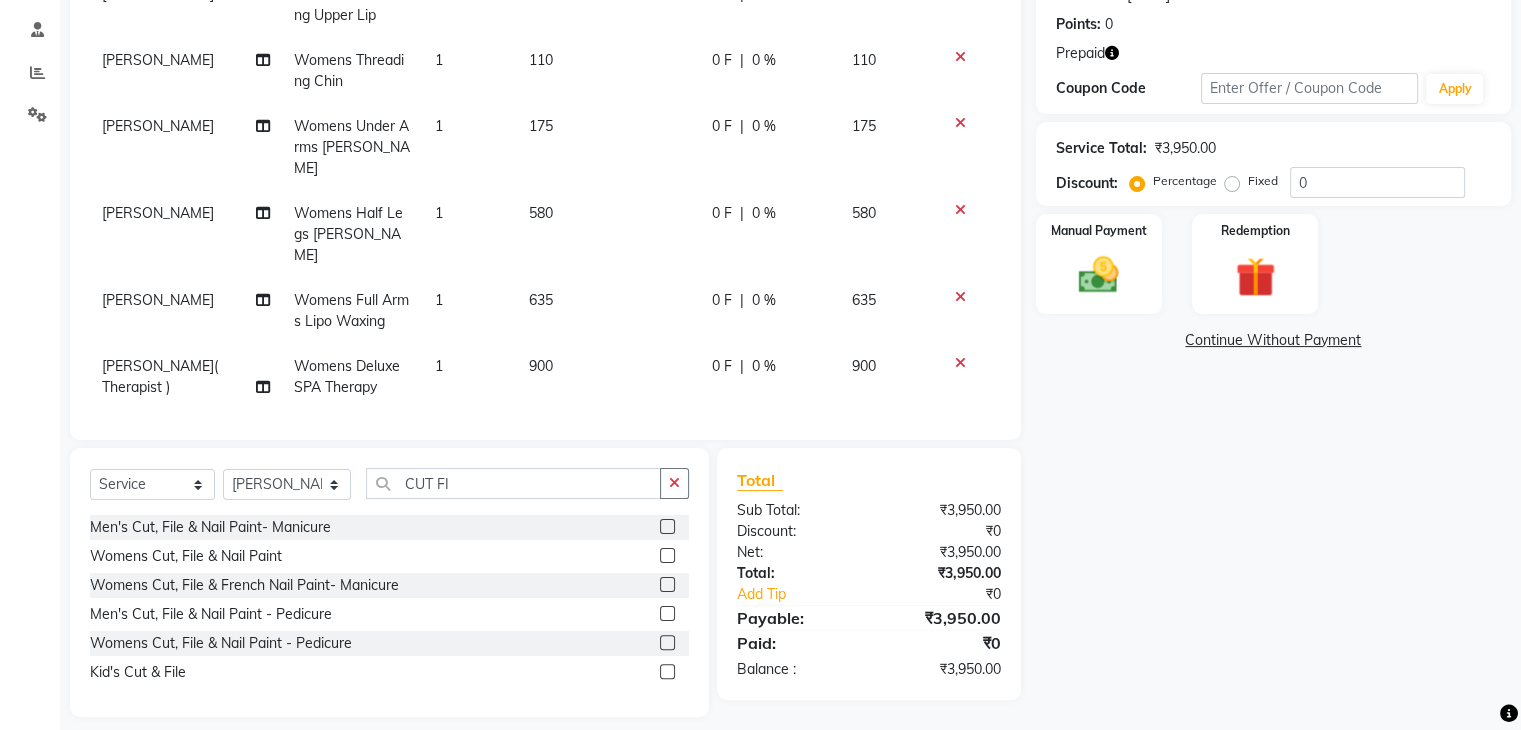 click 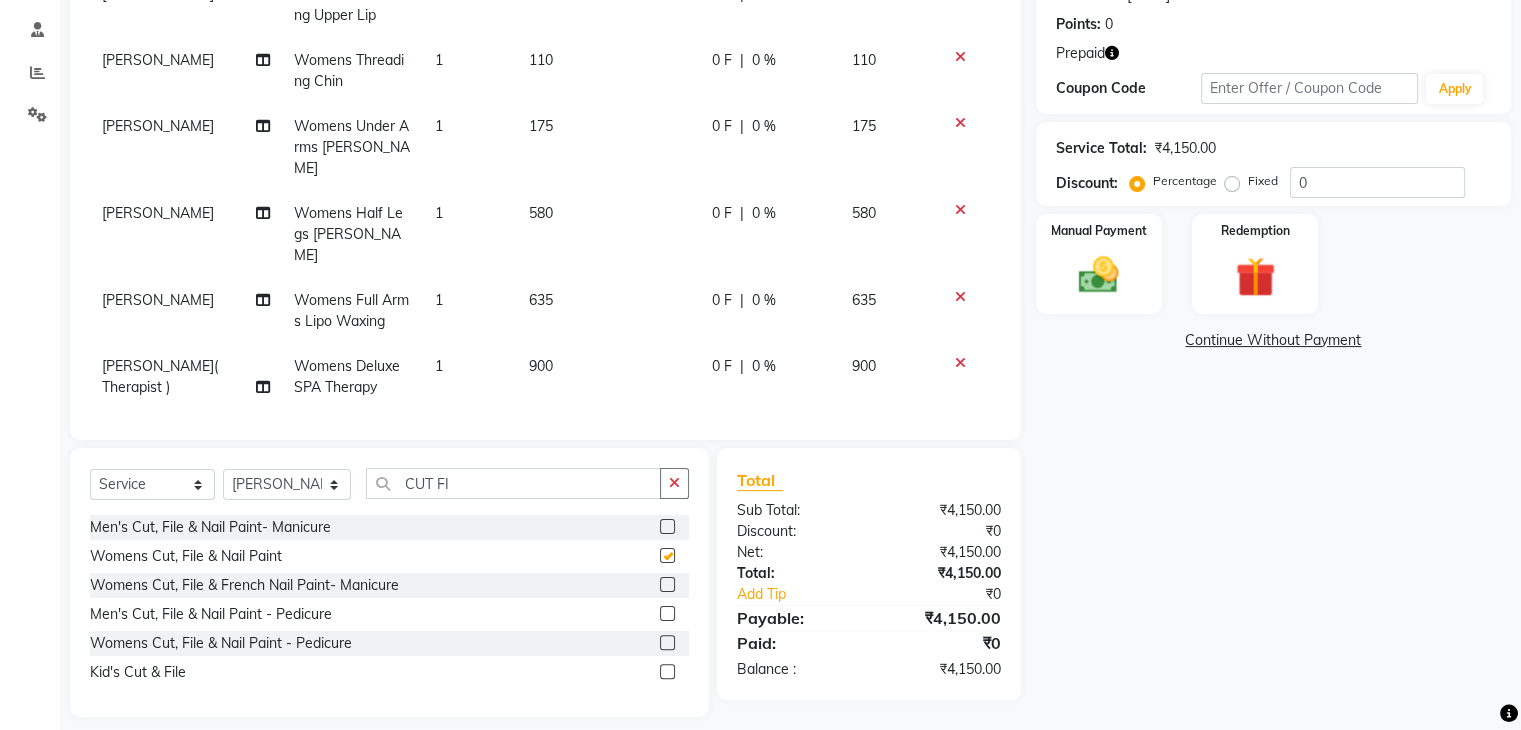 scroll, scrollTop: 228, scrollLeft: 0, axis: vertical 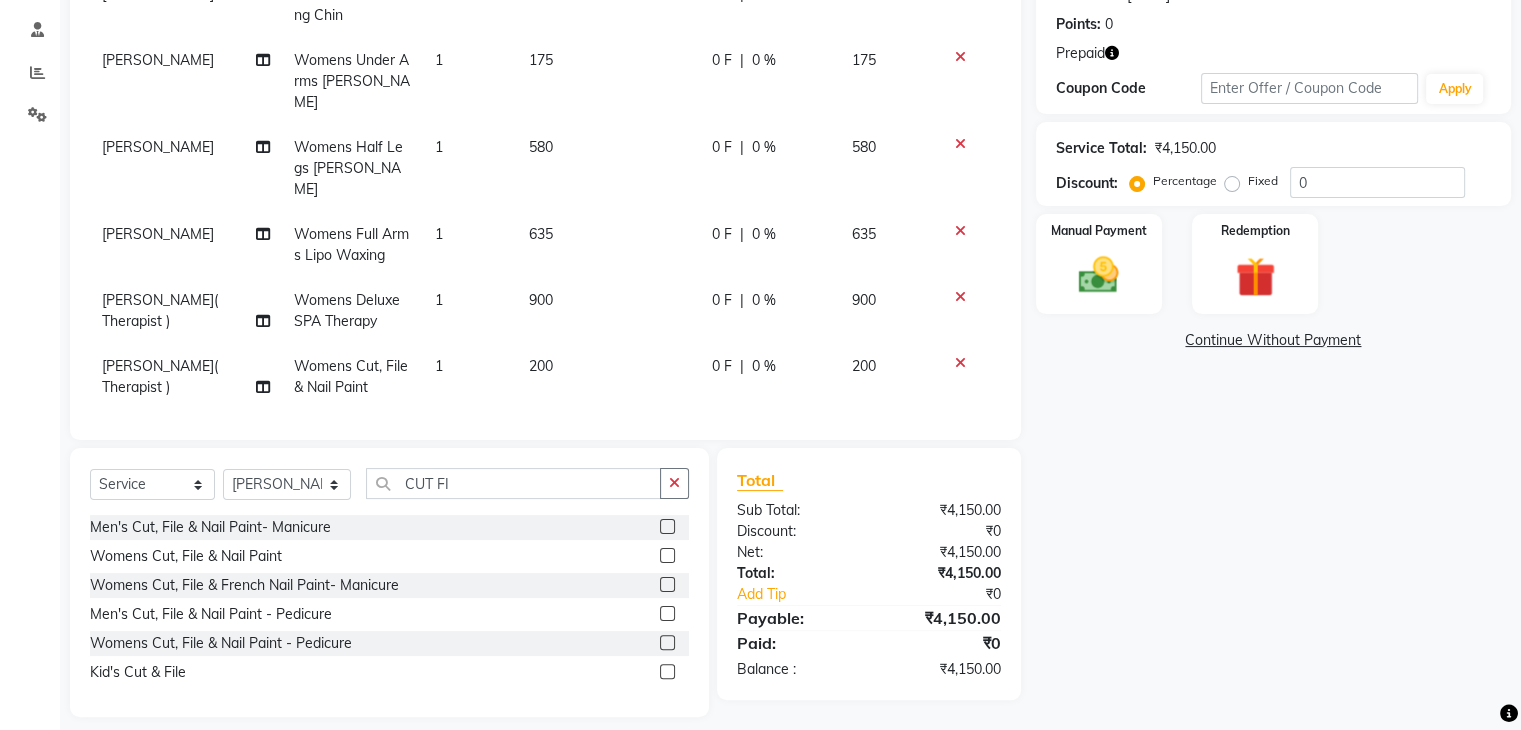 checkbox on "false" 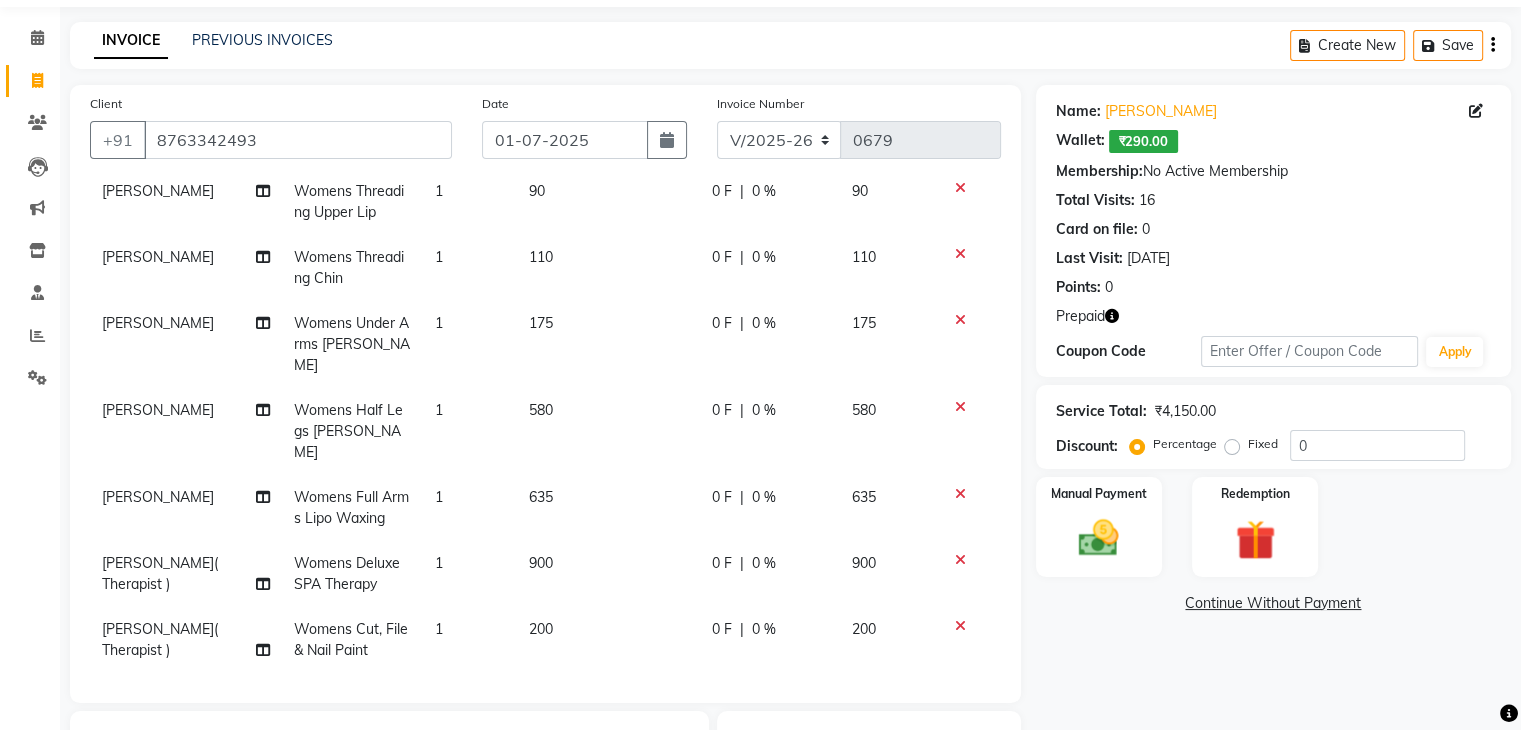 scroll, scrollTop: 200, scrollLeft: 0, axis: vertical 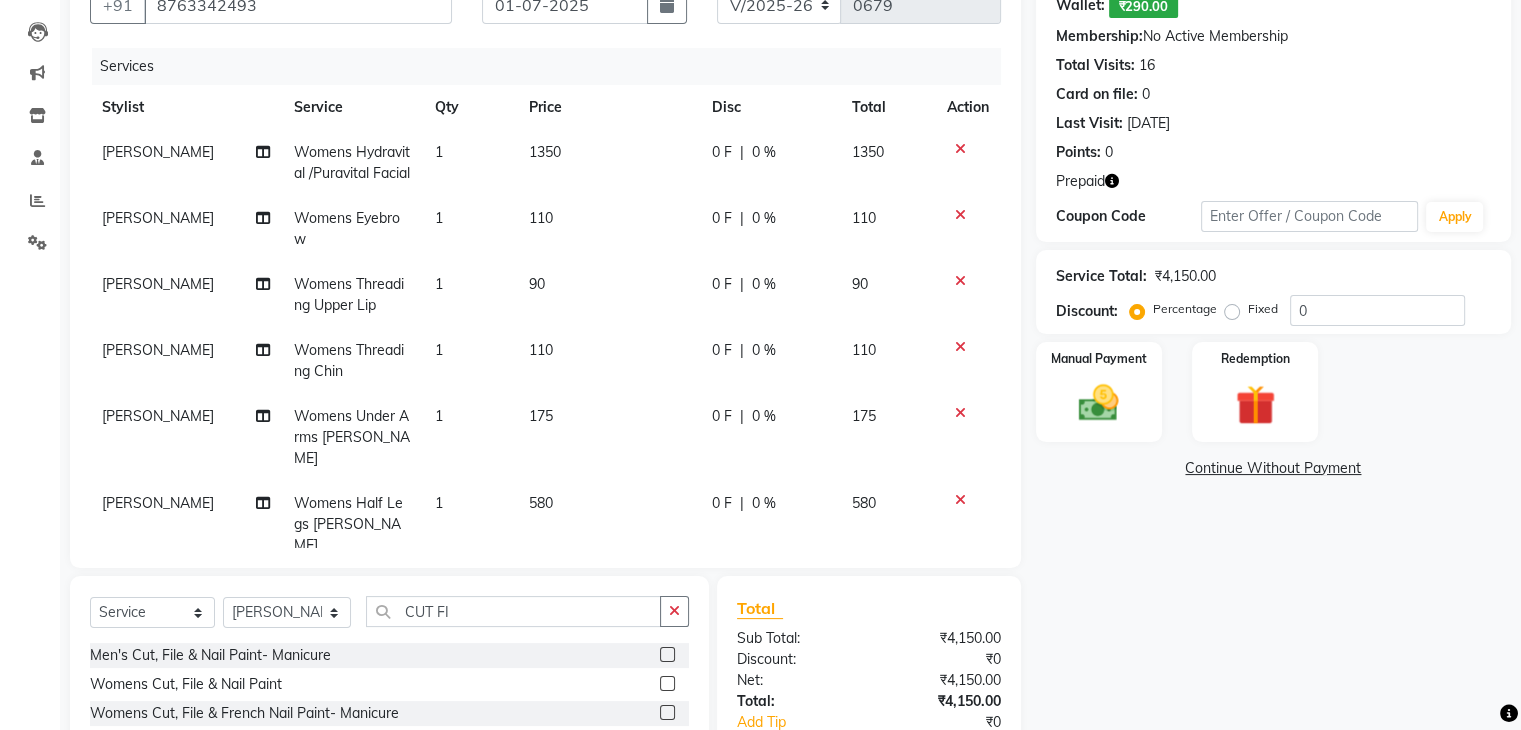 click 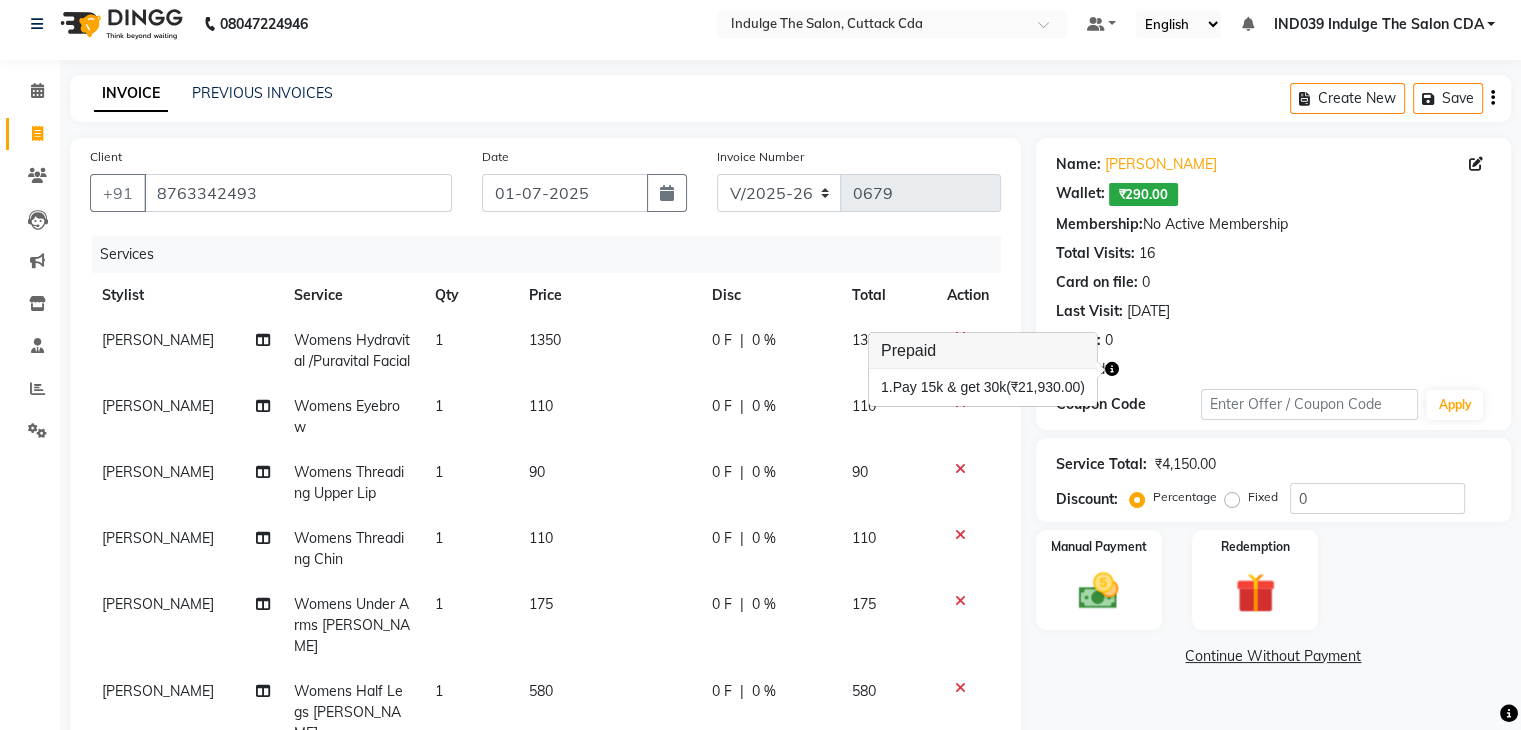 scroll, scrollTop: 0, scrollLeft: 0, axis: both 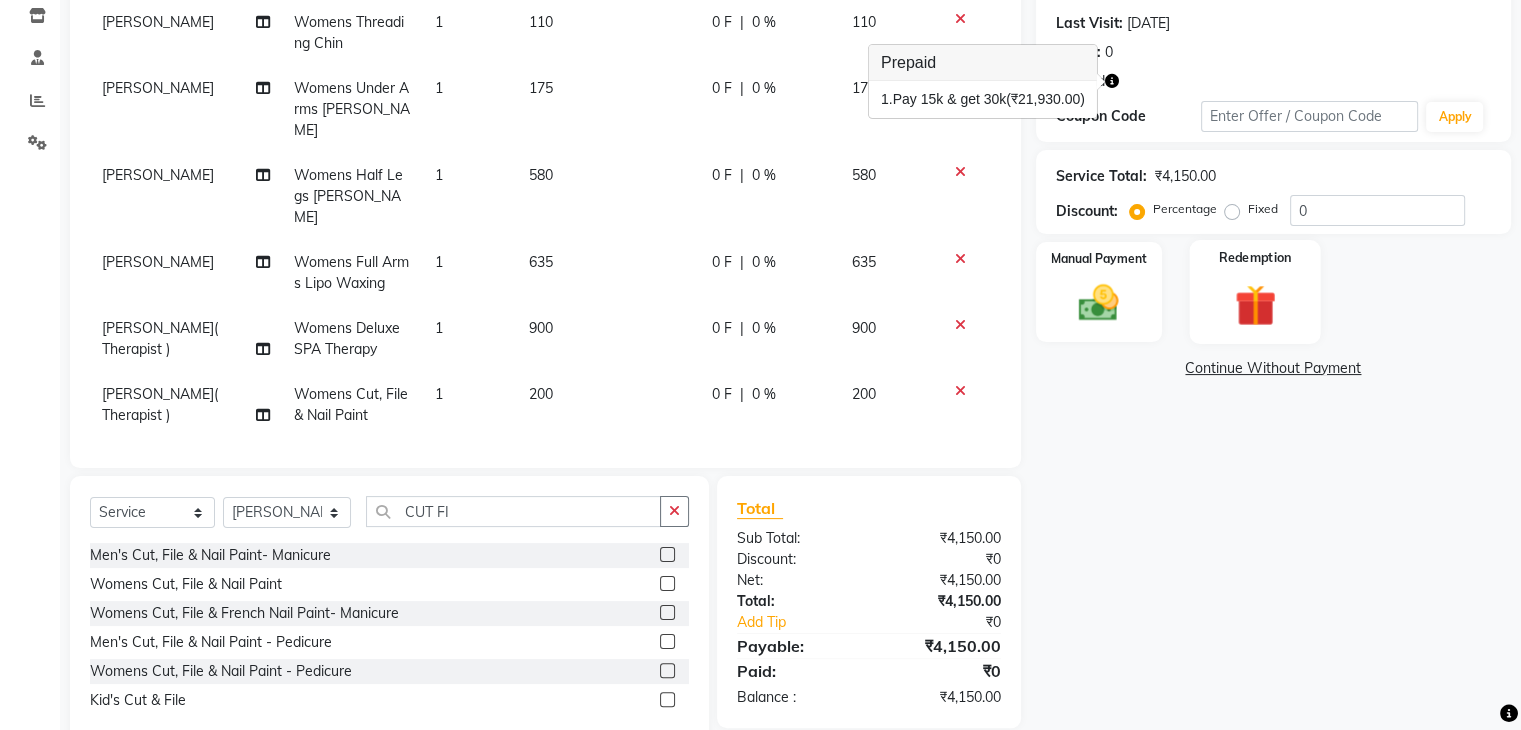 click on "Redemption" 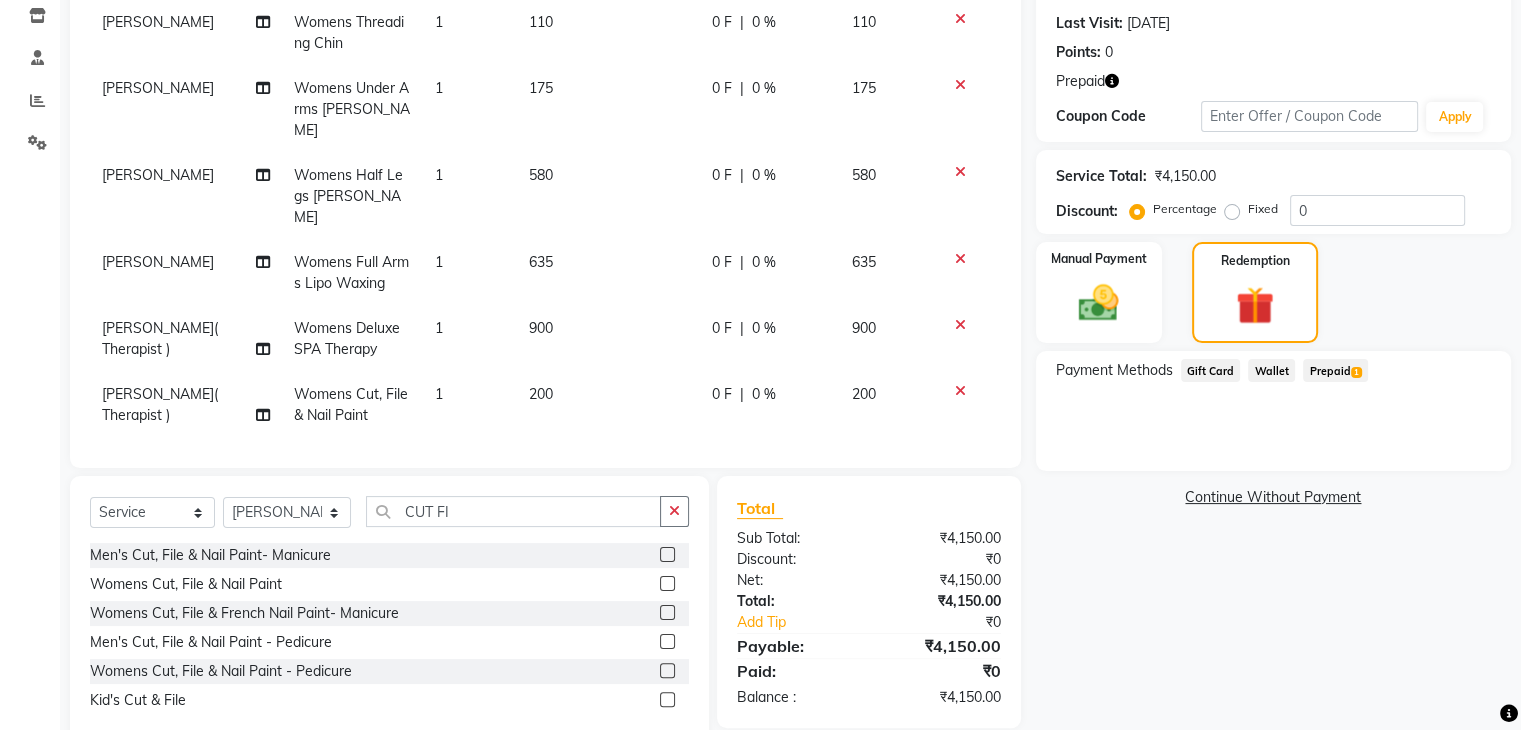 click on "1" 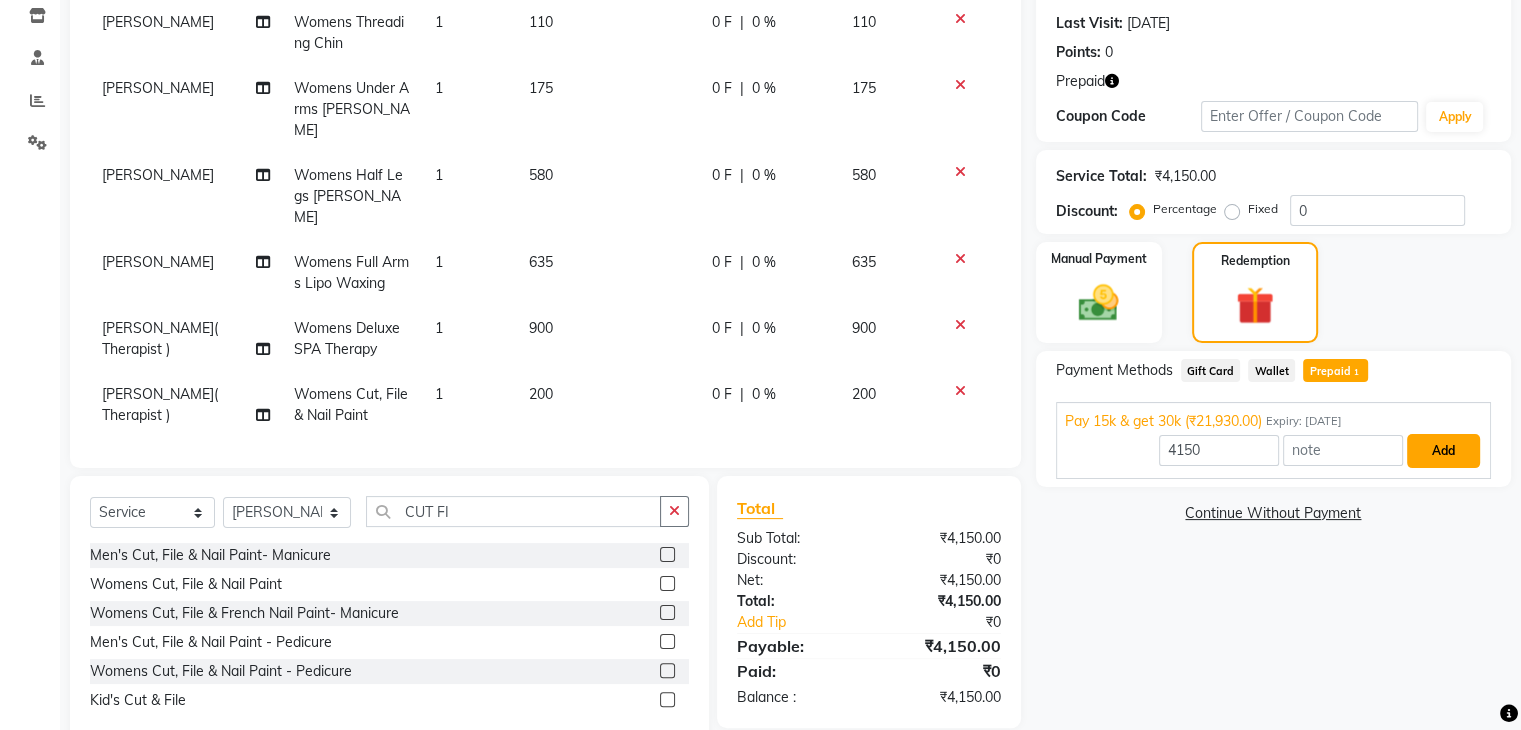 click on "Add" at bounding box center [1443, 451] 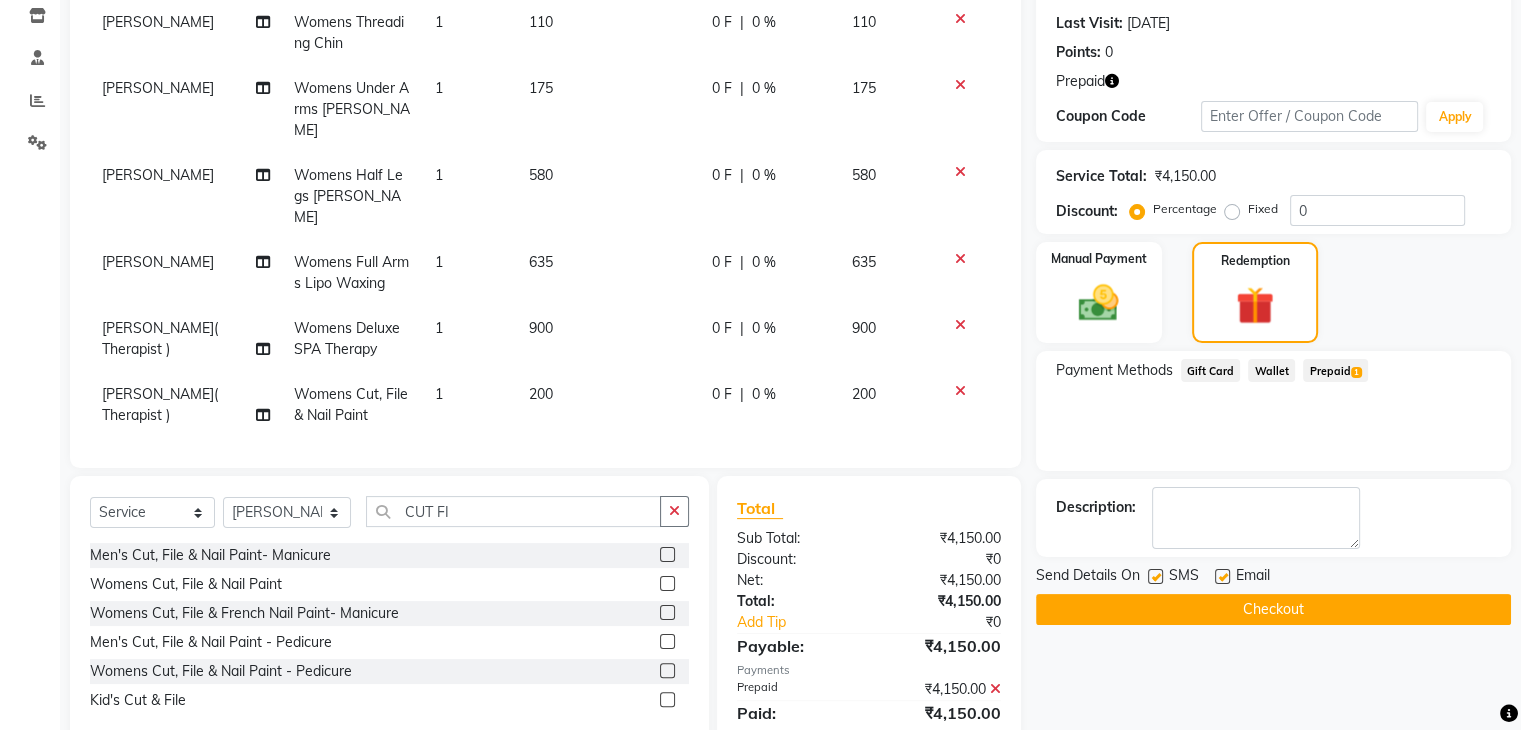 click on "Checkout" 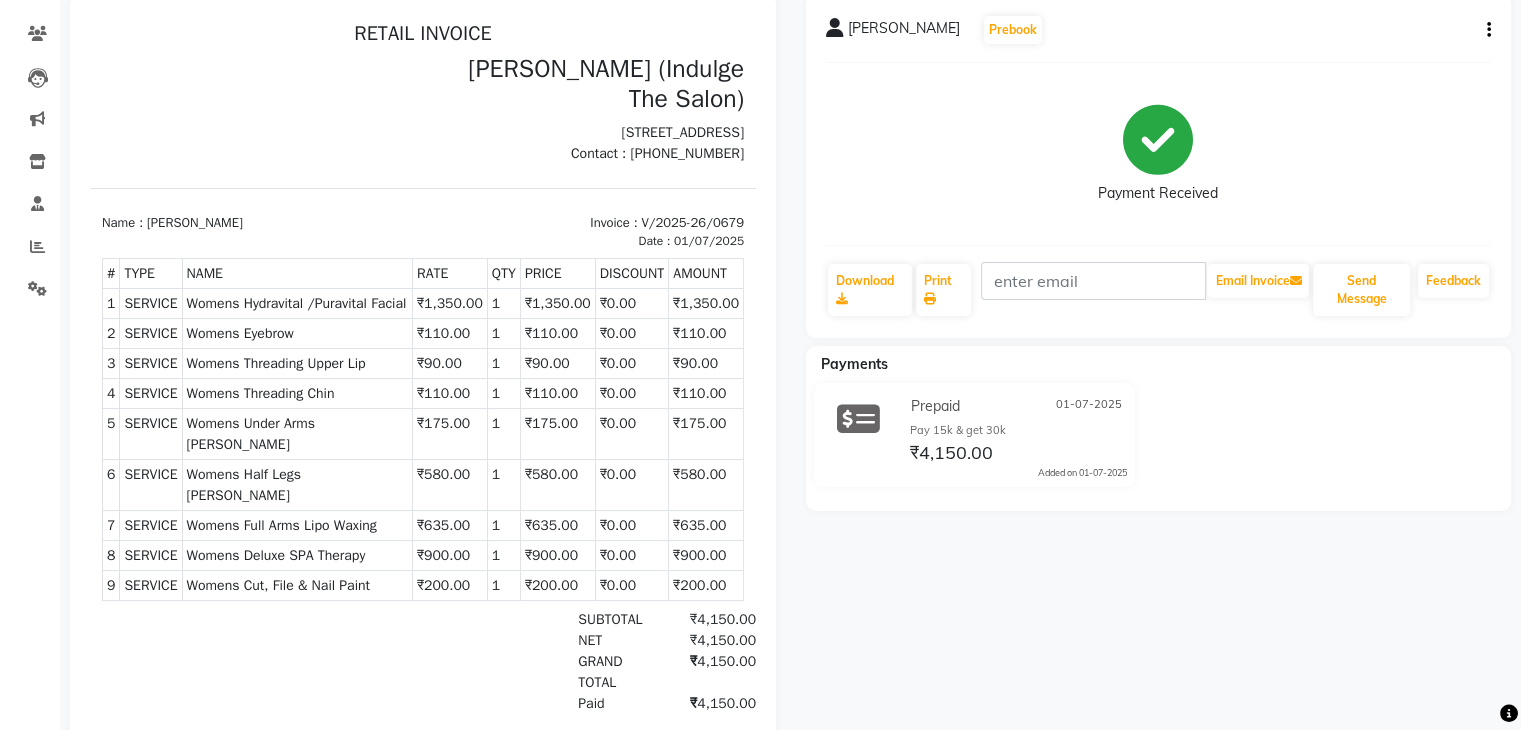 scroll, scrollTop: 200, scrollLeft: 0, axis: vertical 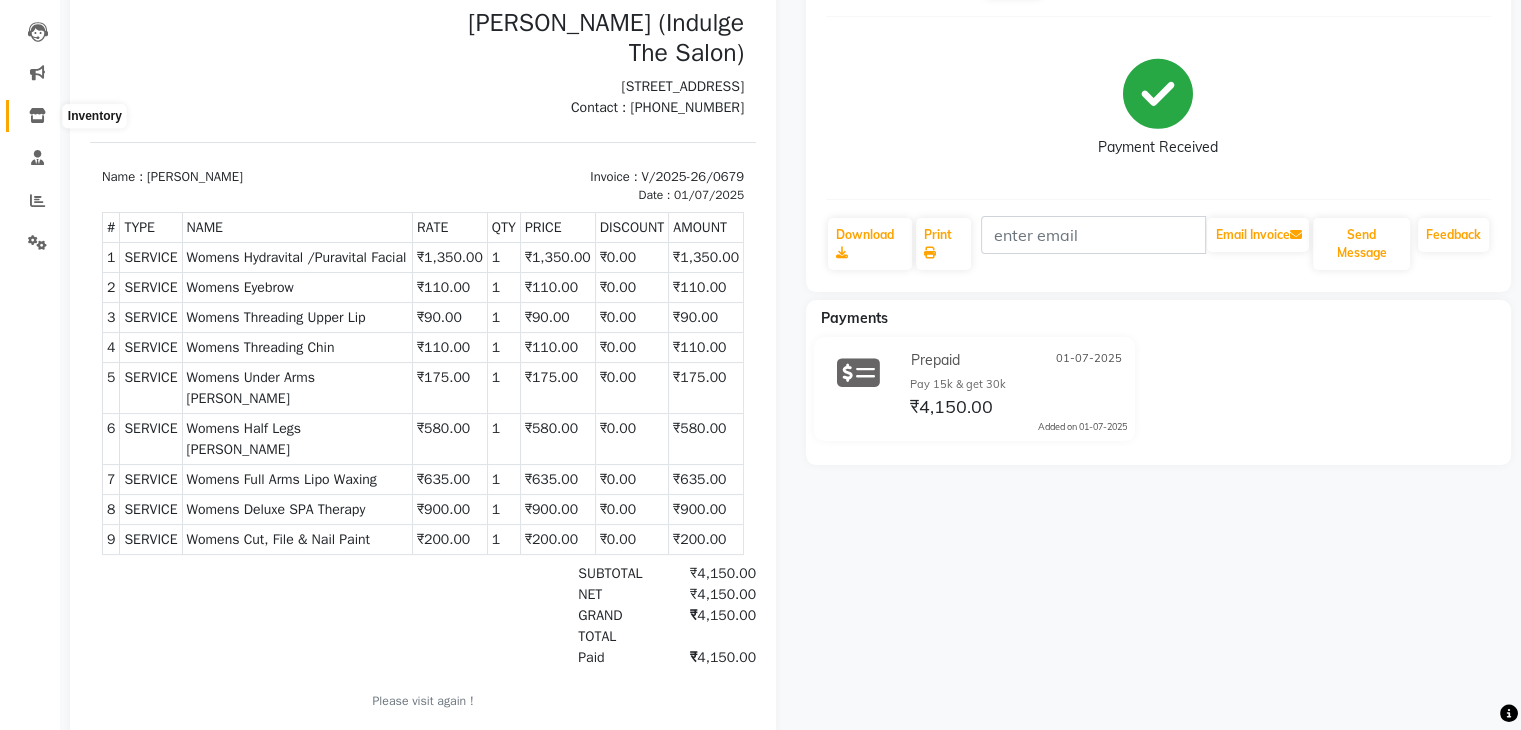 click 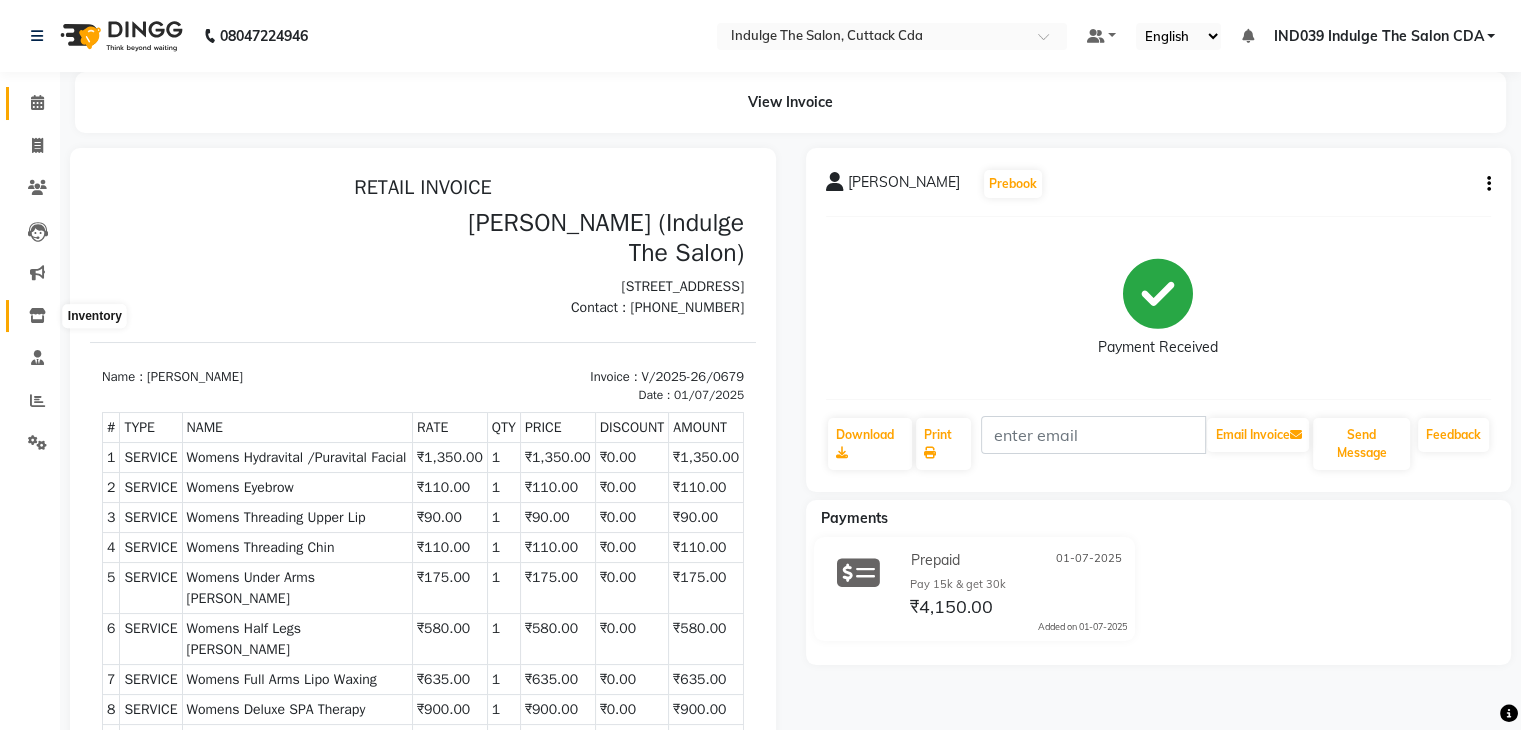 select 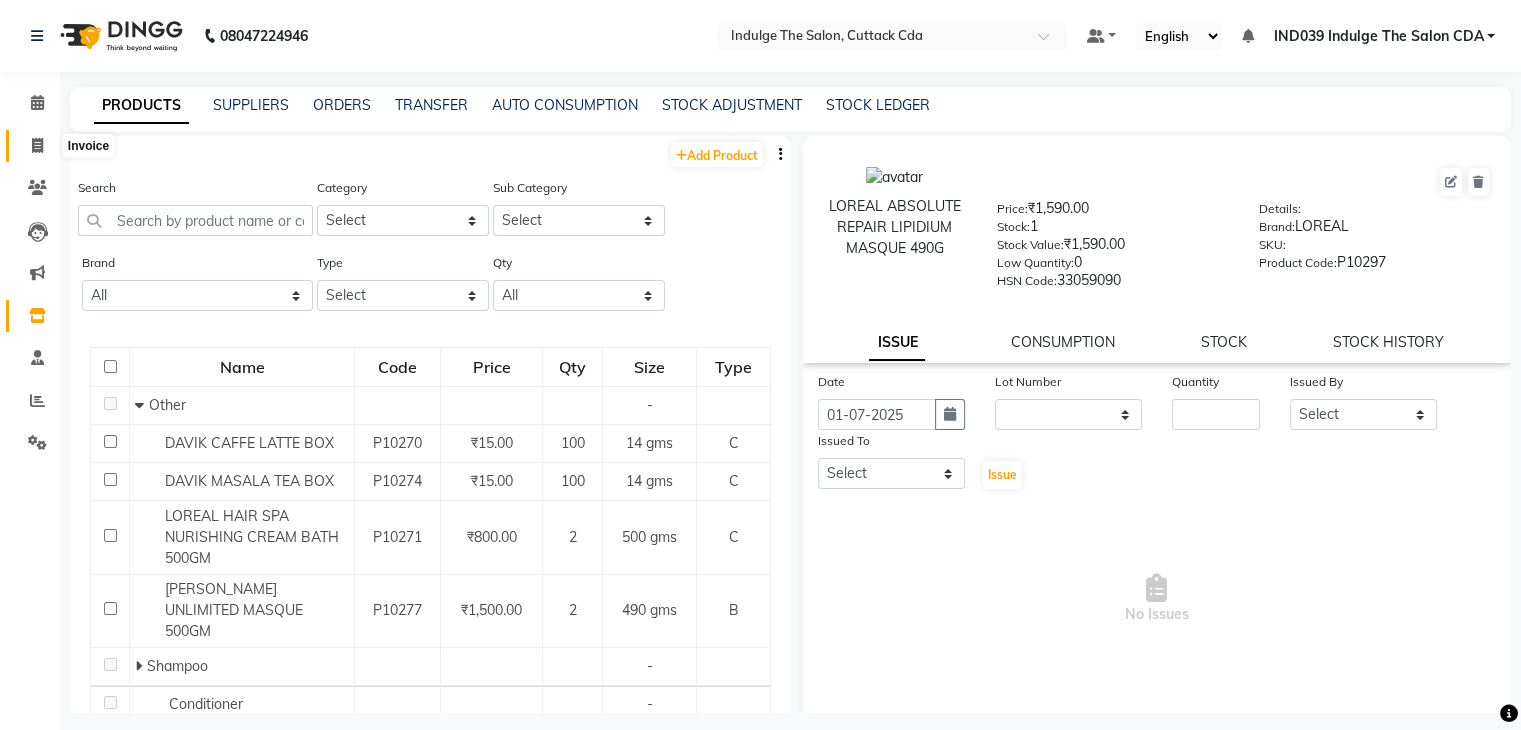 click 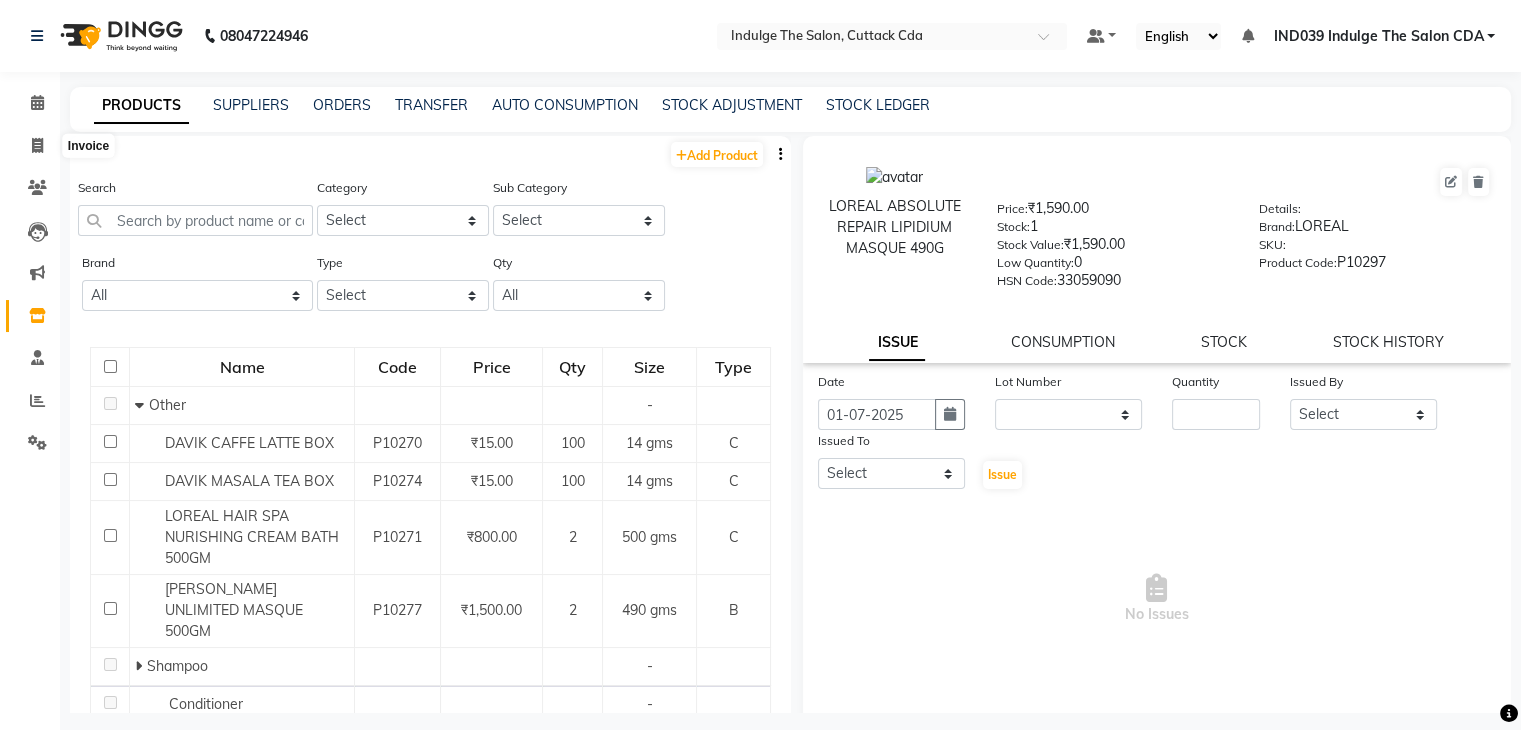 select on "service" 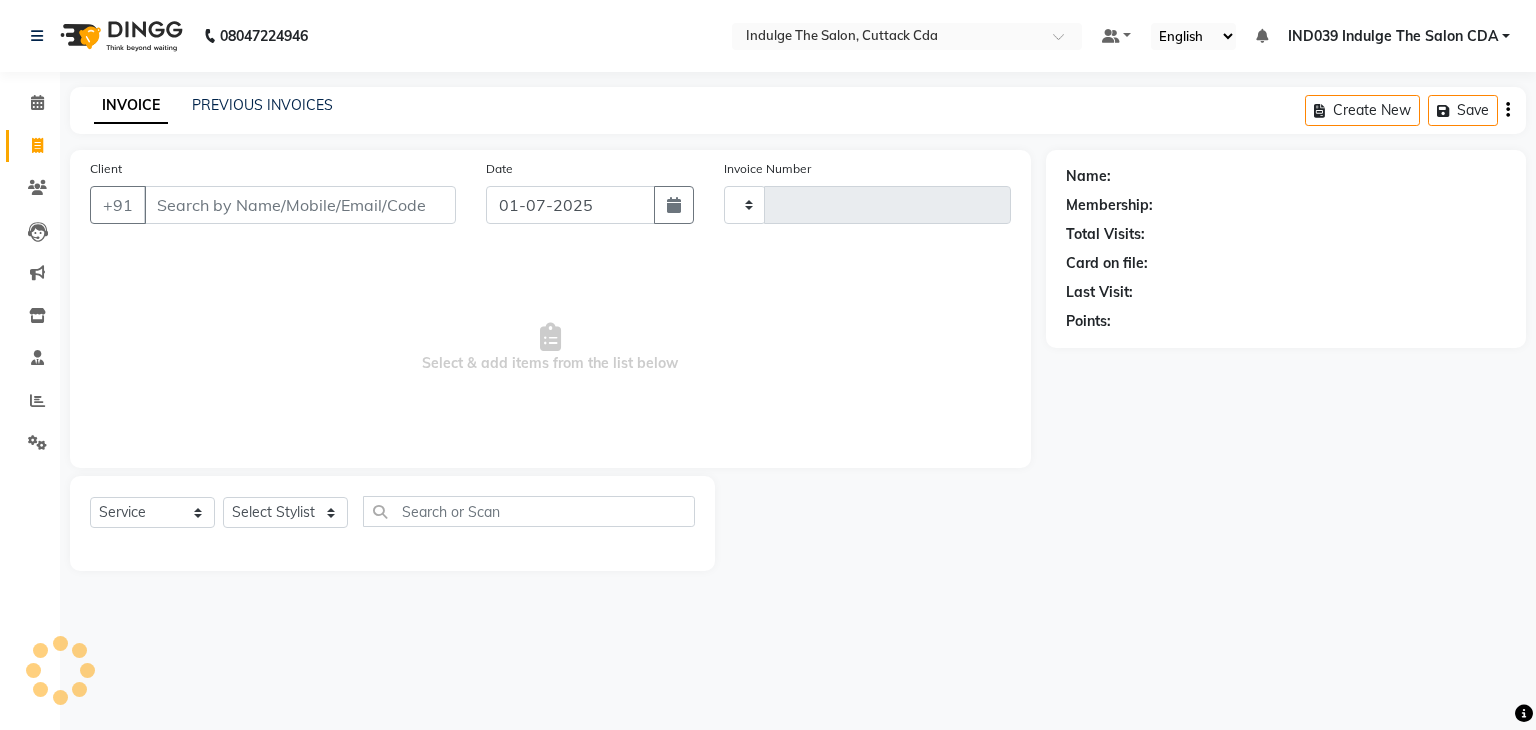 type on "0680" 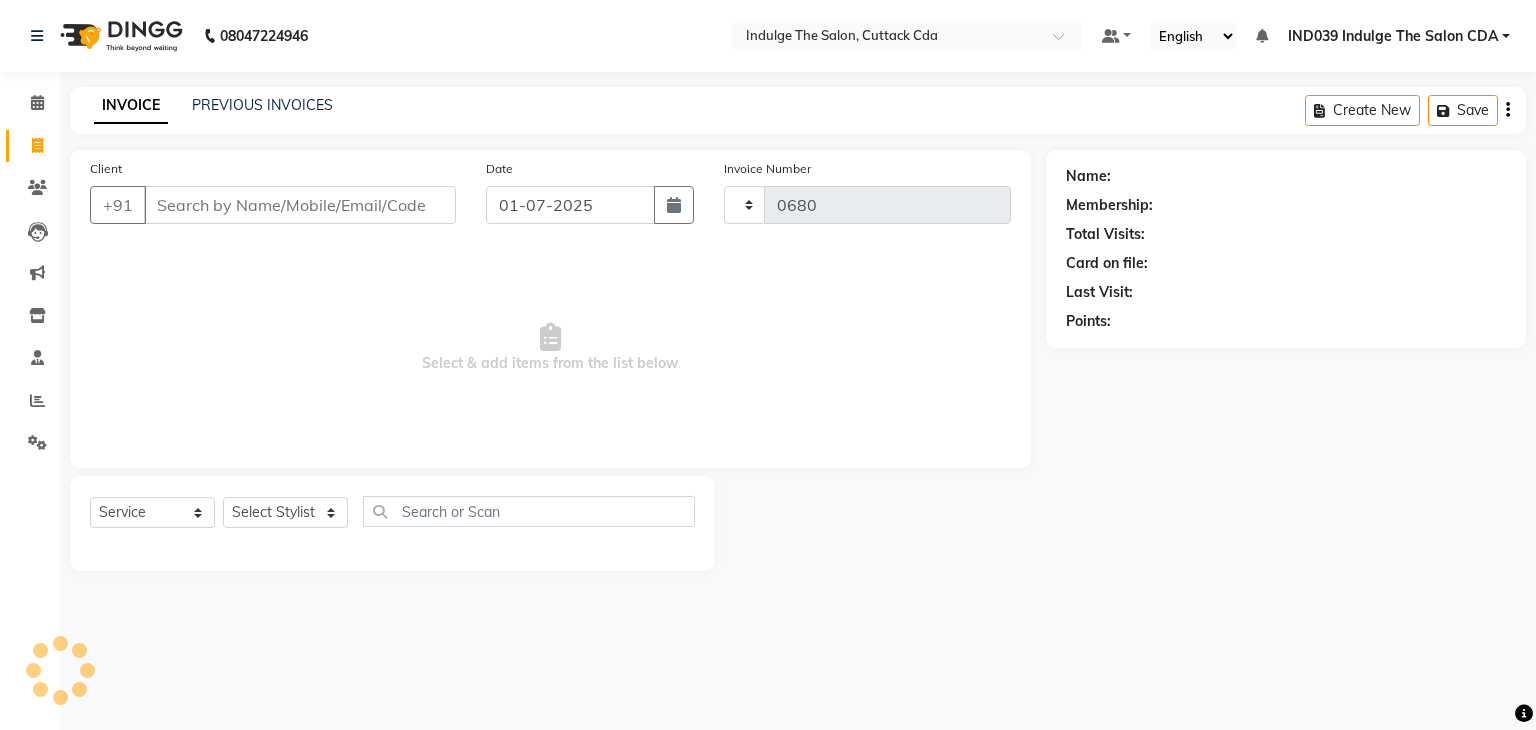 select on "7297" 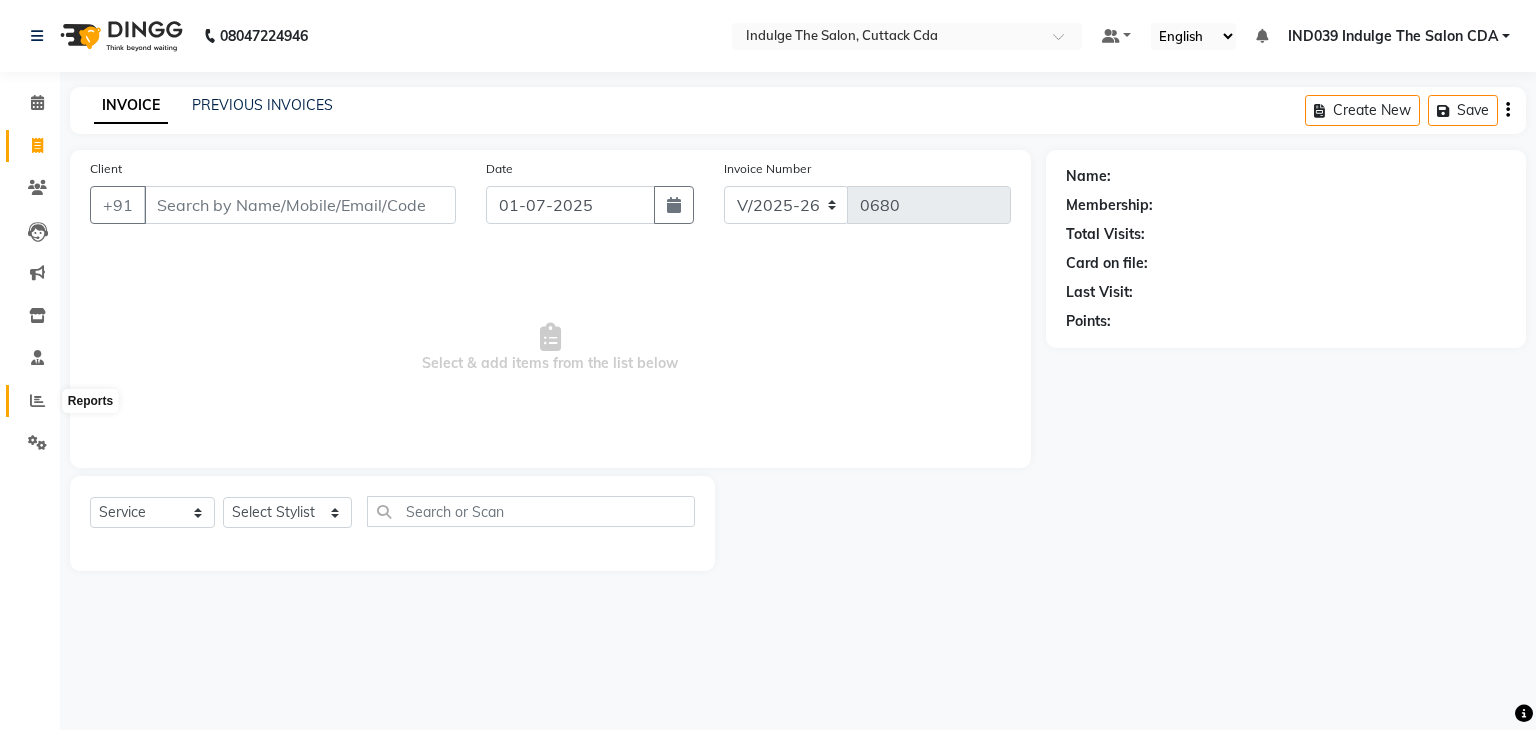 click 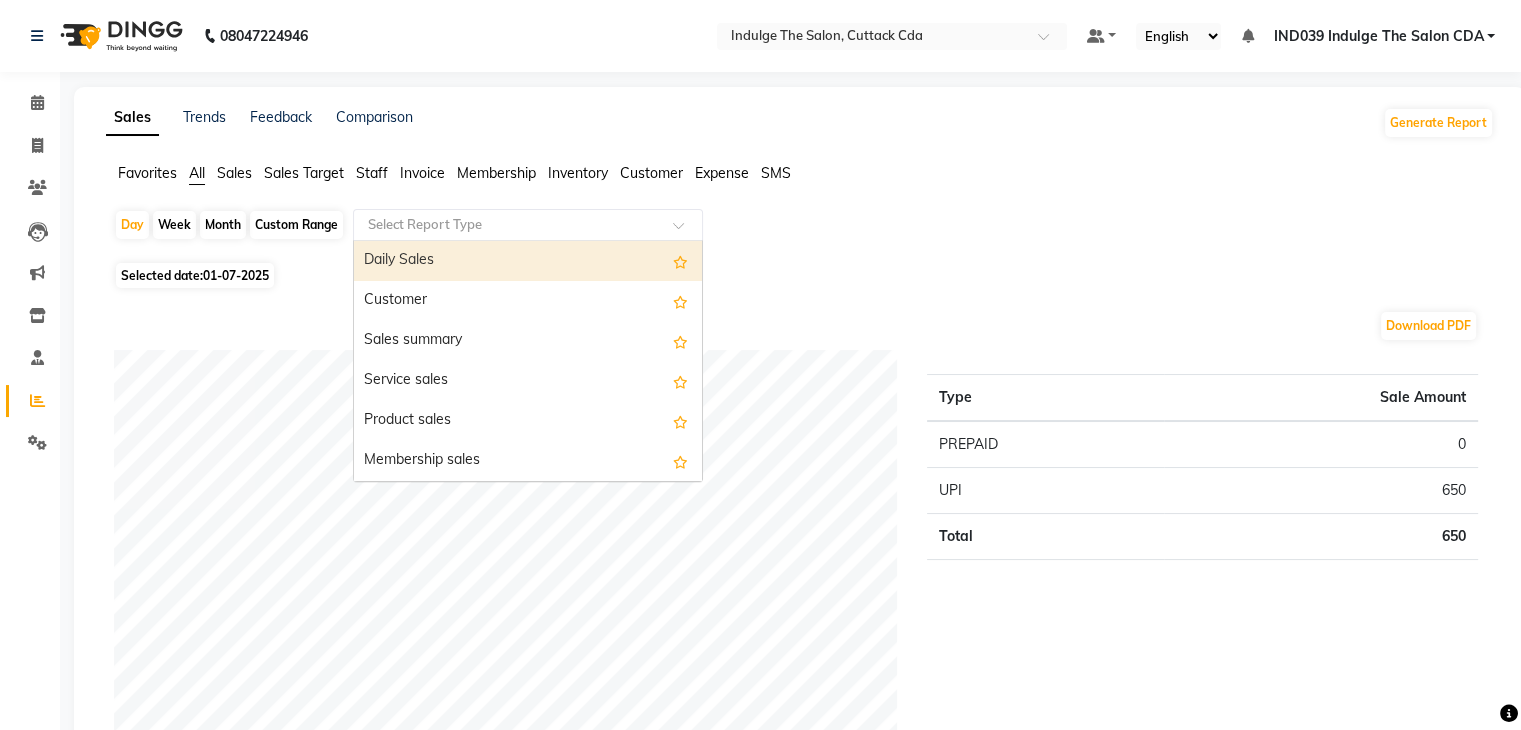 click 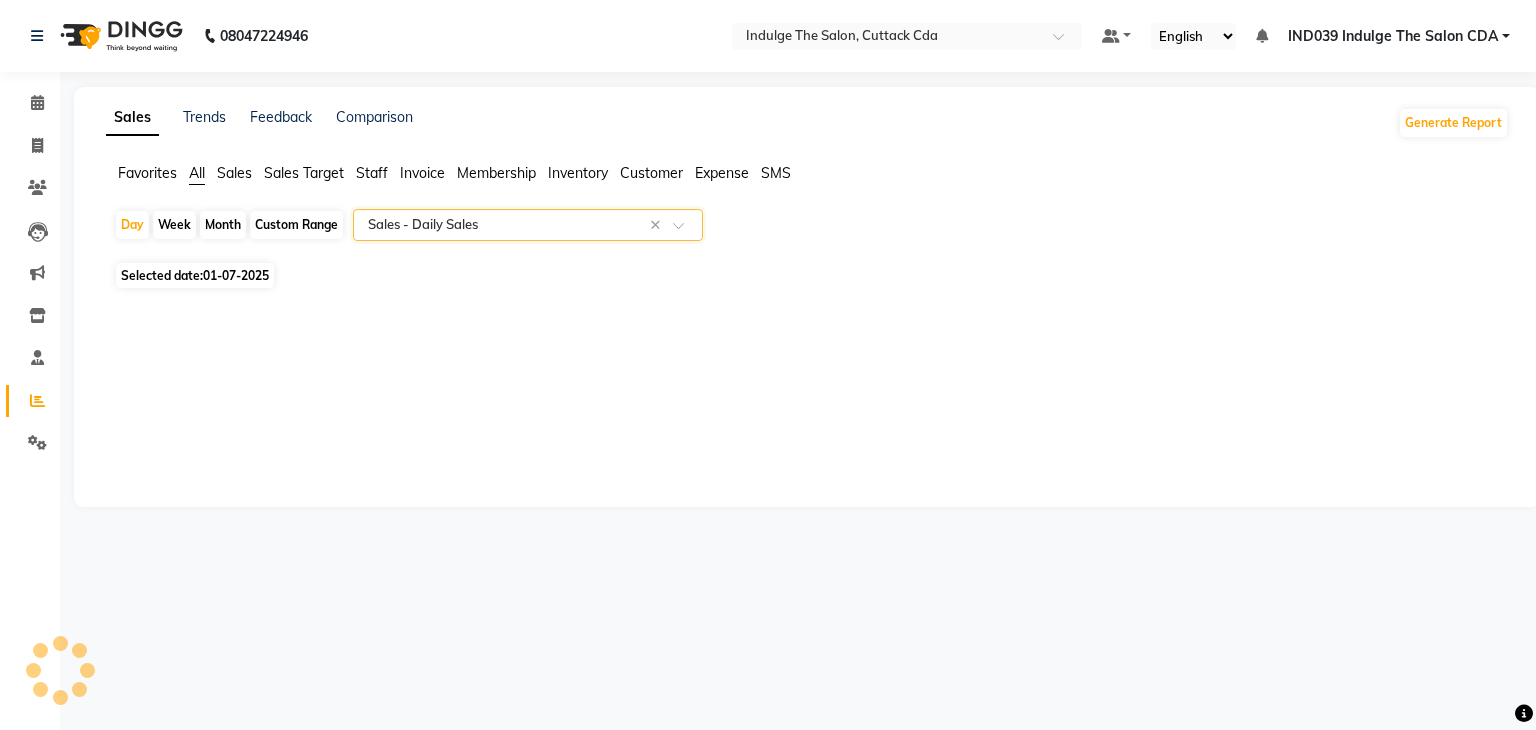 select on "full_report" 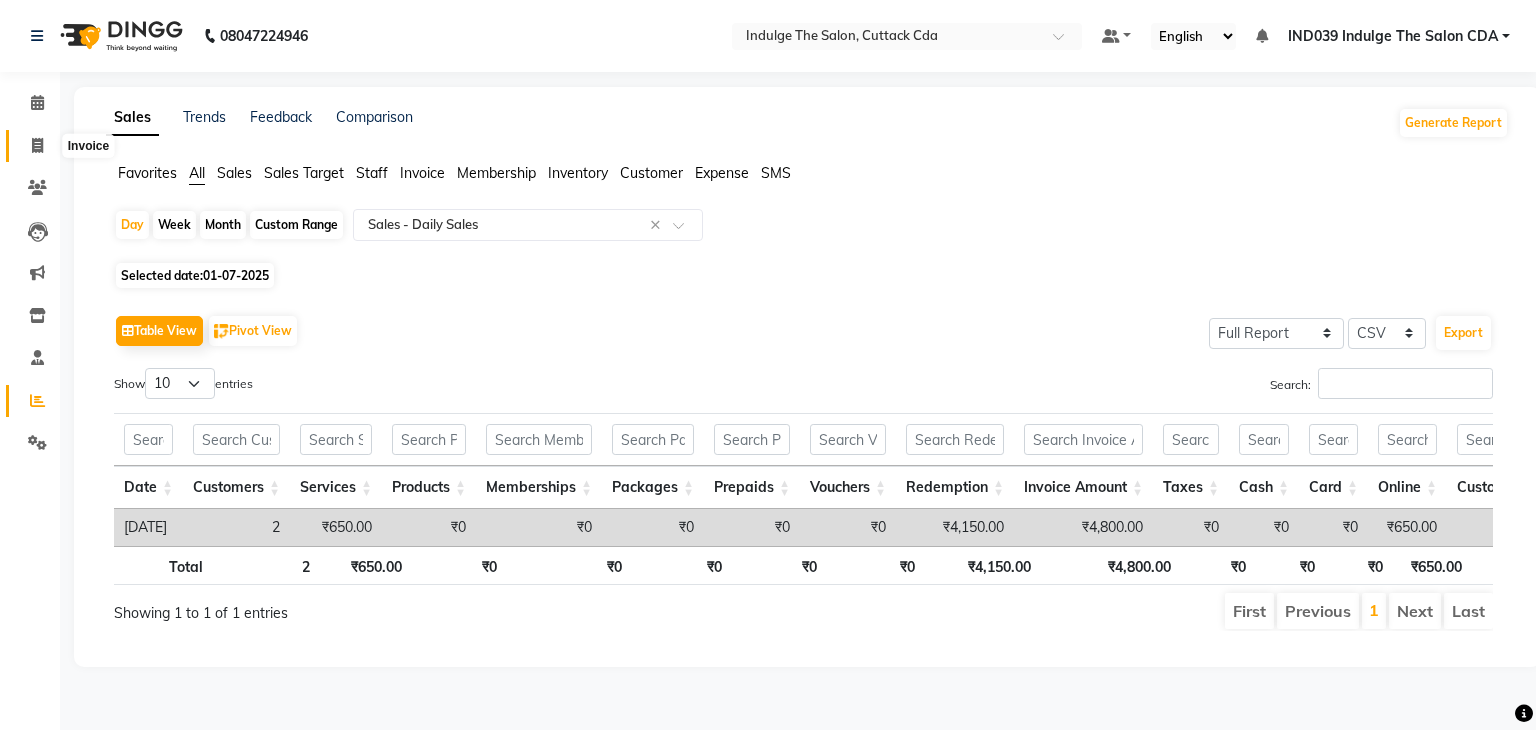 click 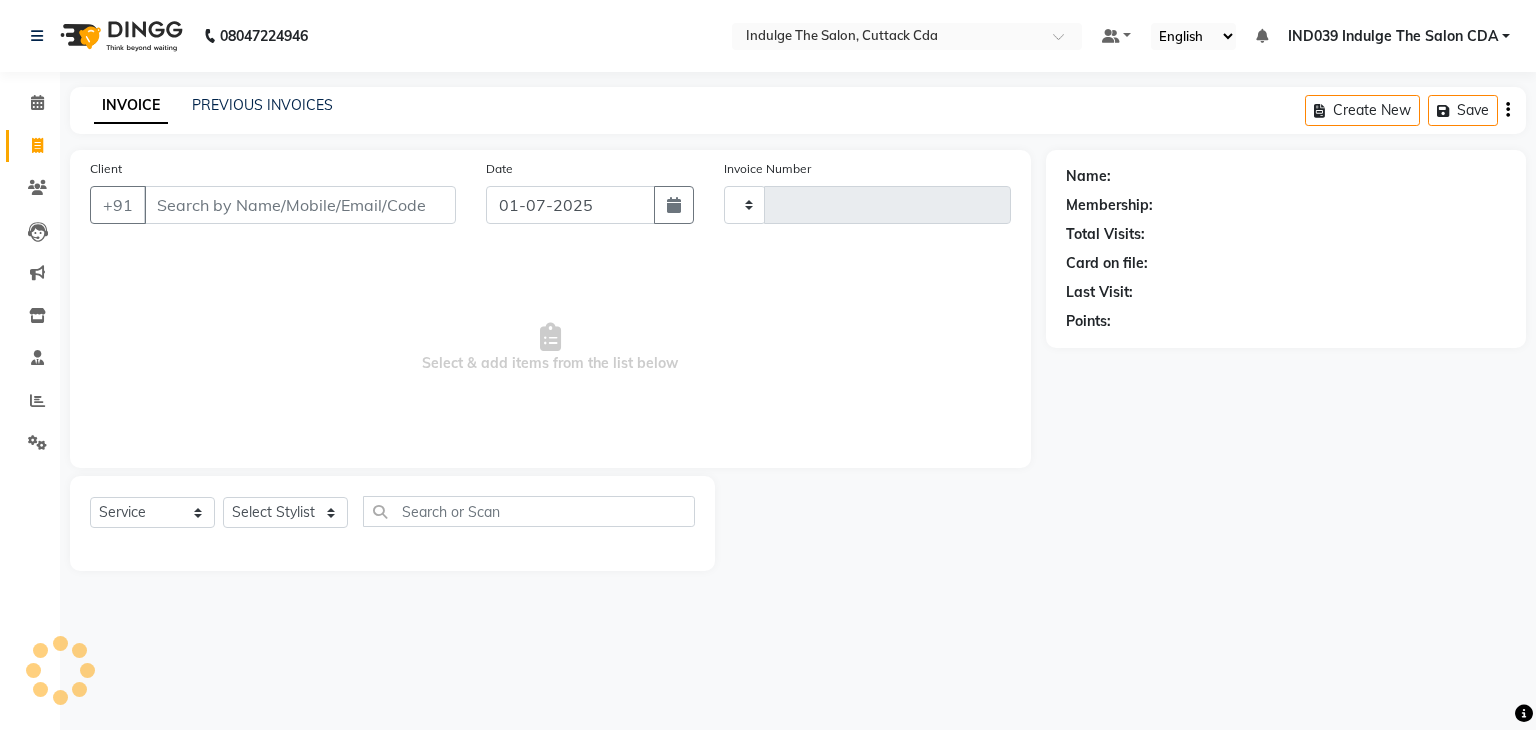 type on "0680" 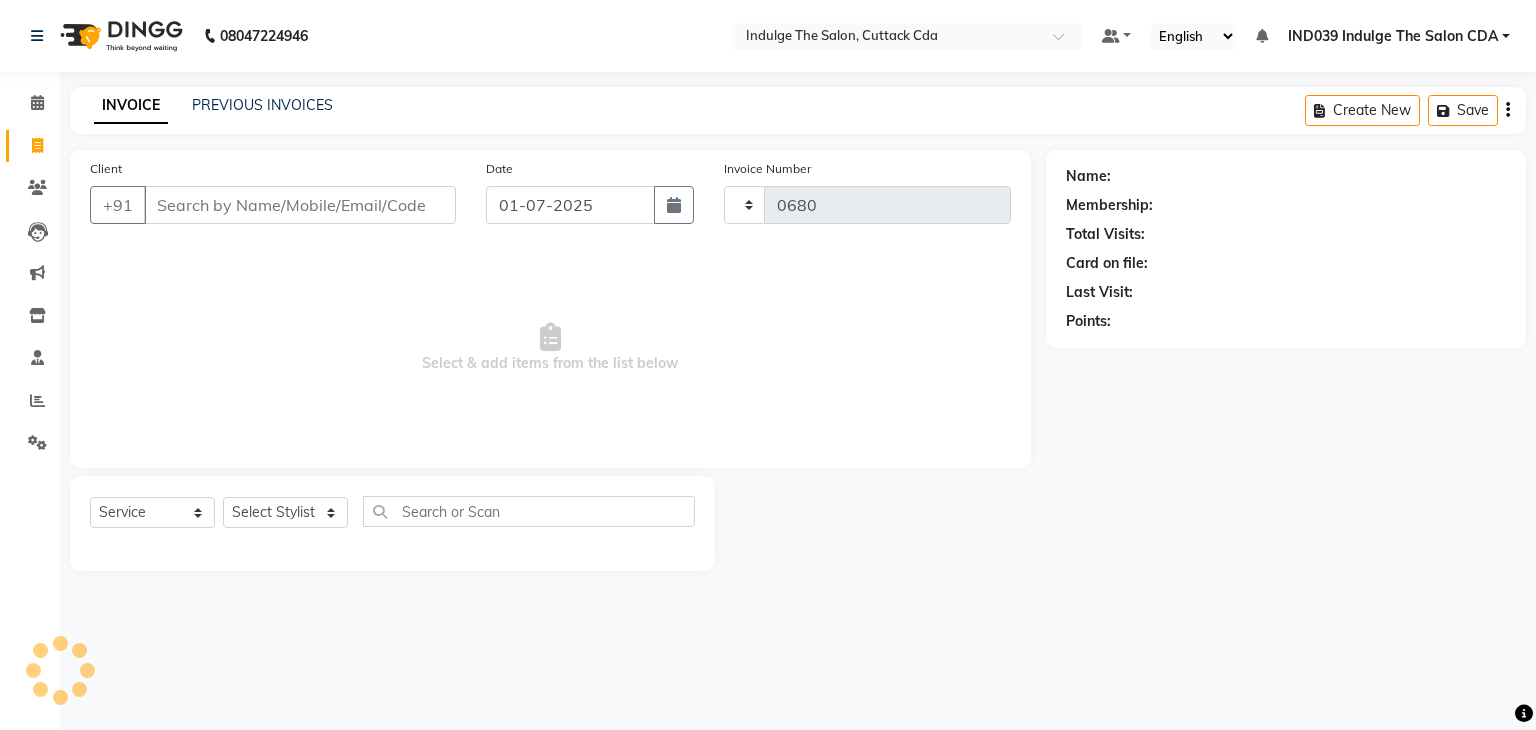 select on "7297" 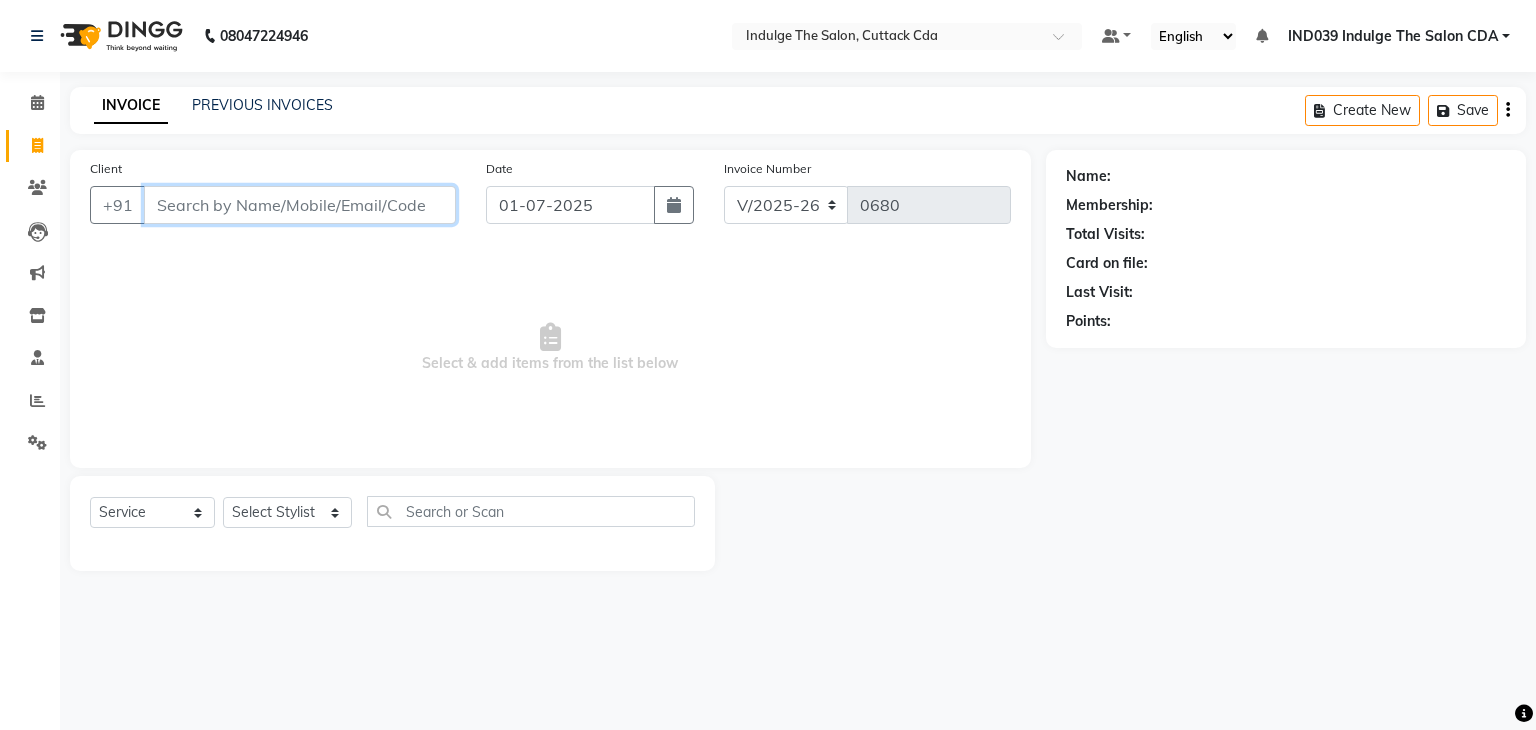 click on "Client" at bounding box center (300, 205) 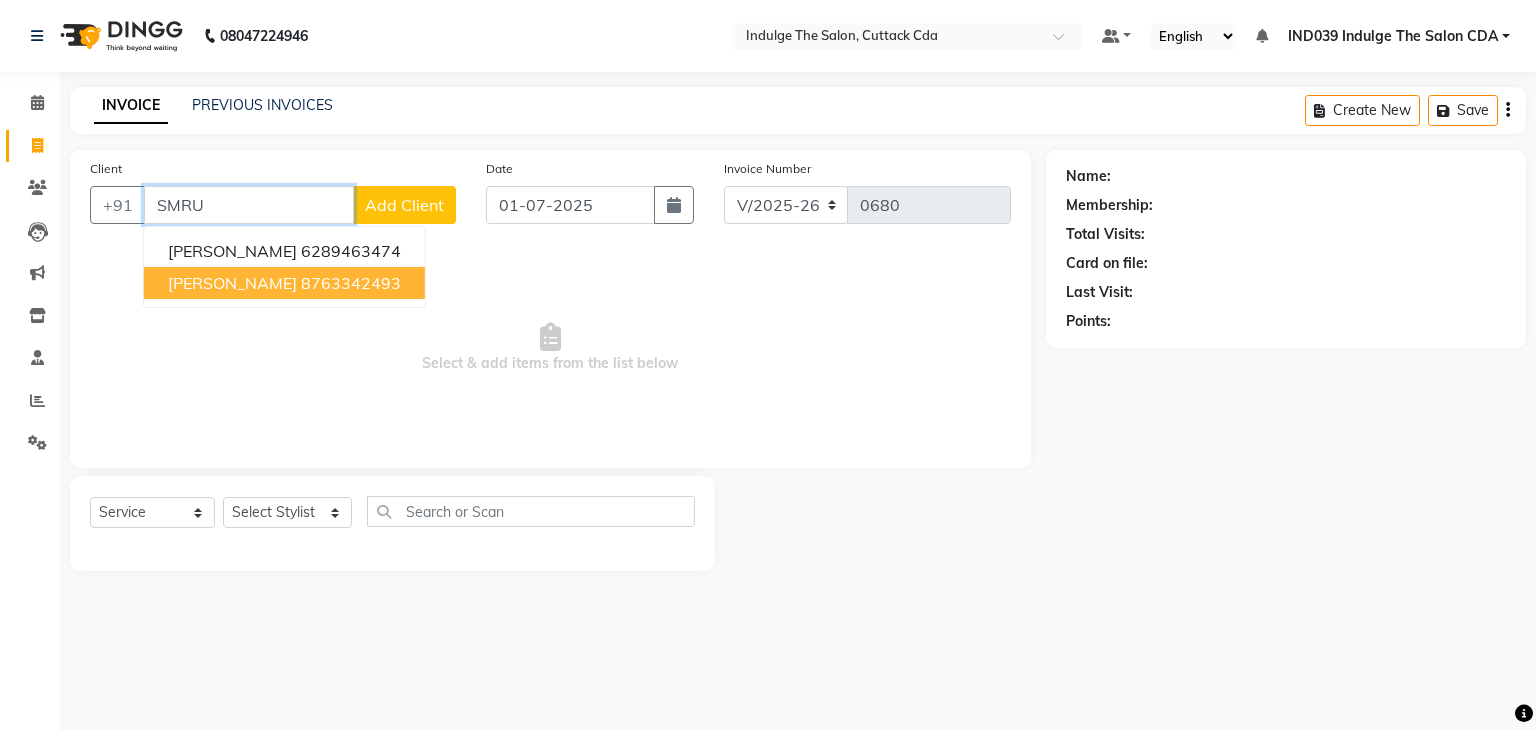 click on "8763342493" at bounding box center (351, 283) 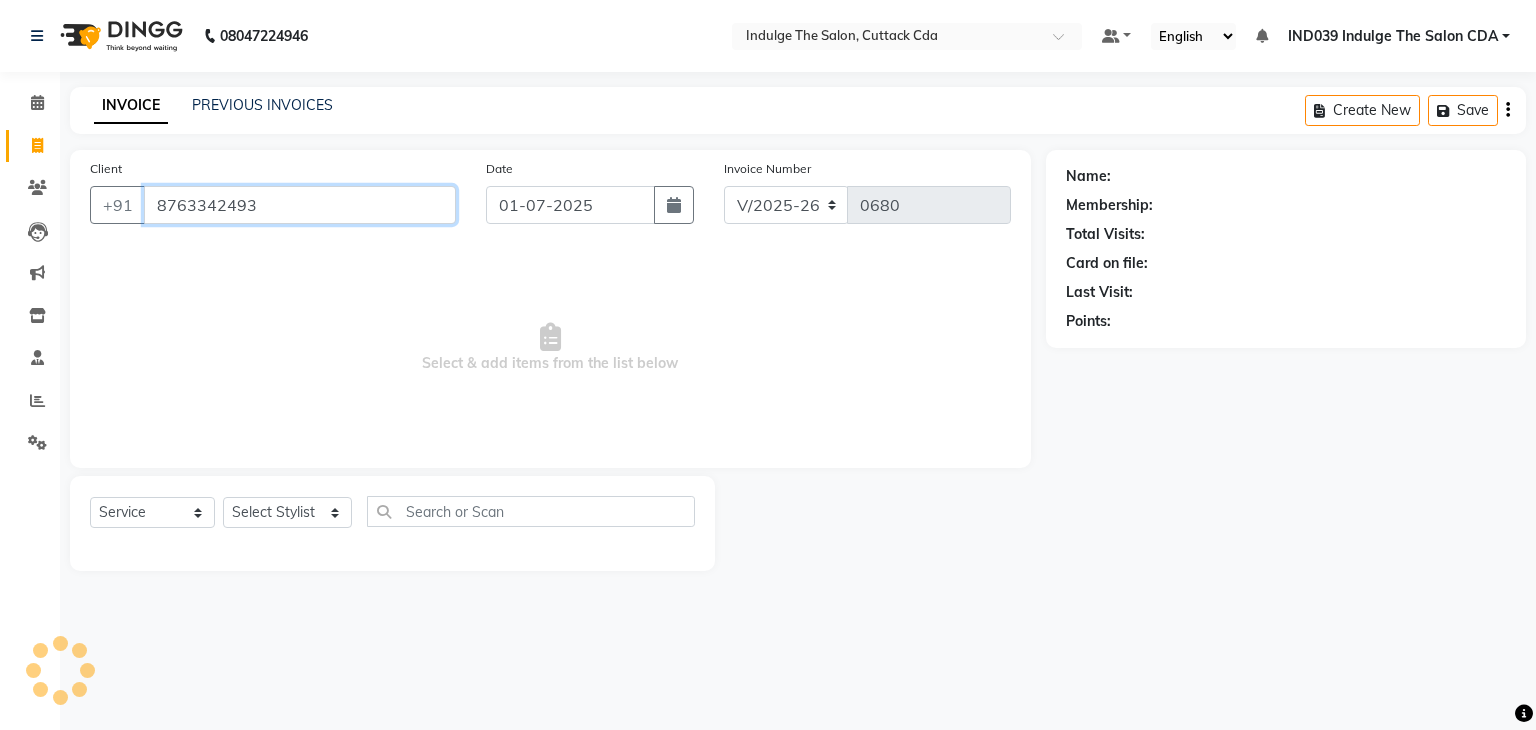 type on "8763342493" 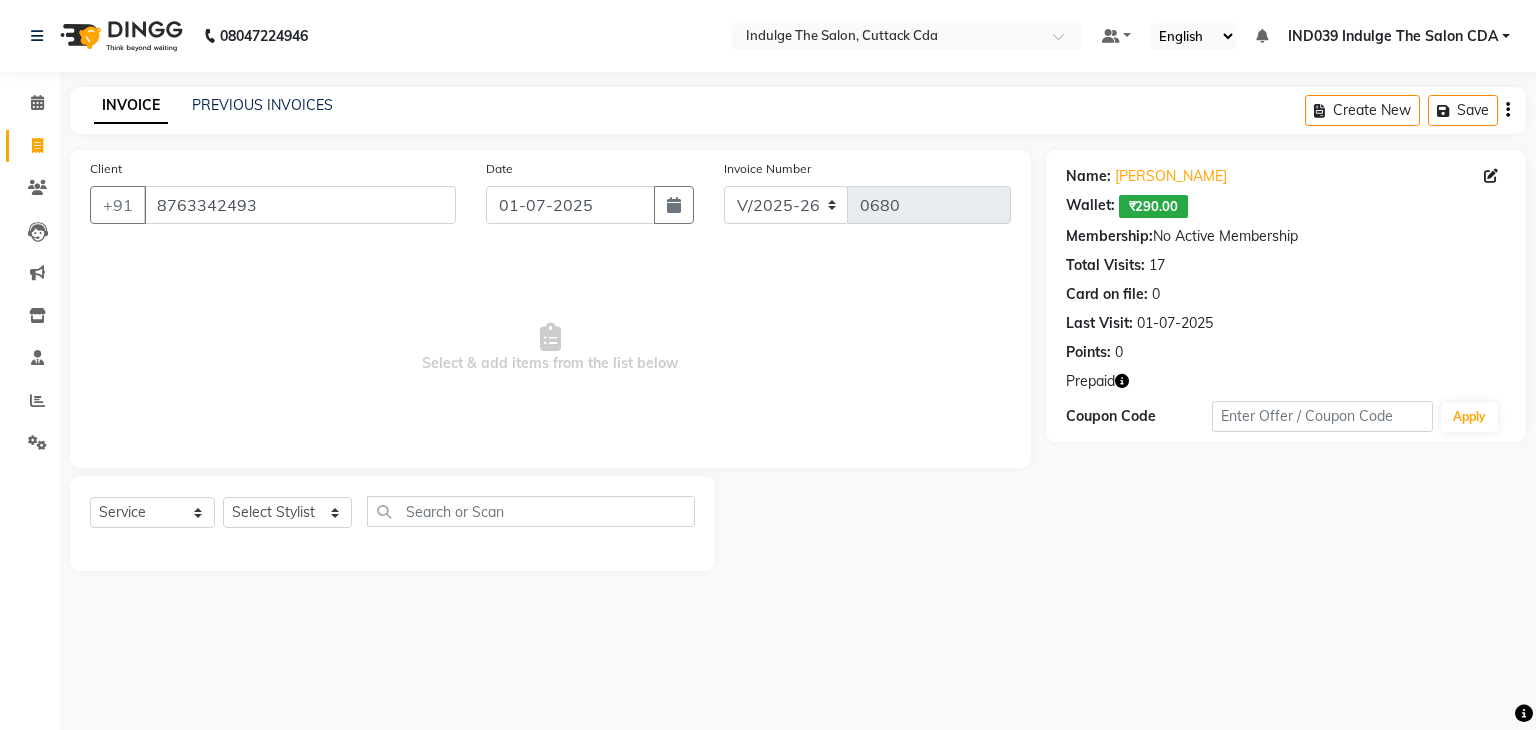 click 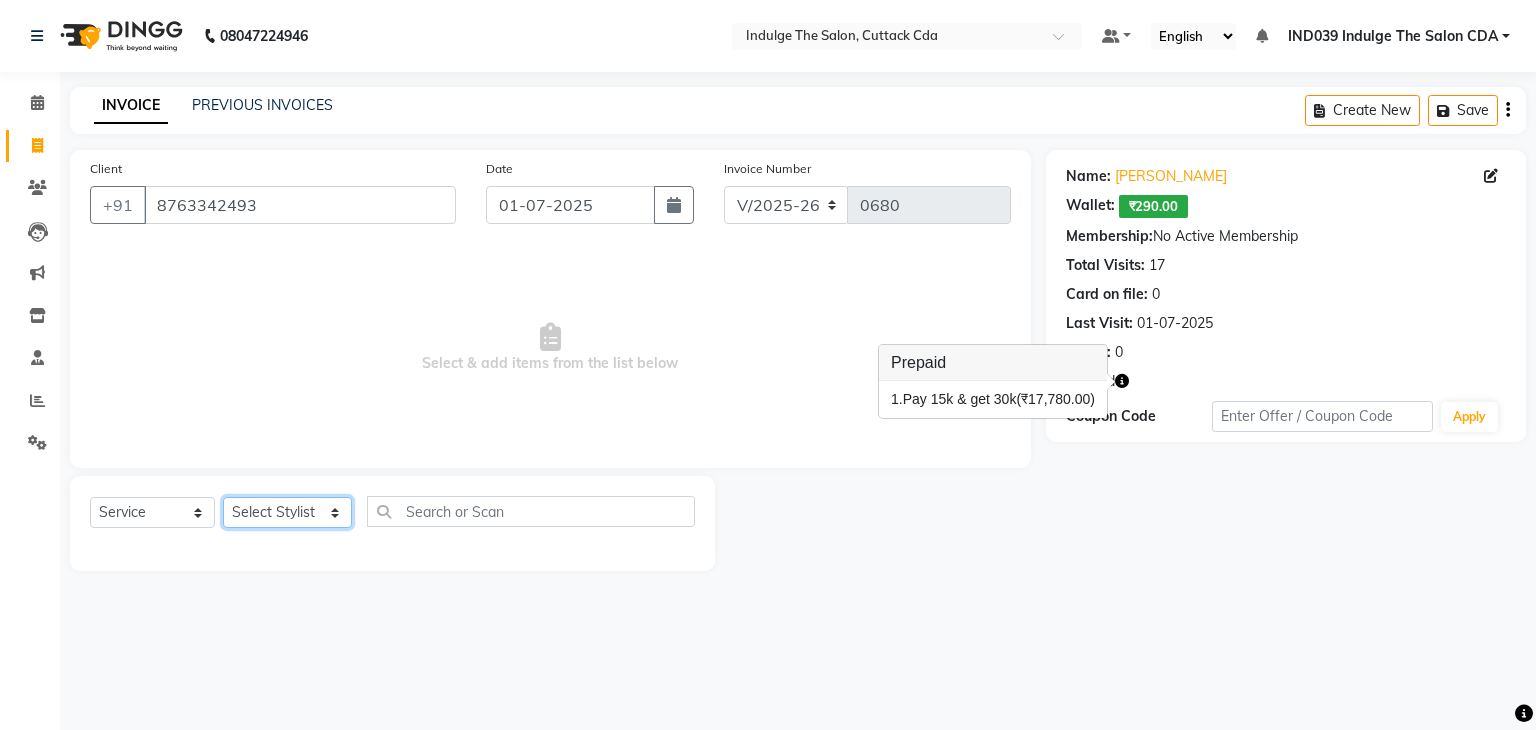 click on "Select Stylist [PERSON_NAME]( Therapist ) IND039 Indulge The Salon CDA Mohd [PERSON_NAME] [PERSON_NAME] [PERSON_NAME] Das [PERSON_NAME] [PERSON_NAME]" 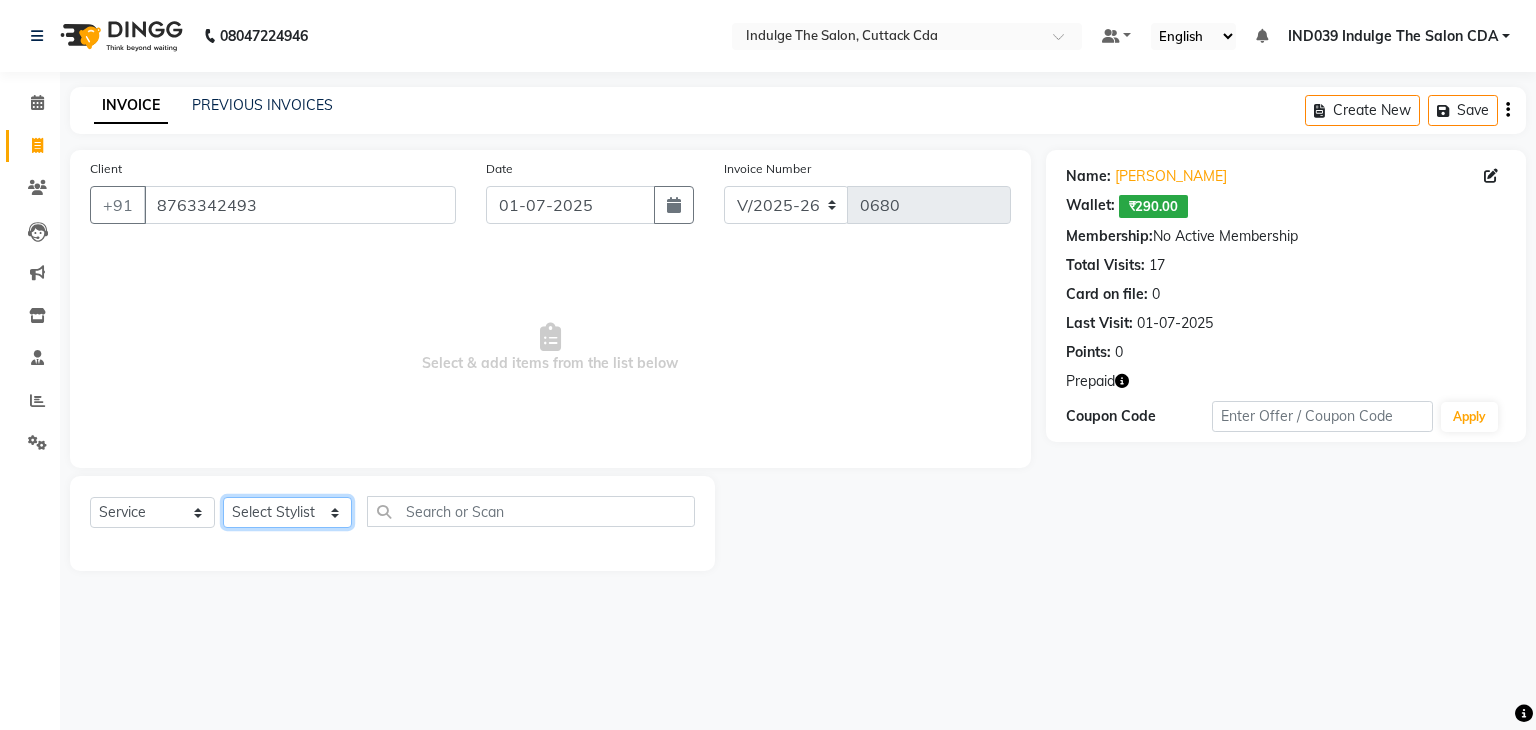 select on "67880" 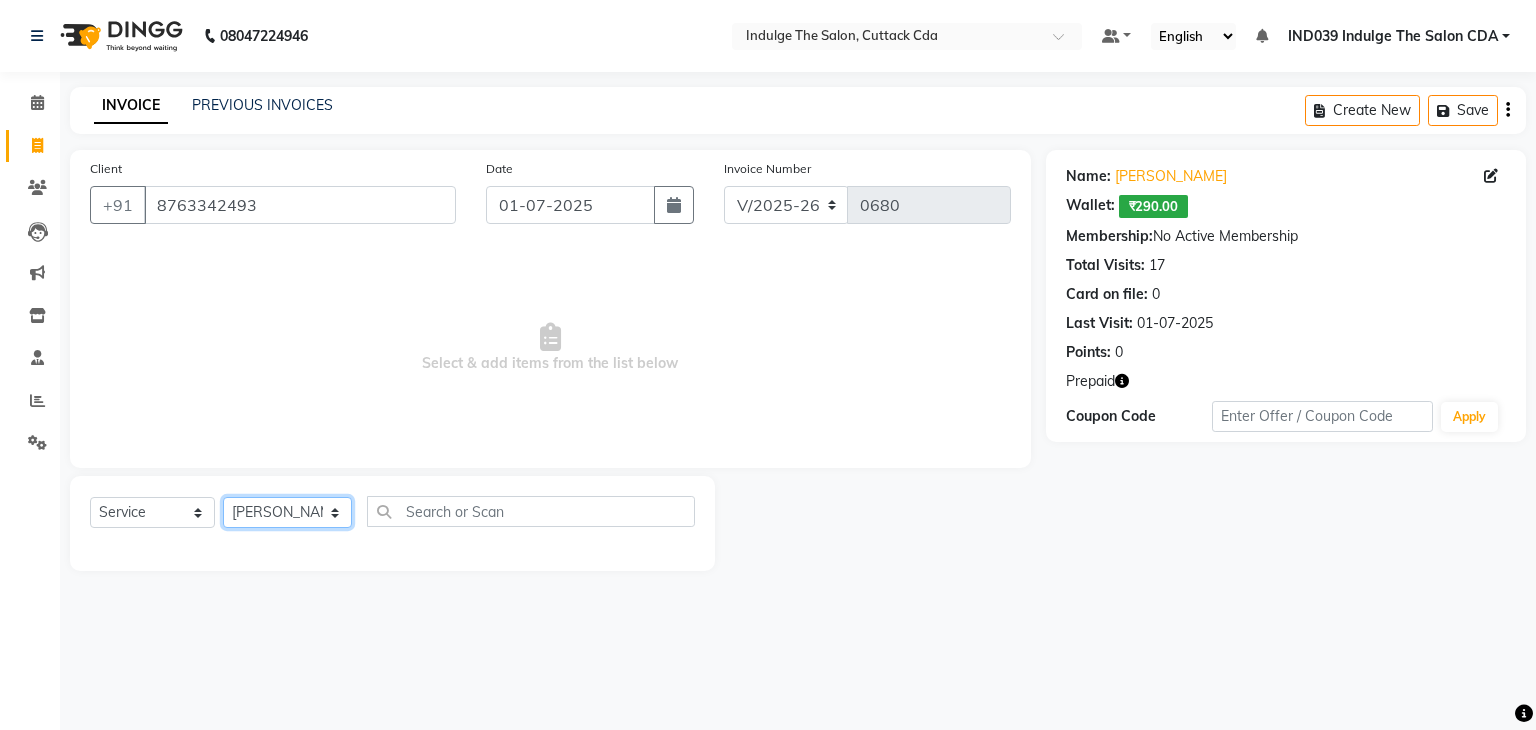 click on "Select Stylist [PERSON_NAME]( Therapist ) IND039 Indulge The Salon CDA Mohd [PERSON_NAME] [PERSON_NAME] [PERSON_NAME] Das [PERSON_NAME] [PERSON_NAME]" 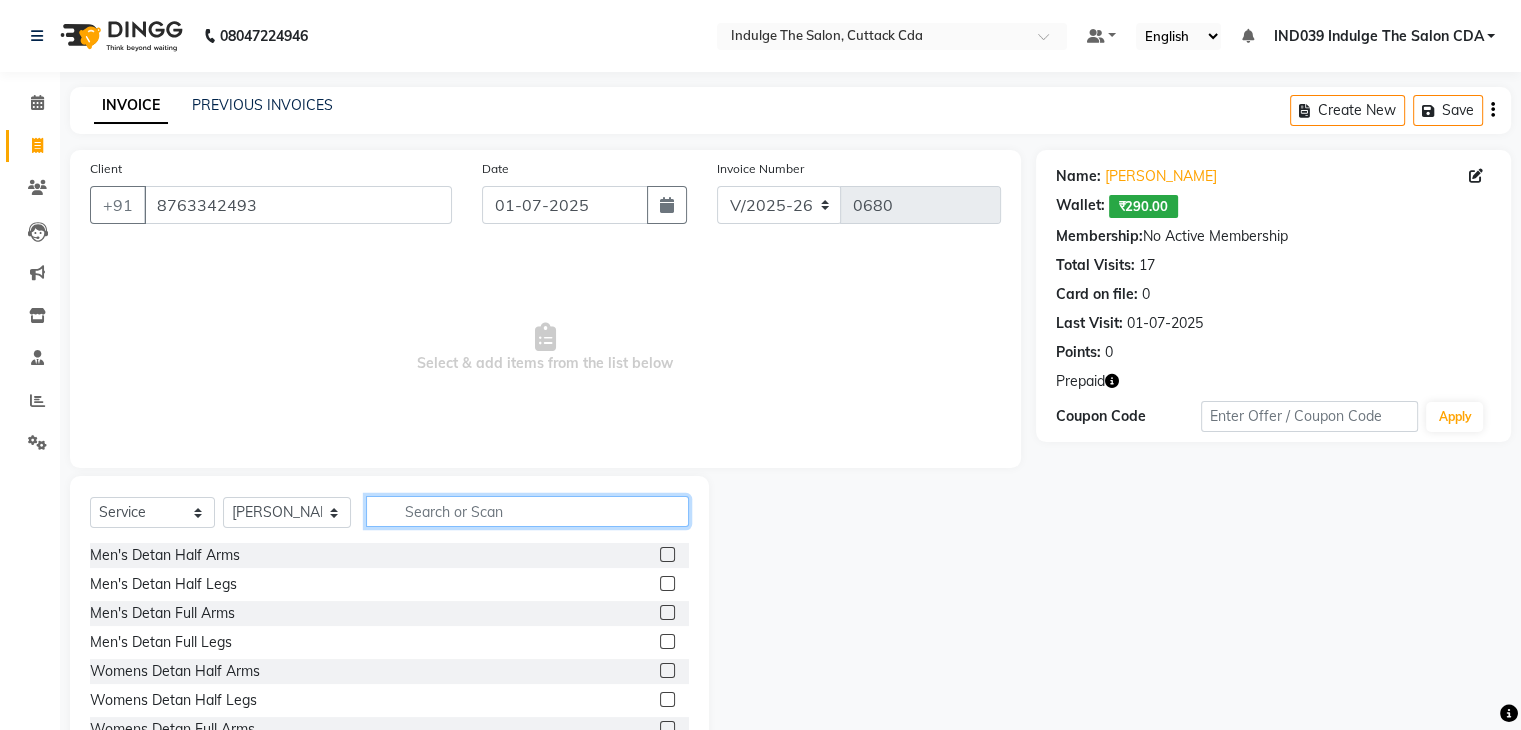 click 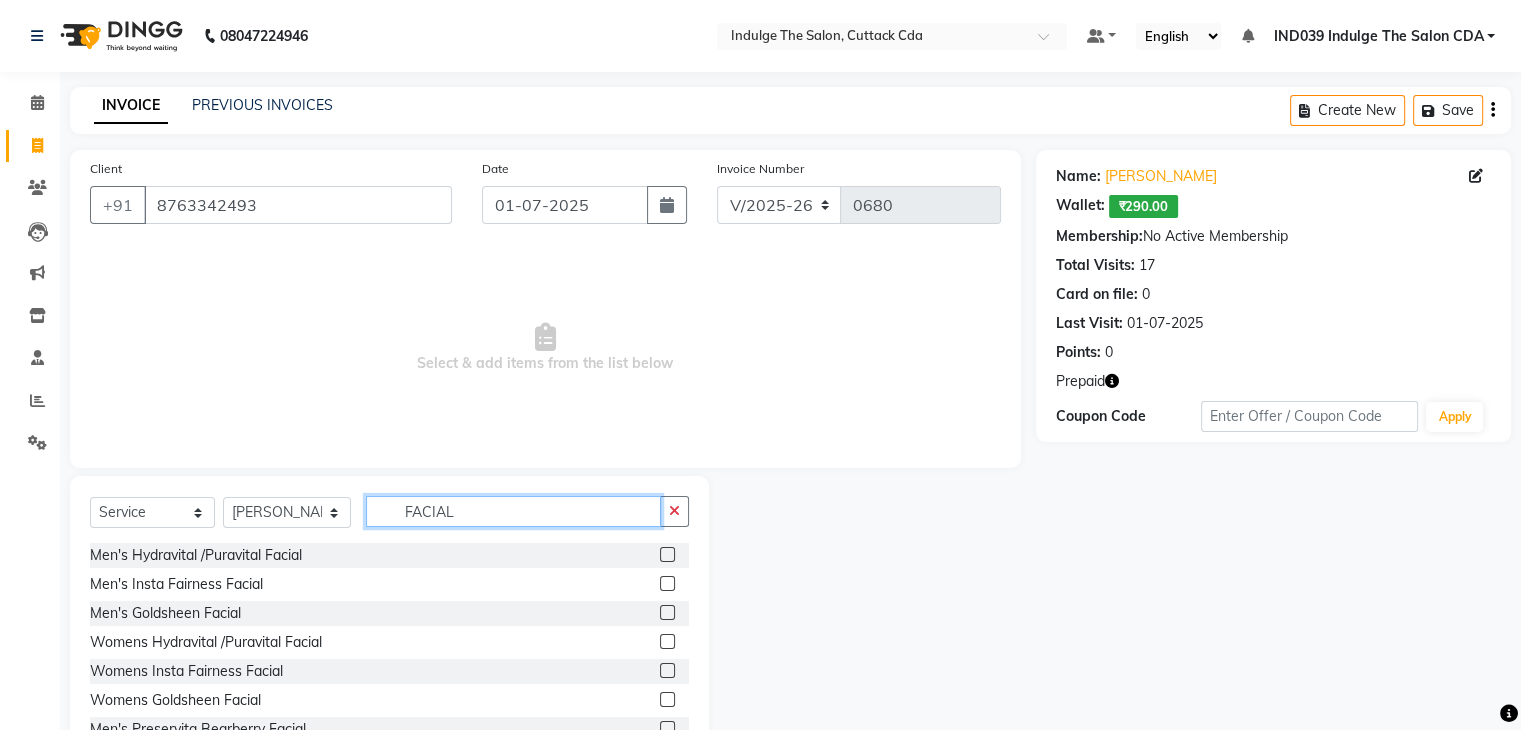 type on "FACIAL" 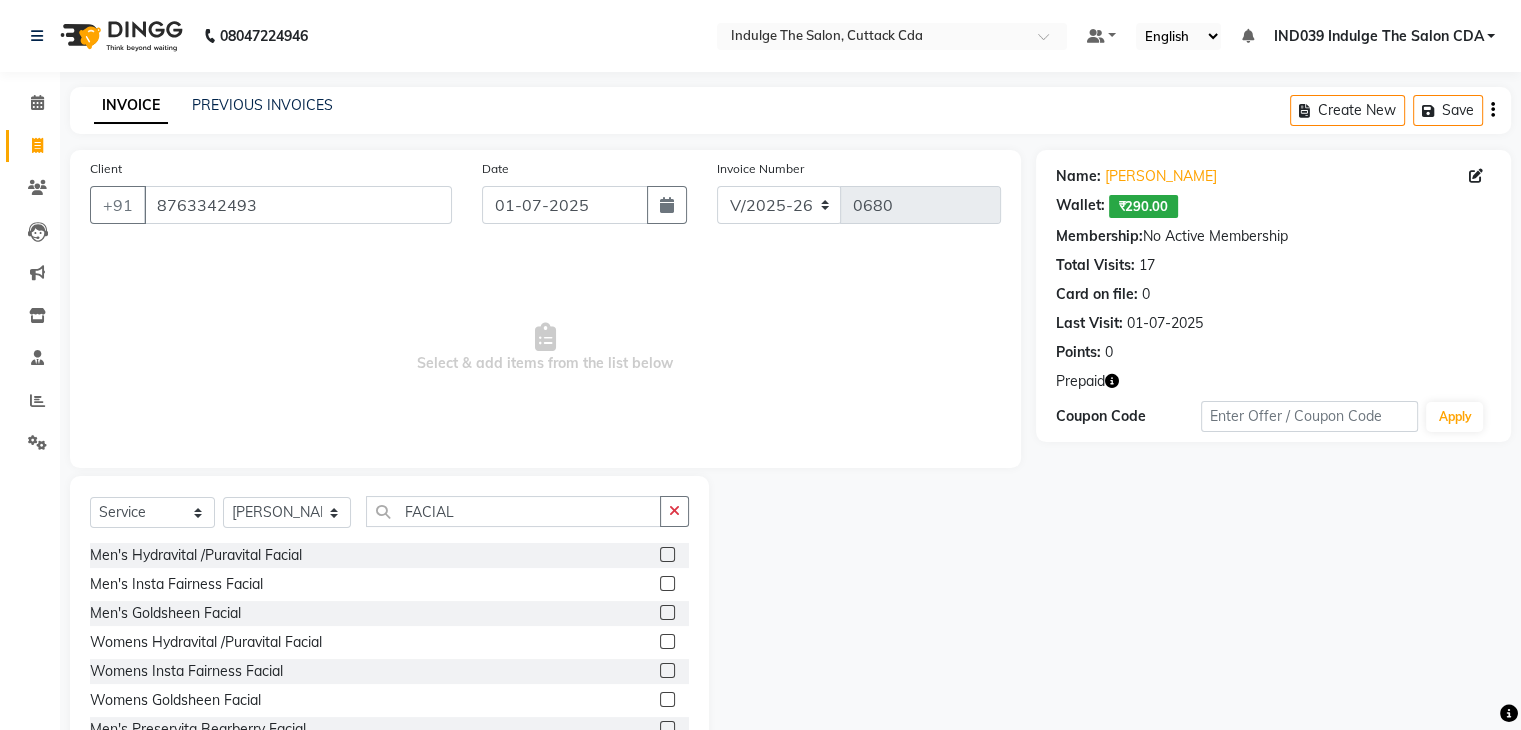 click 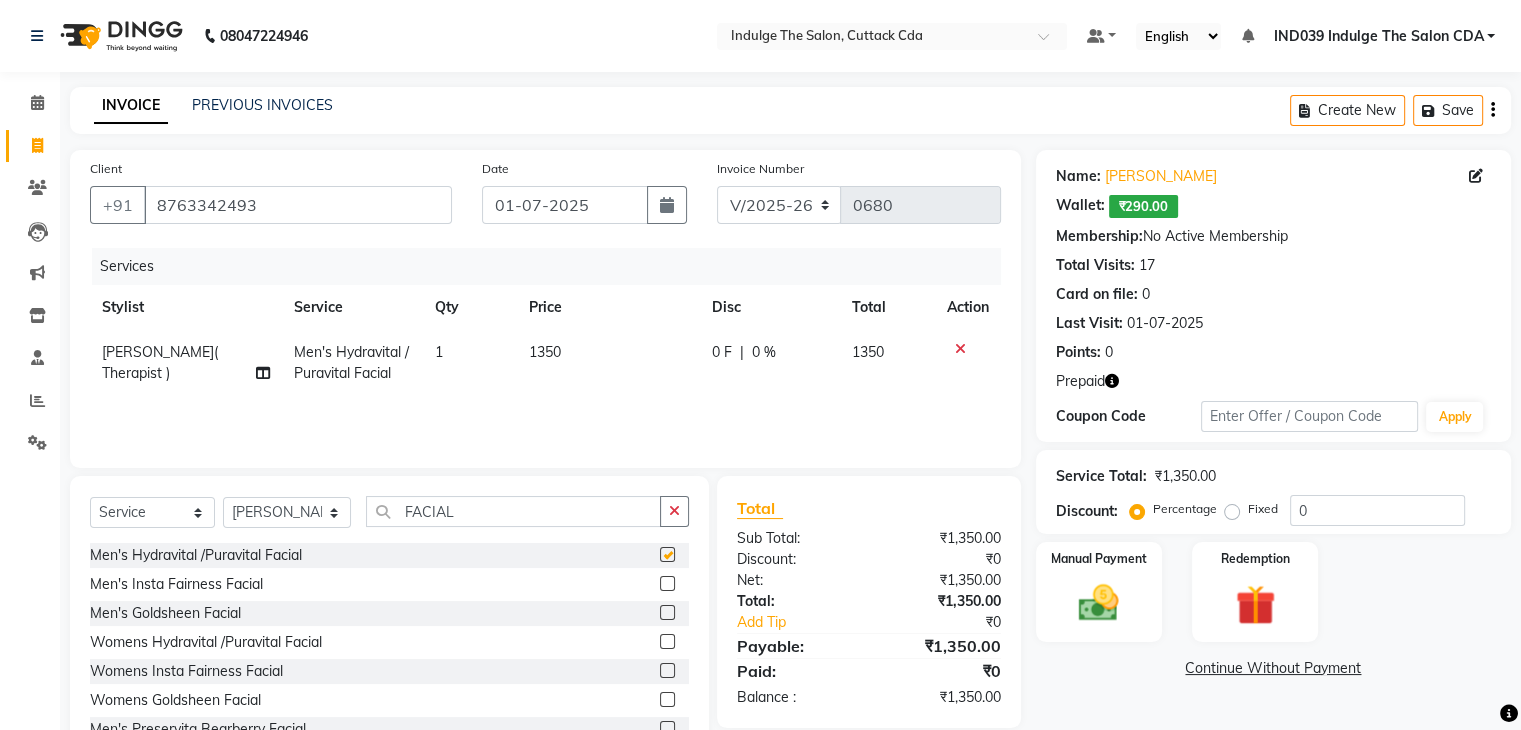 checkbox on "false" 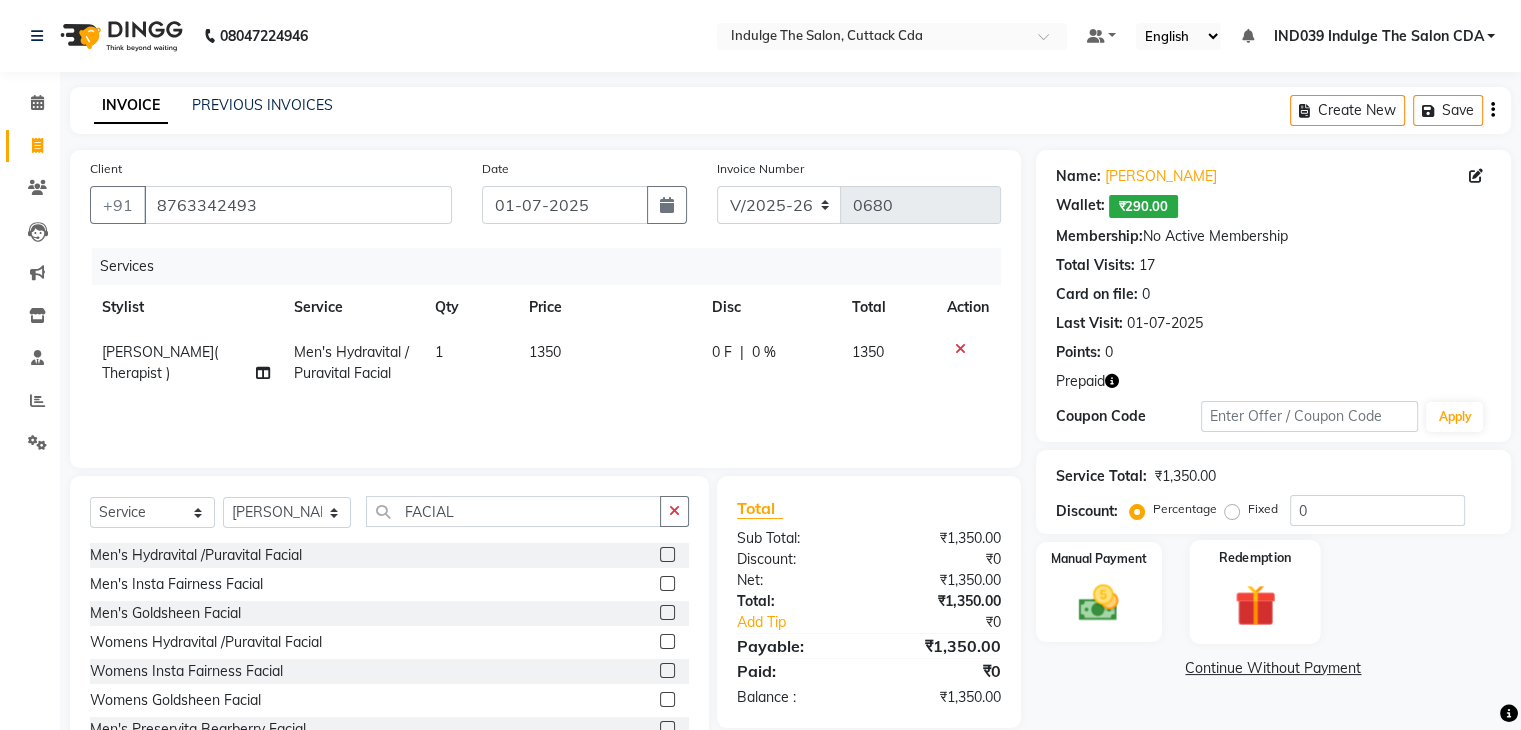 click on "Redemption" 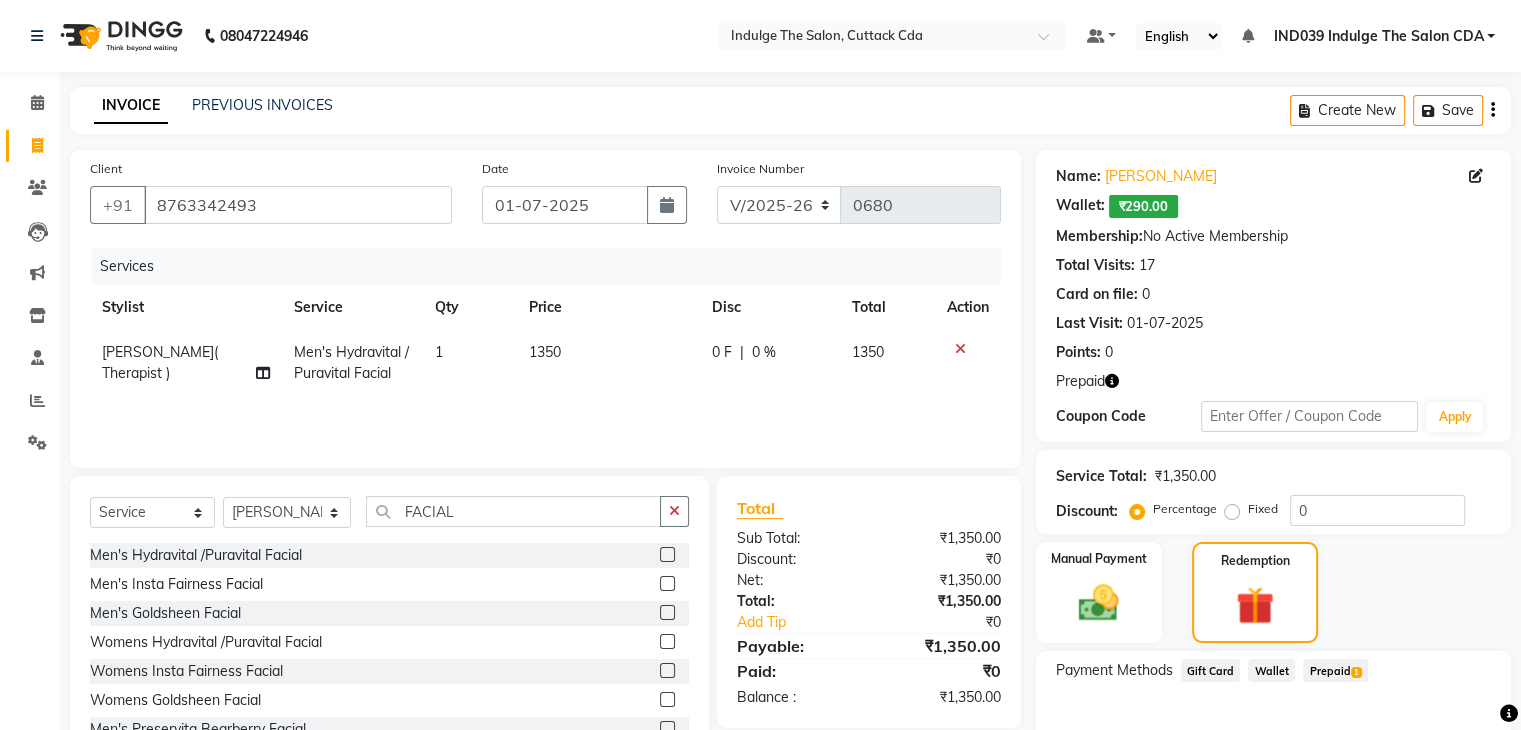 click on "1" 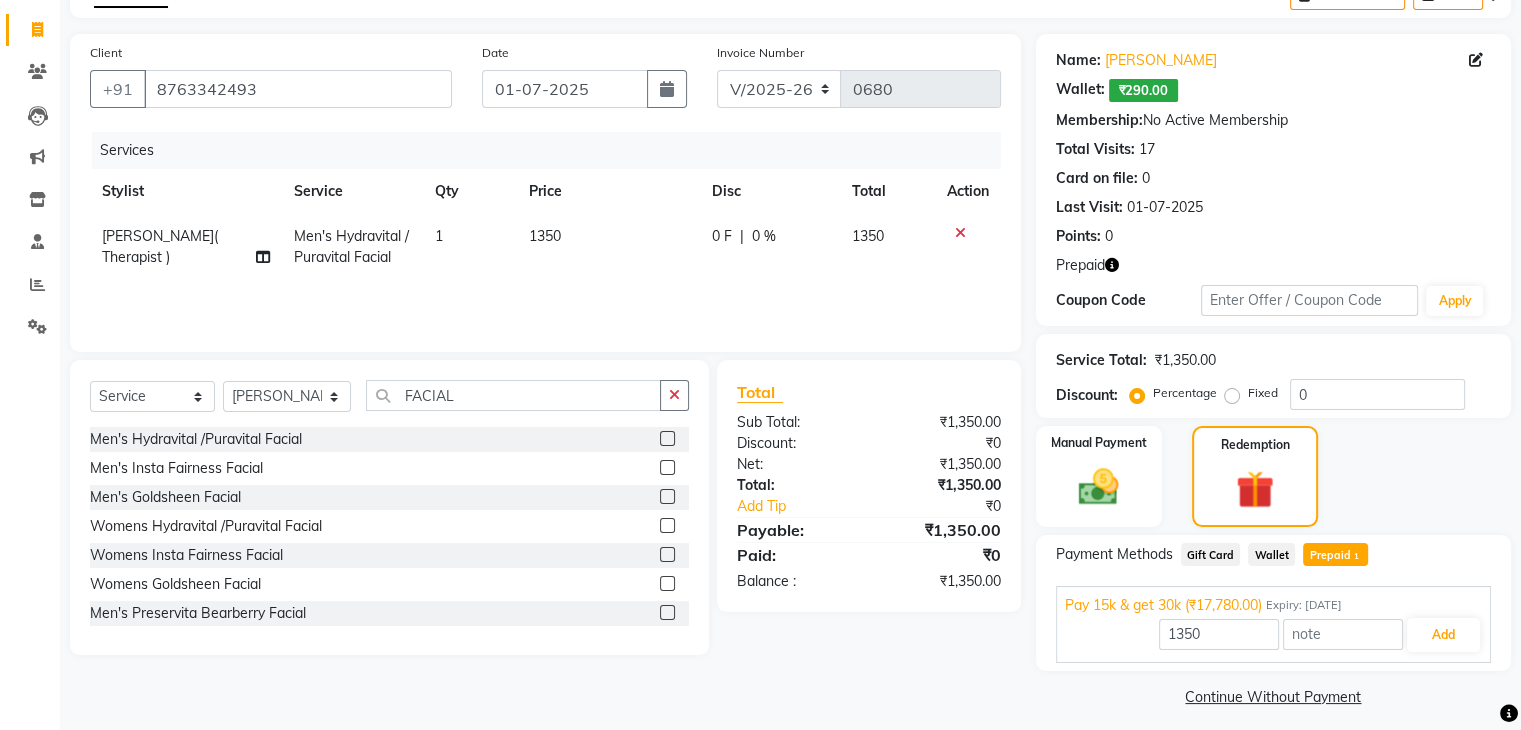 scroll, scrollTop: 128, scrollLeft: 0, axis: vertical 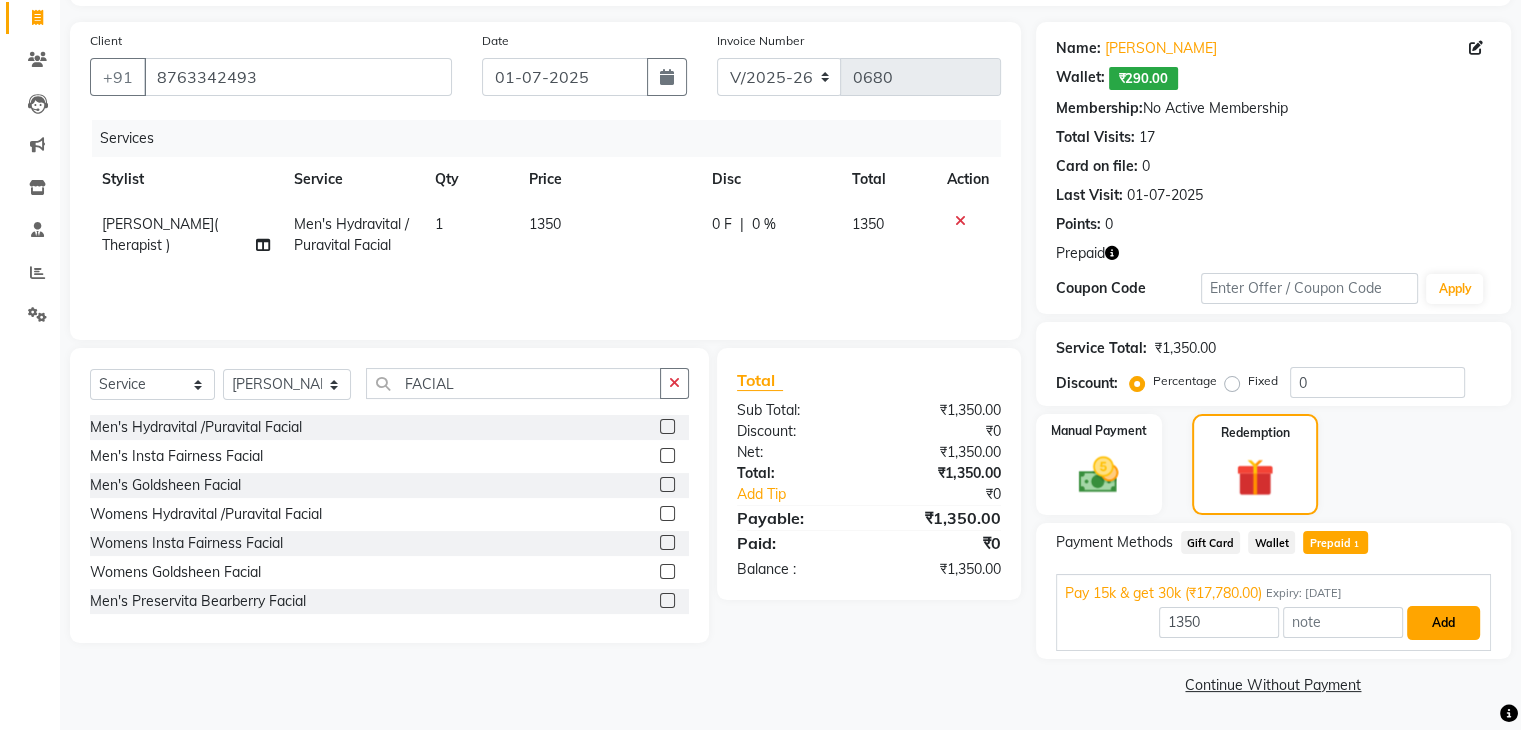 click on "Add" at bounding box center (1443, 623) 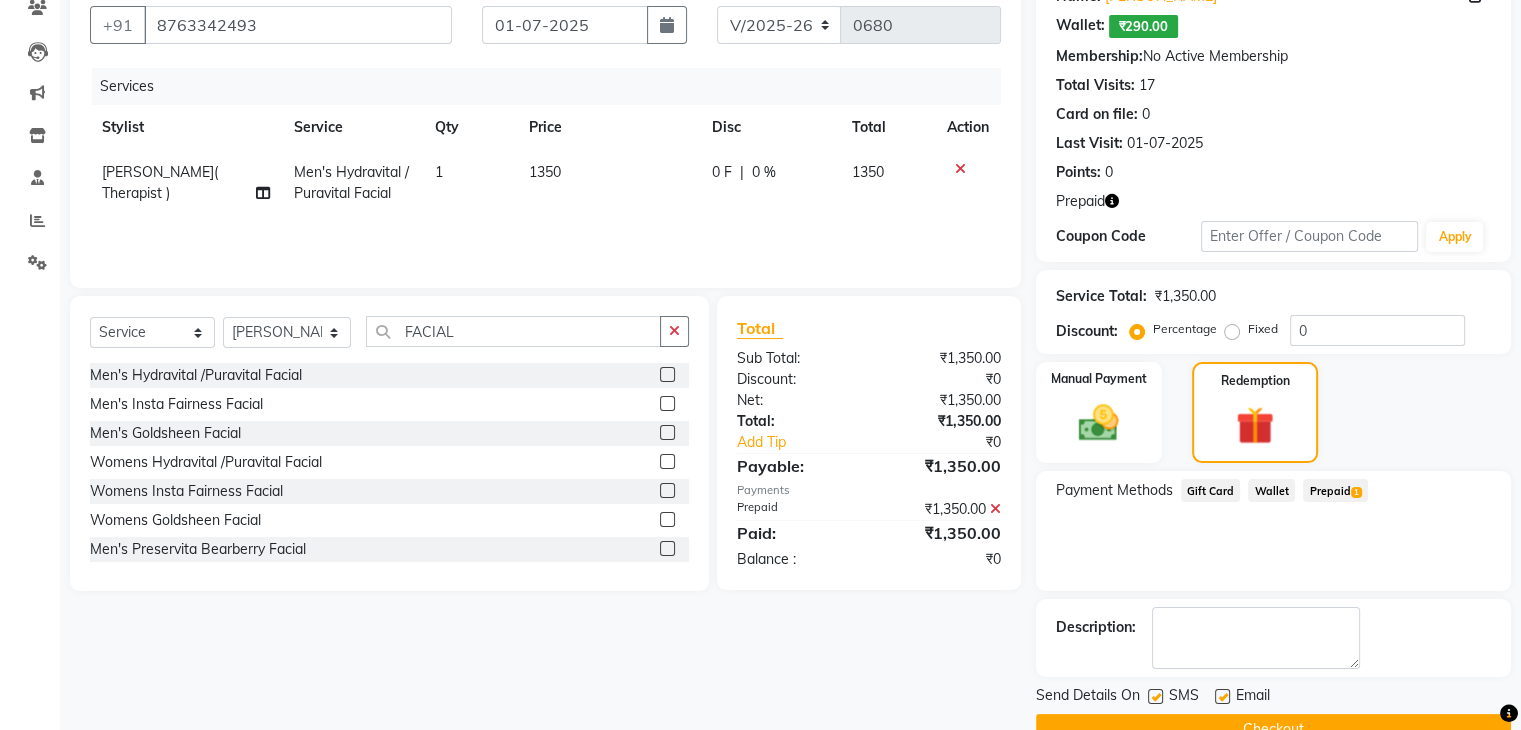 scroll, scrollTop: 224, scrollLeft: 0, axis: vertical 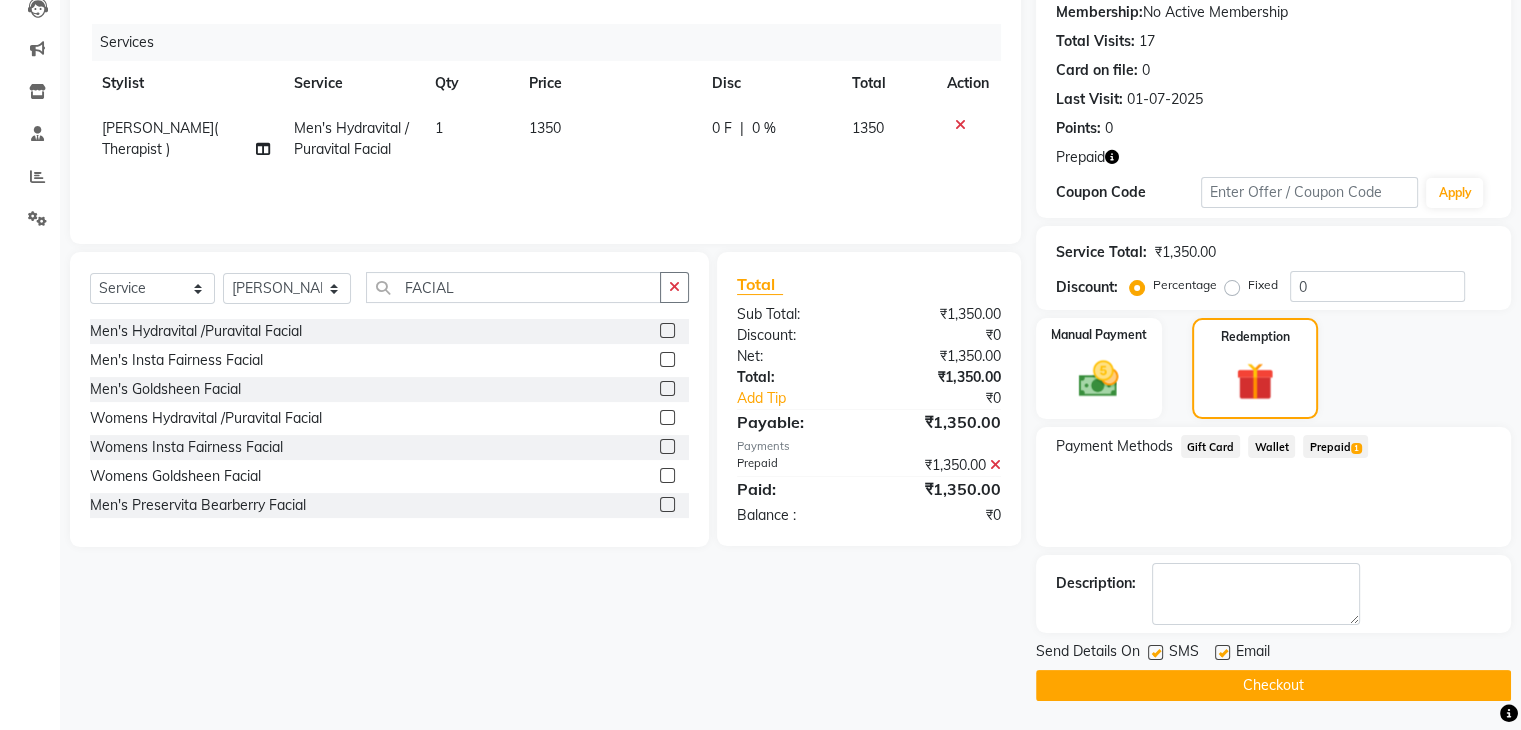 click on "Checkout" 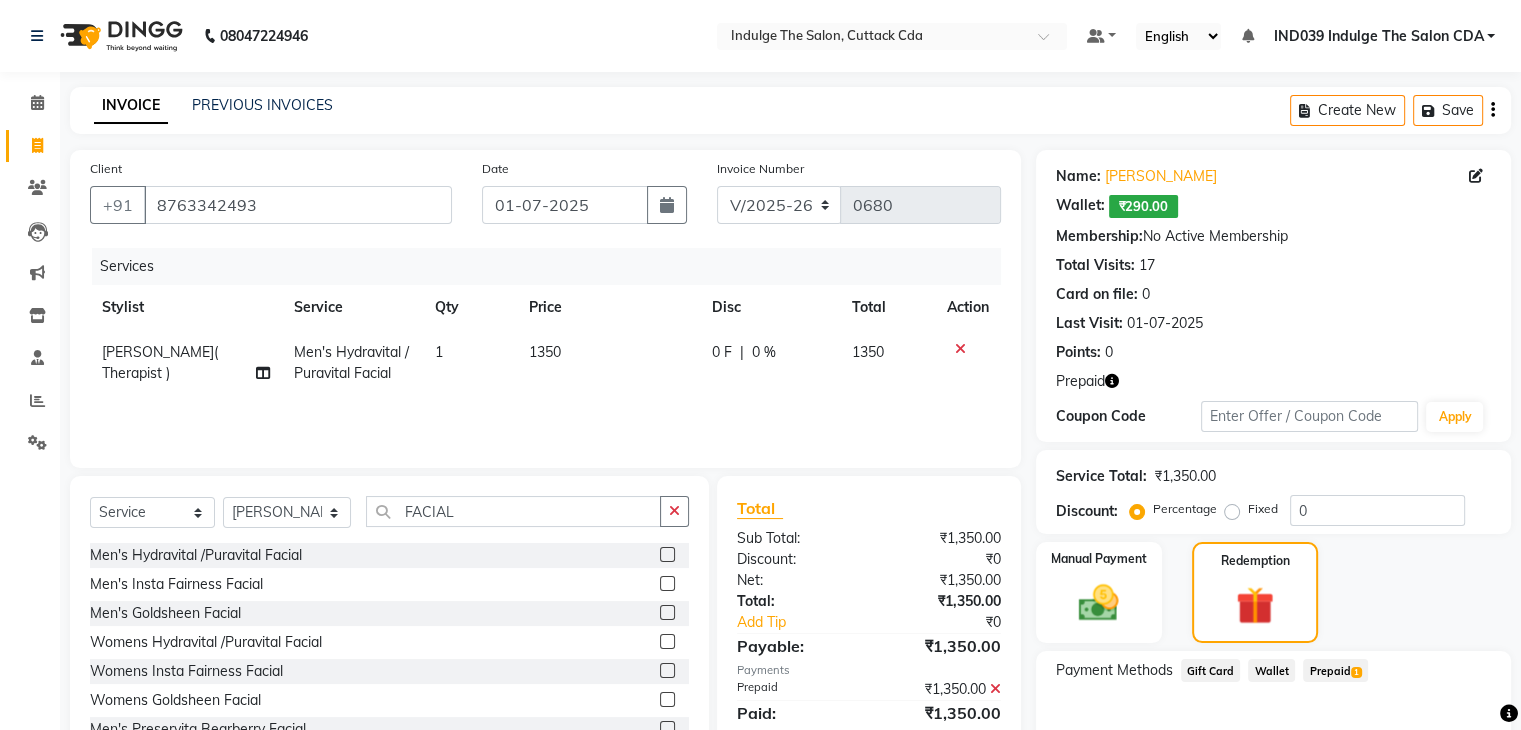 scroll, scrollTop: 100, scrollLeft: 0, axis: vertical 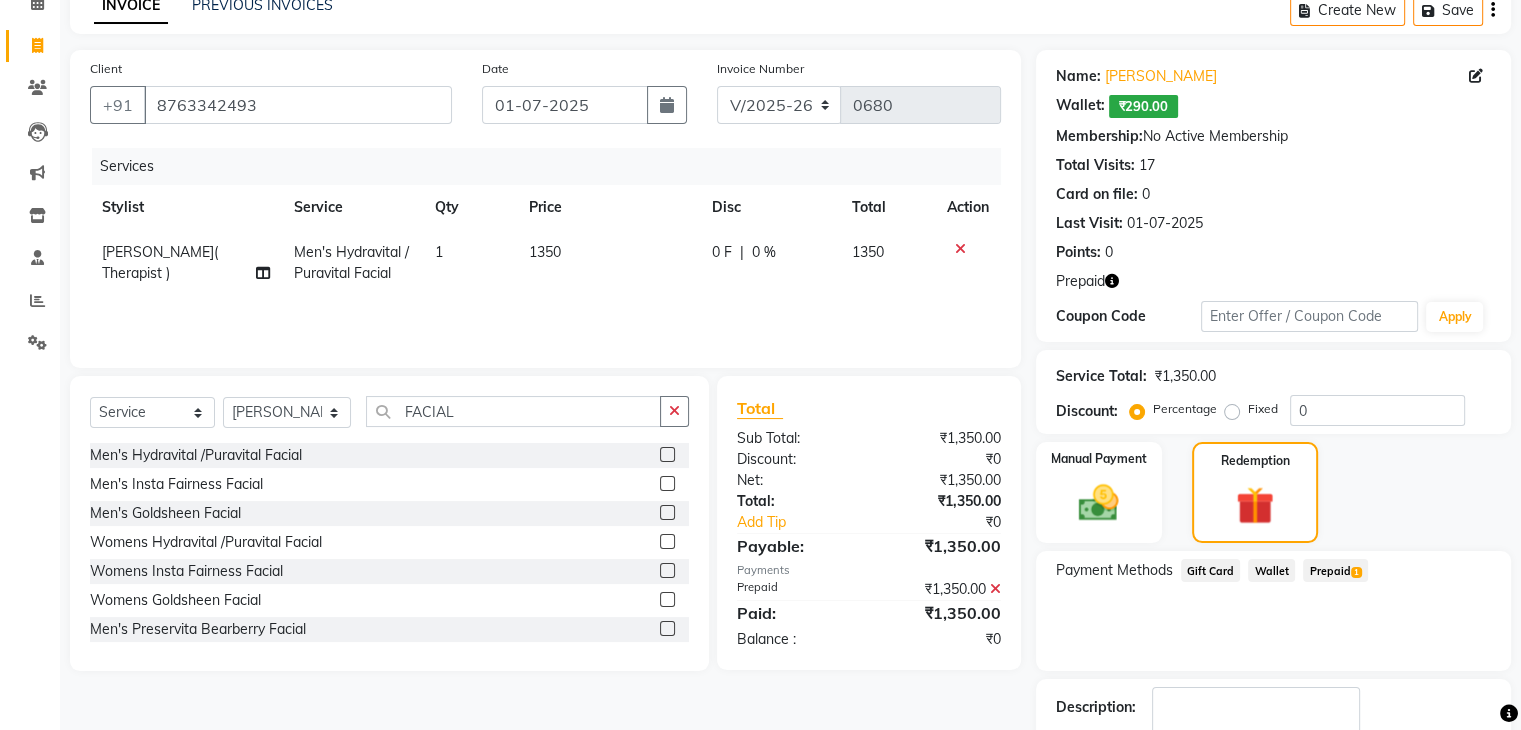 click on "1" 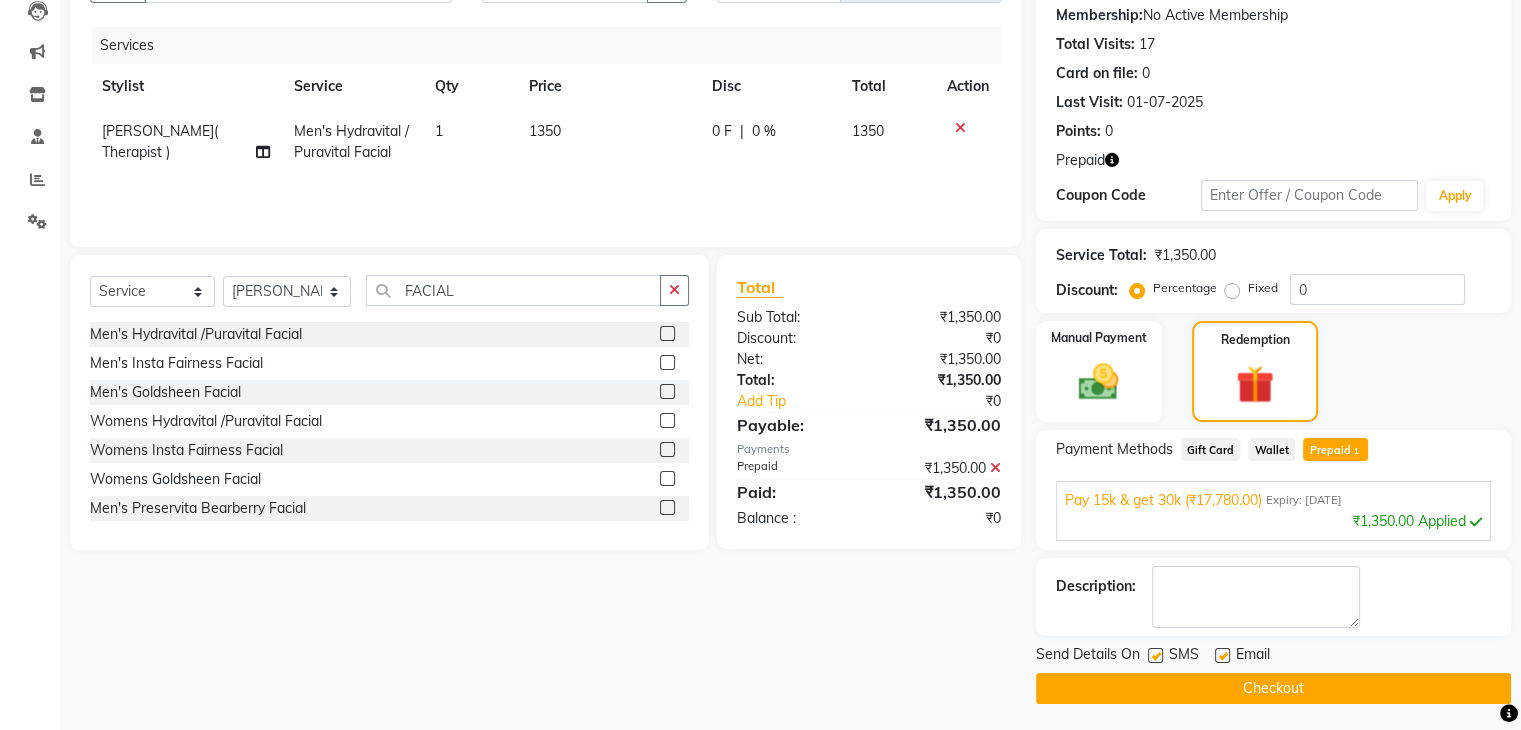 scroll, scrollTop: 224, scrollLeft: 0, axis: vertical 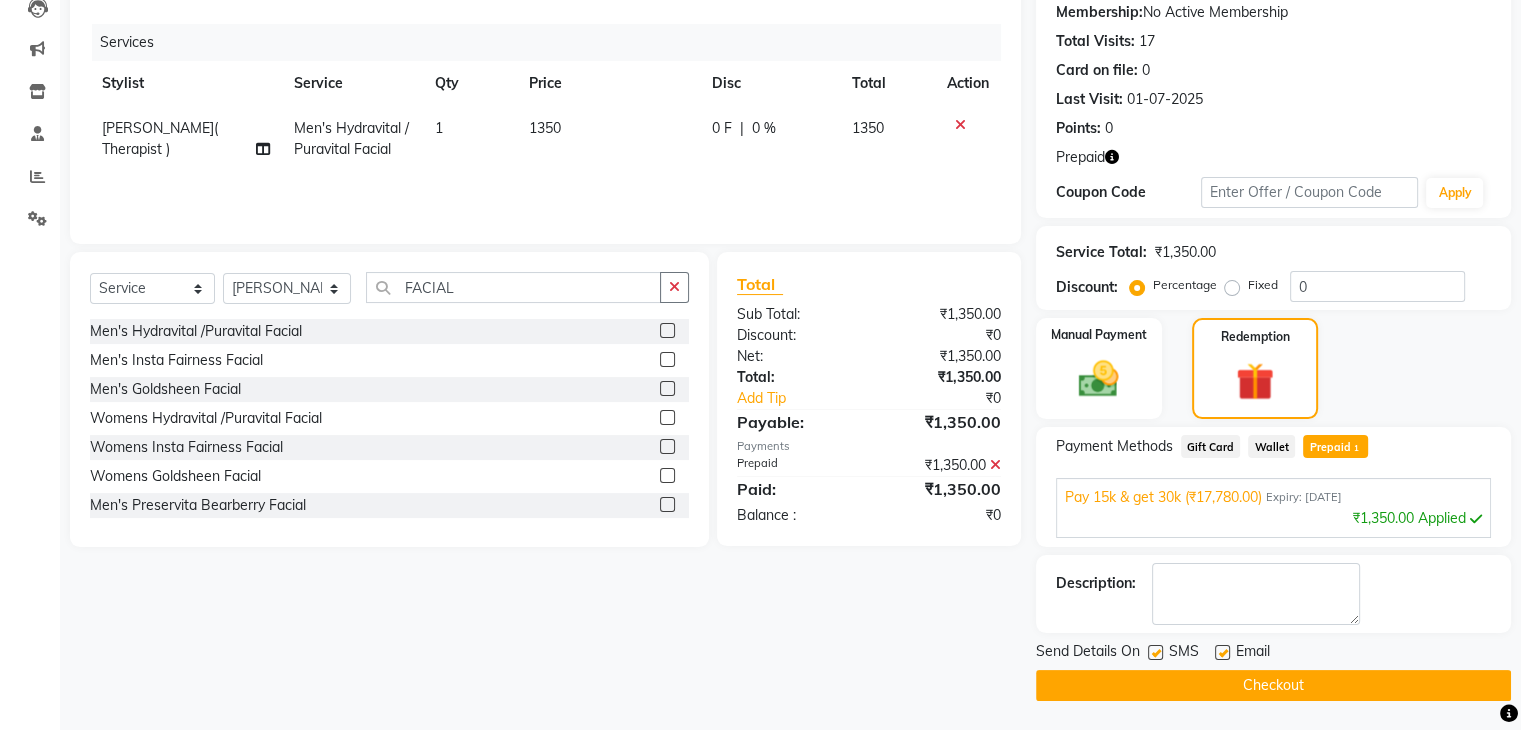 click on "Checkout" 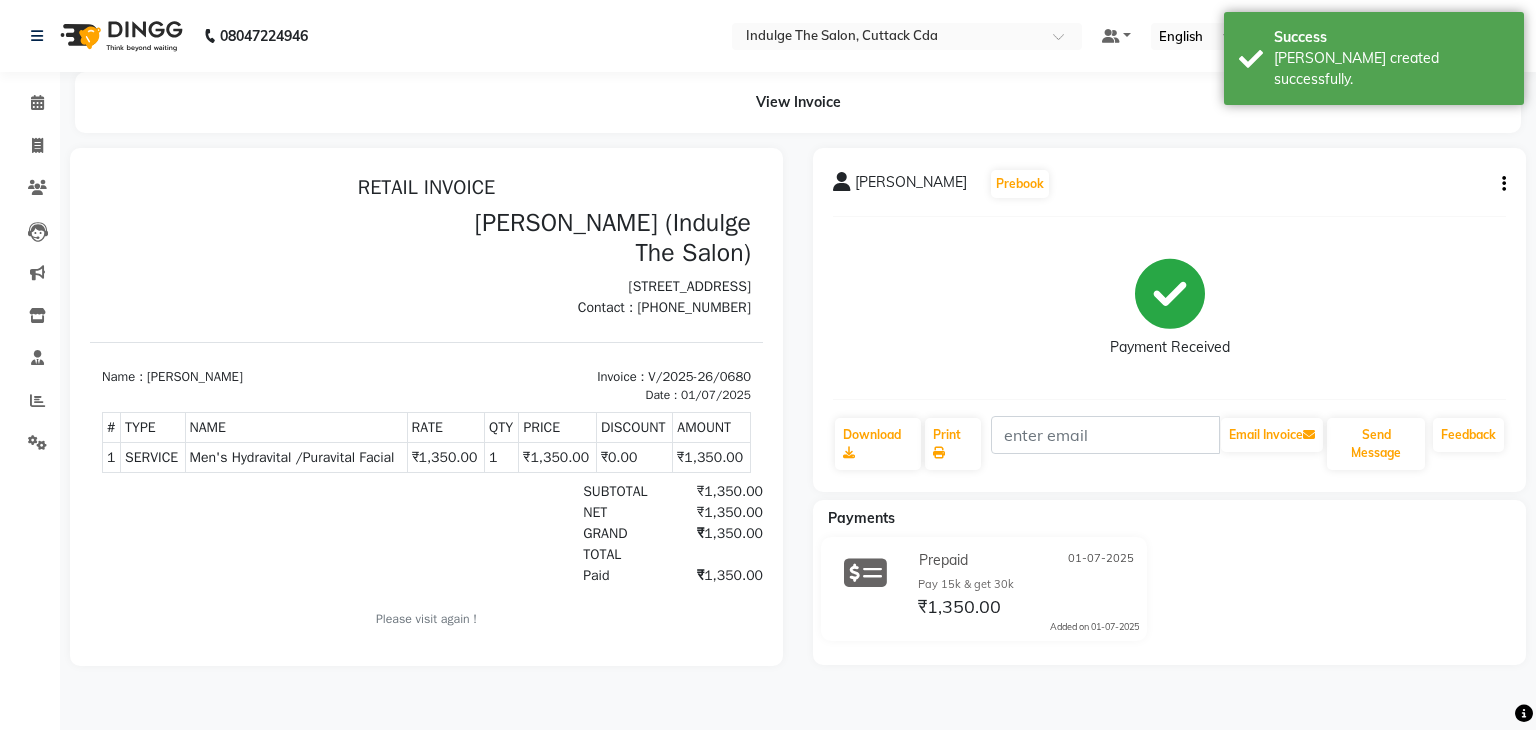 scroll, scrollTop: 0, scrollLeft: 0, axis: both 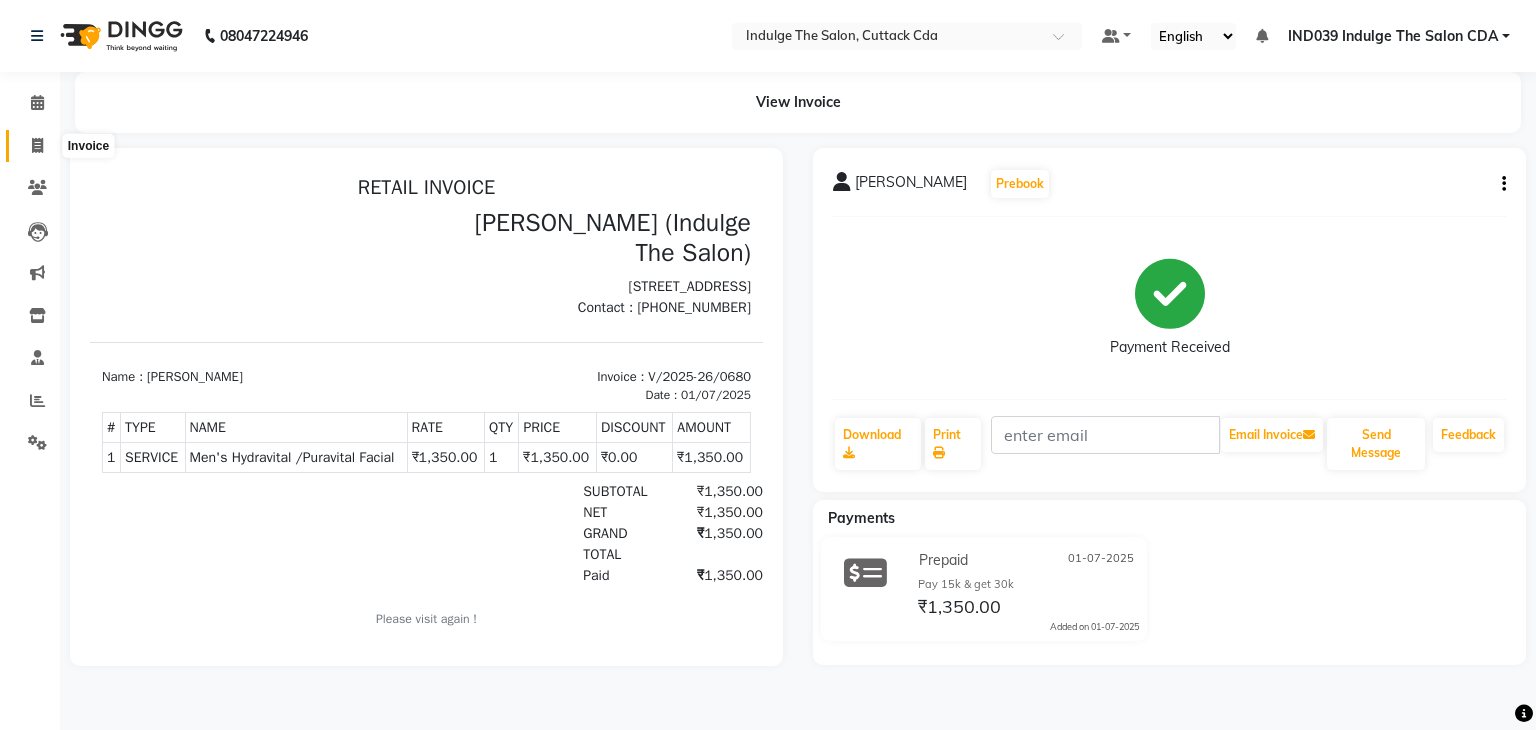 click 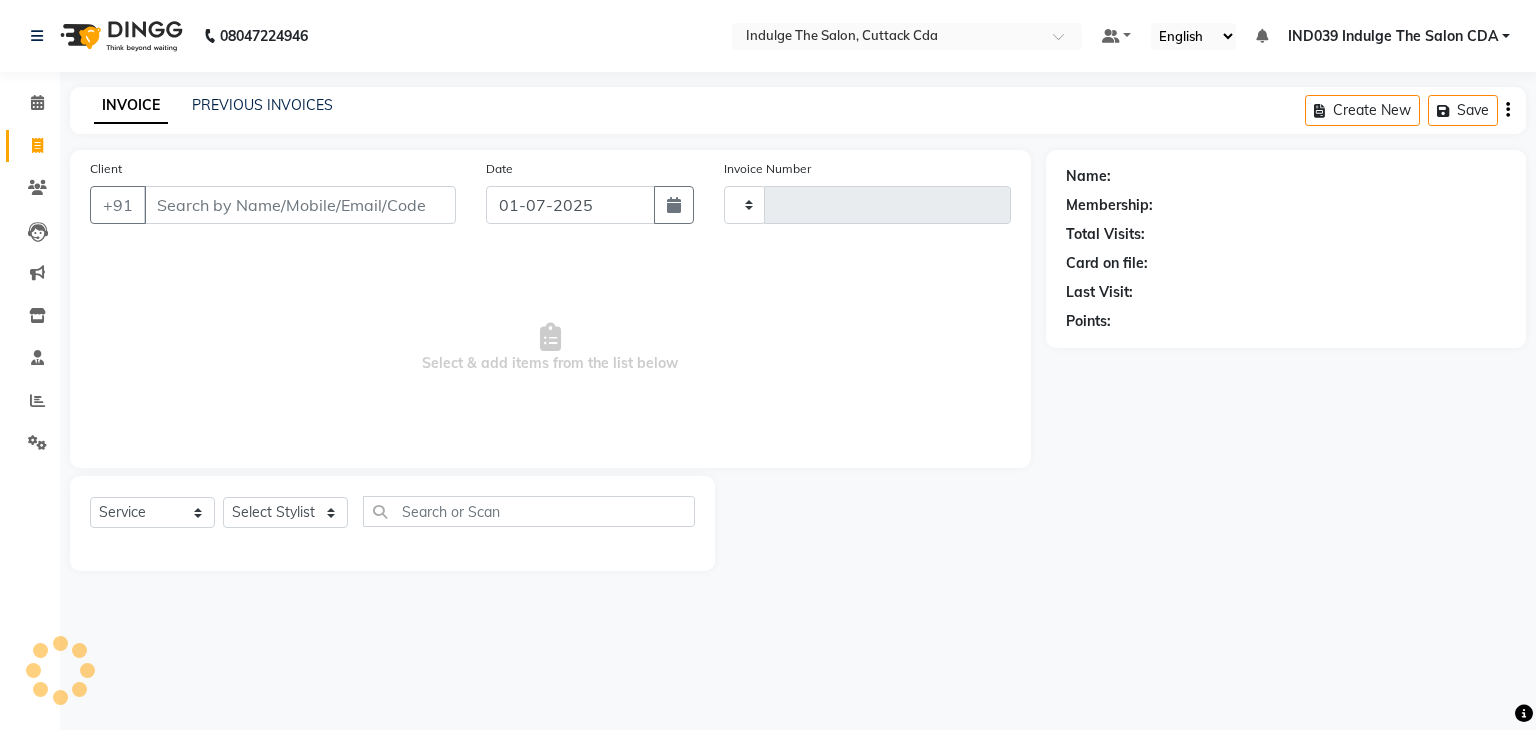 type on "0681" 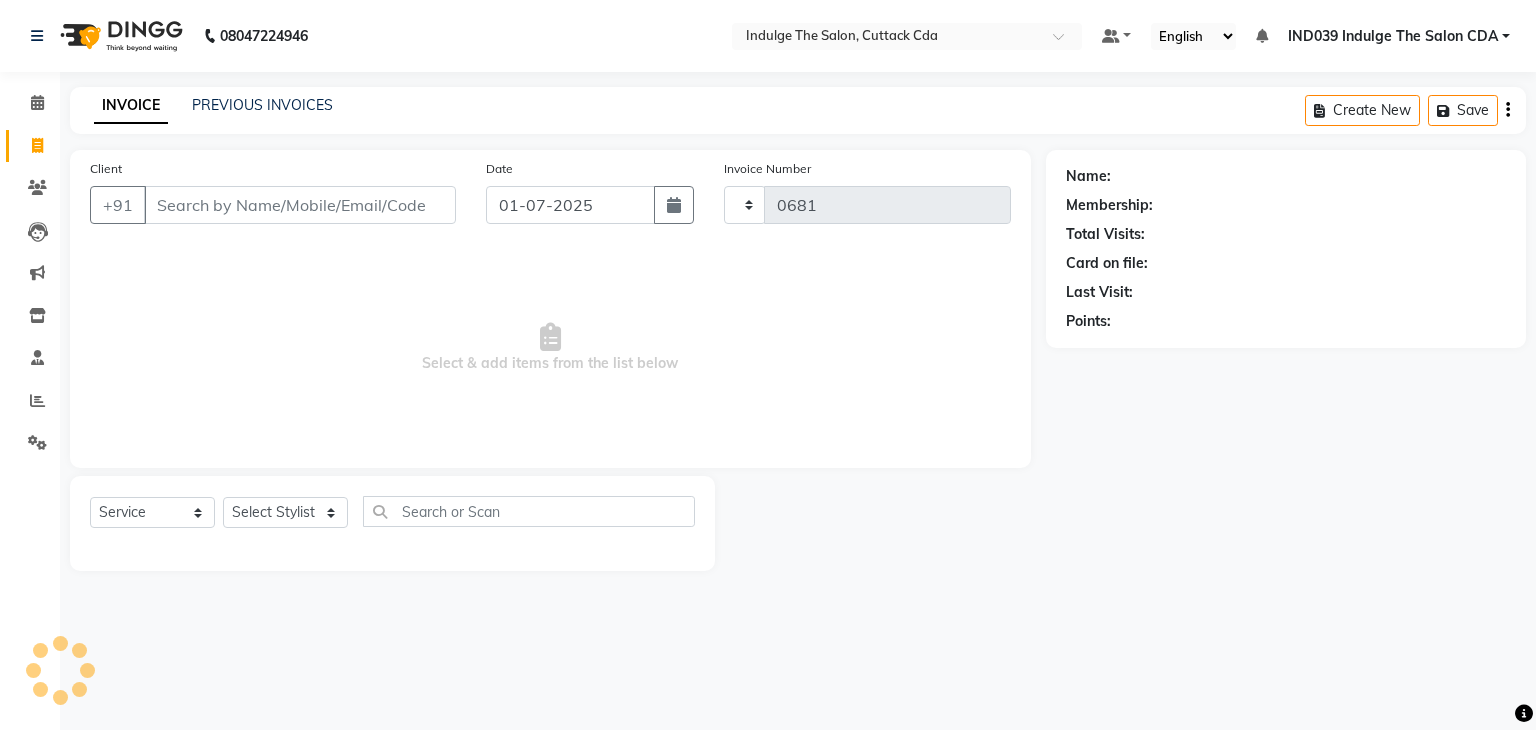 select on "7297" 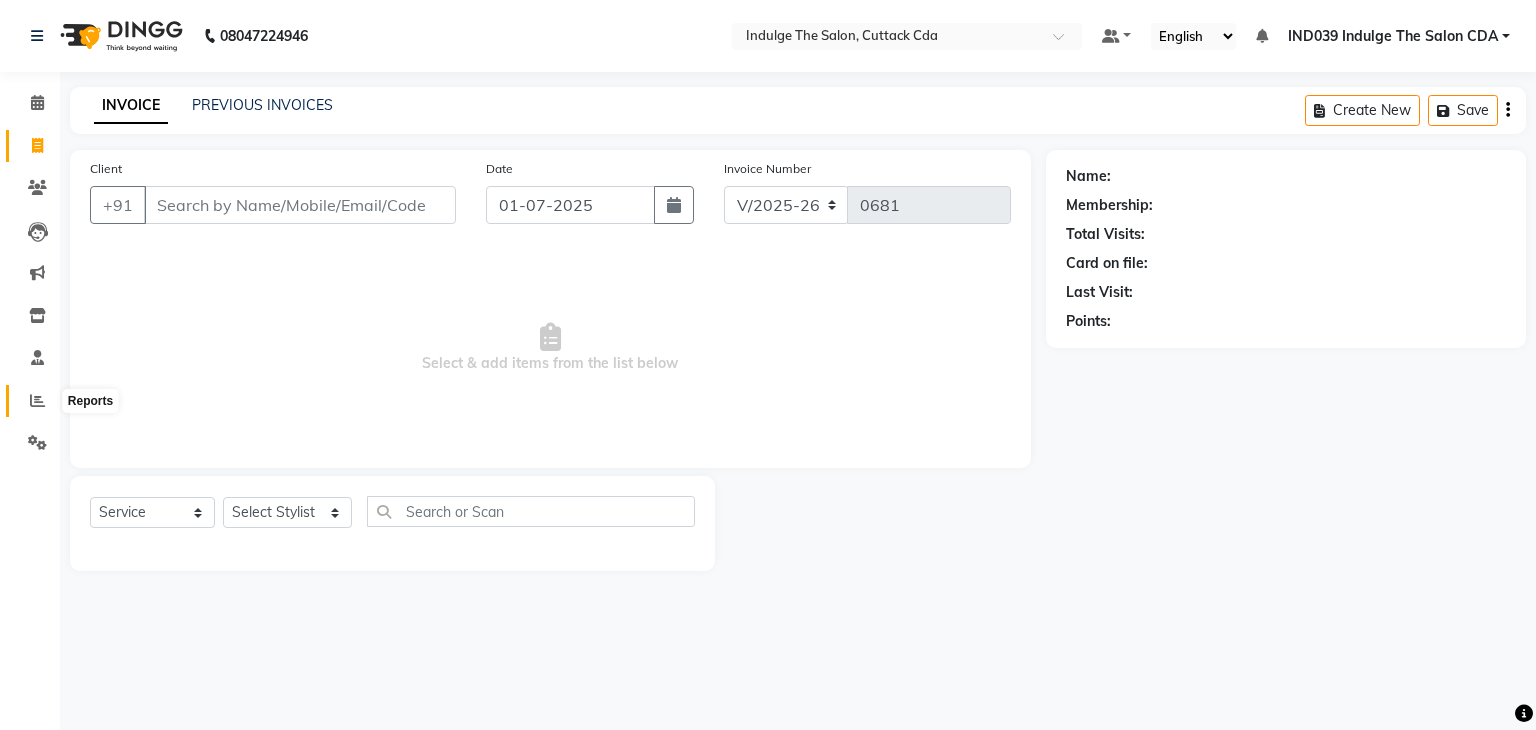 click 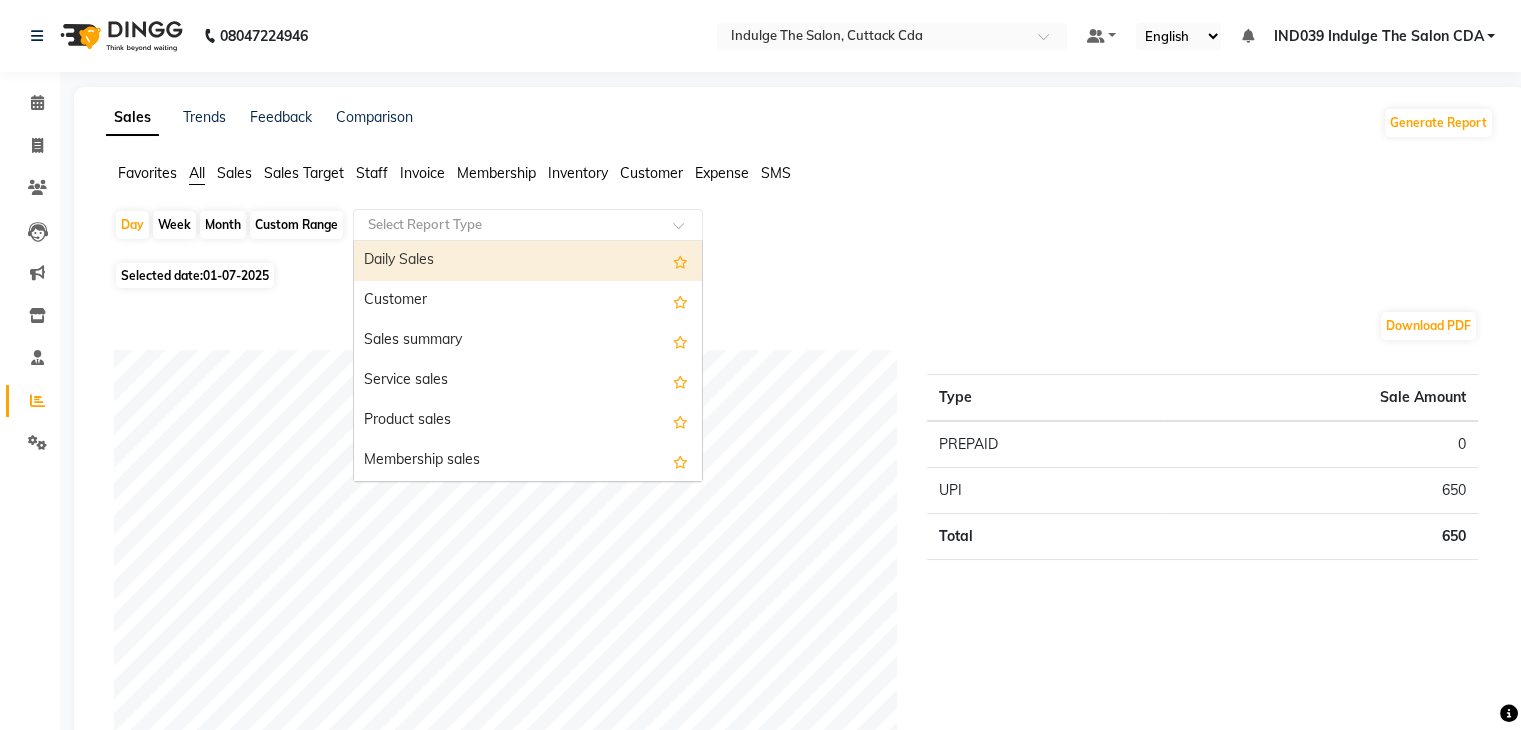 click 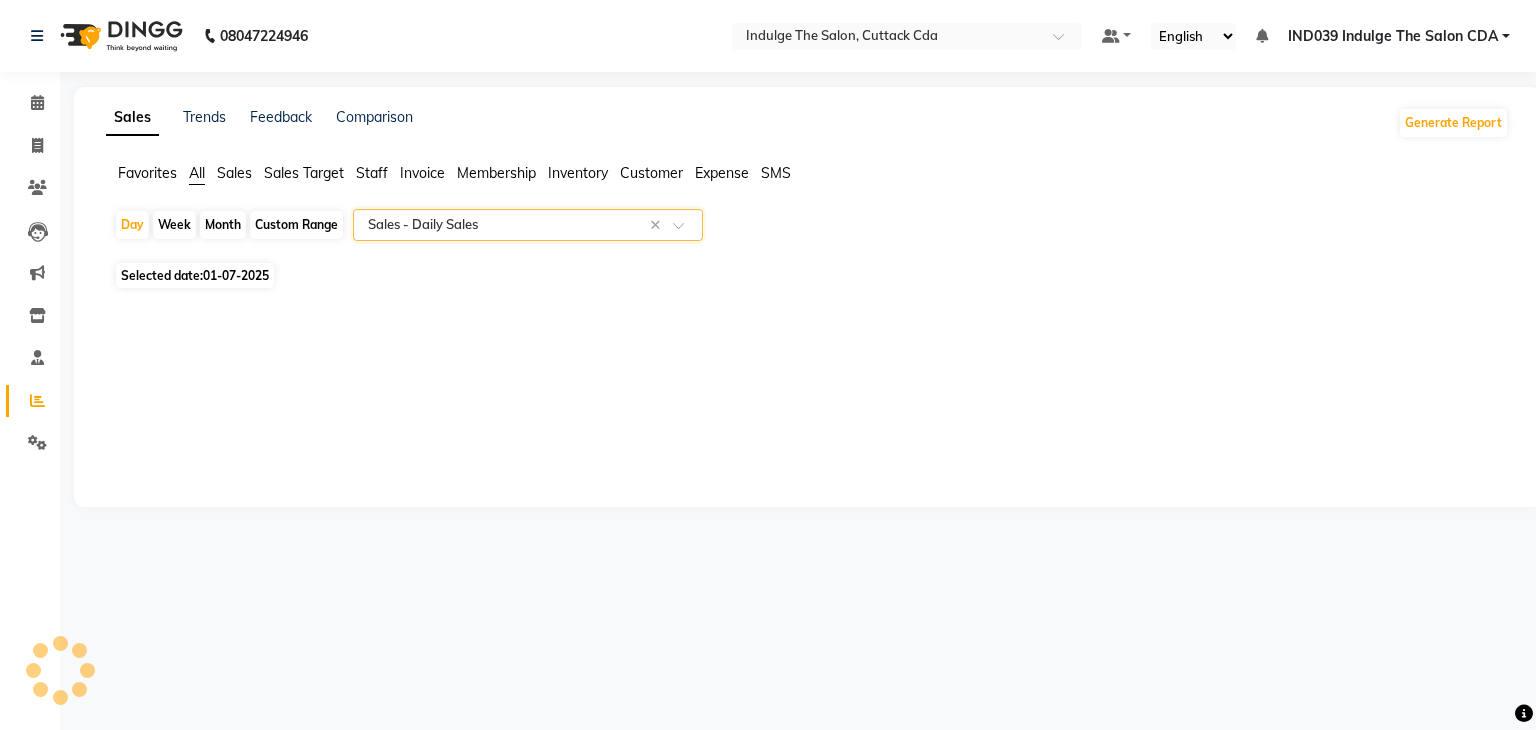 select on "full_report" 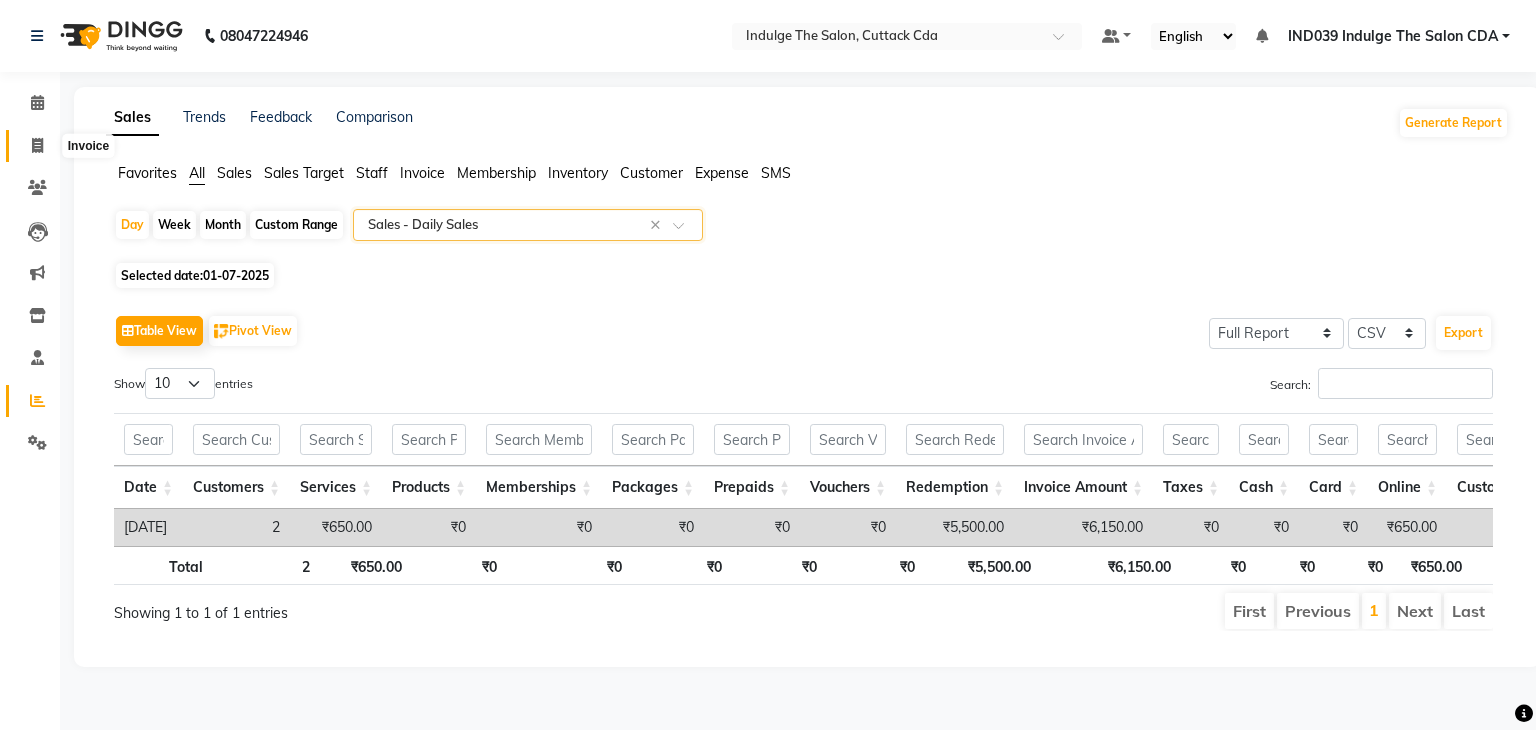 click 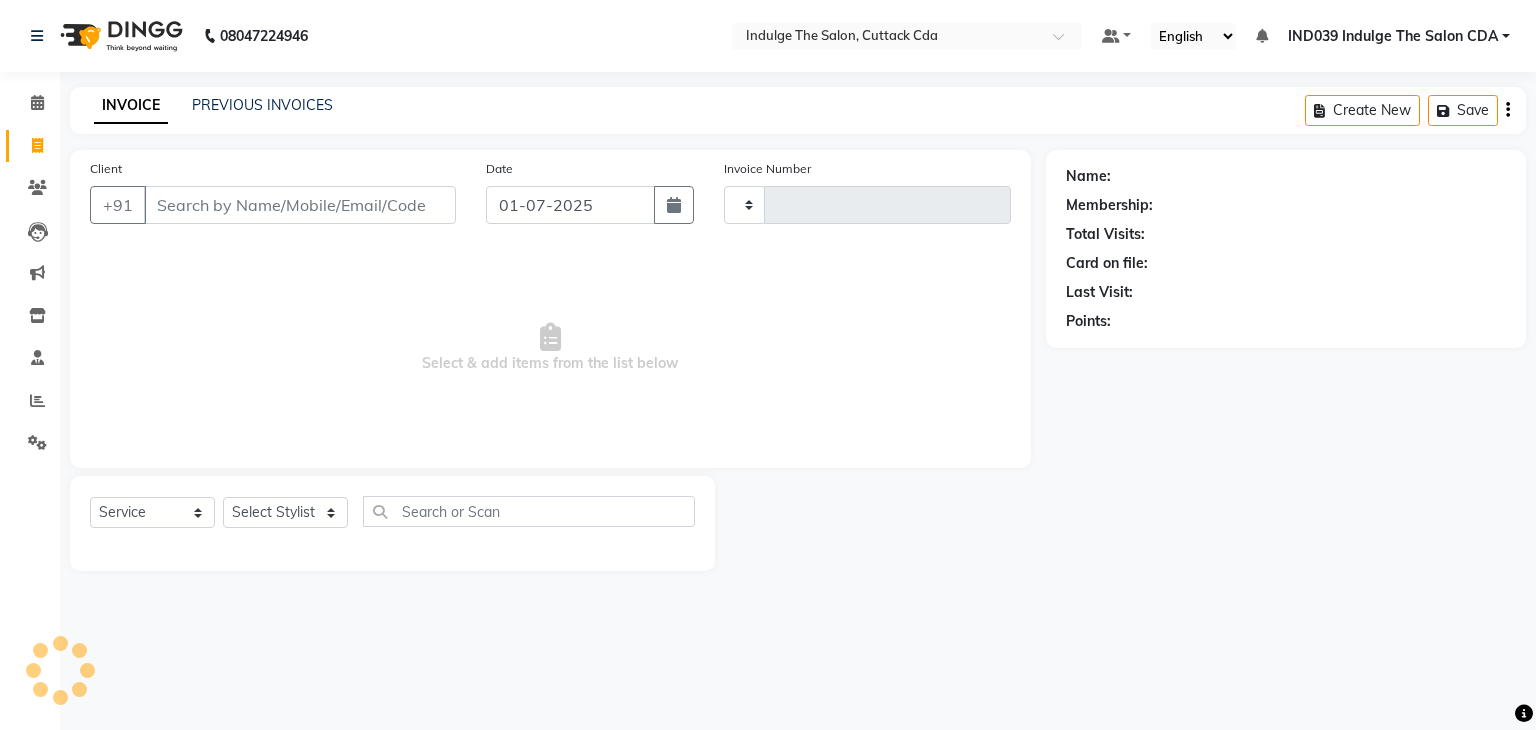 type on "0681" 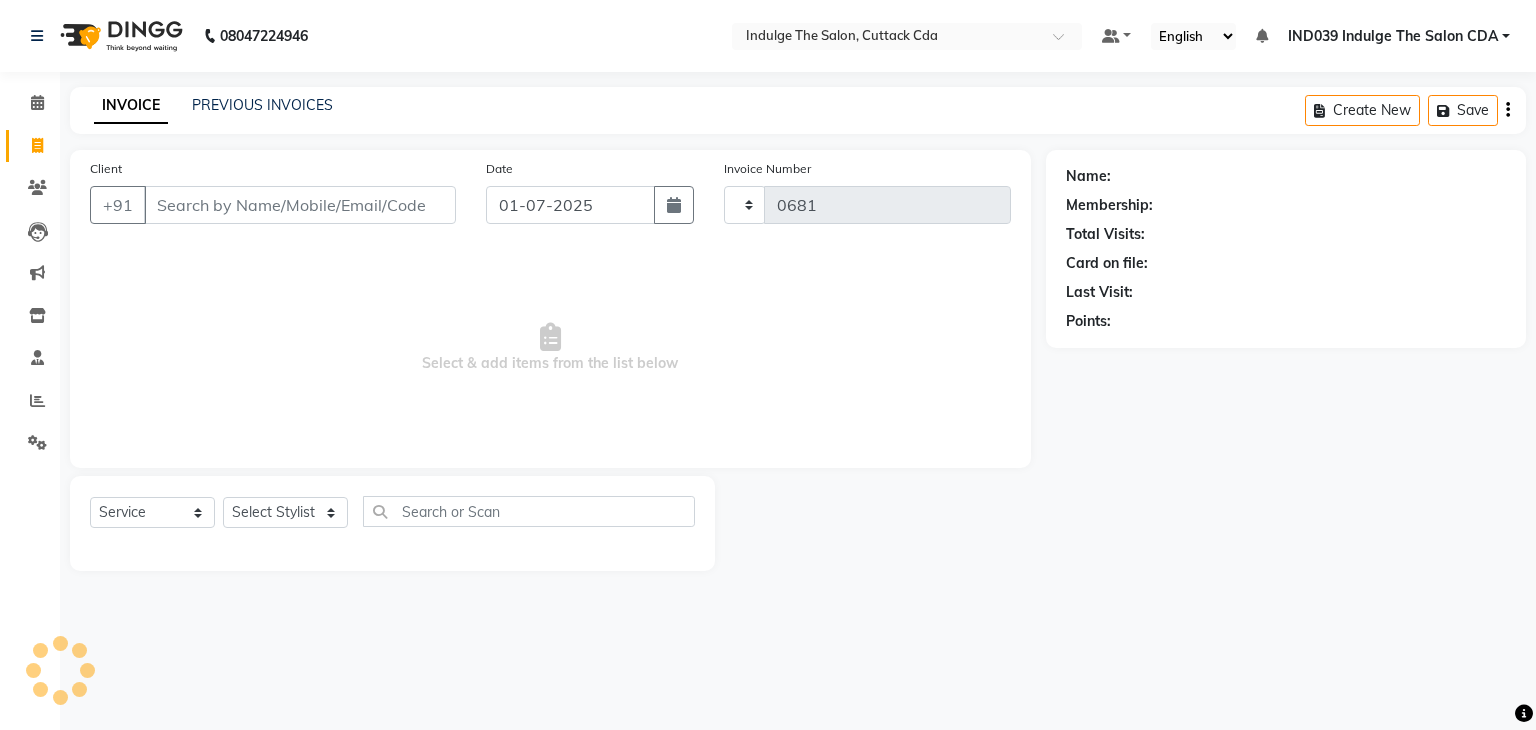 select on "7297" 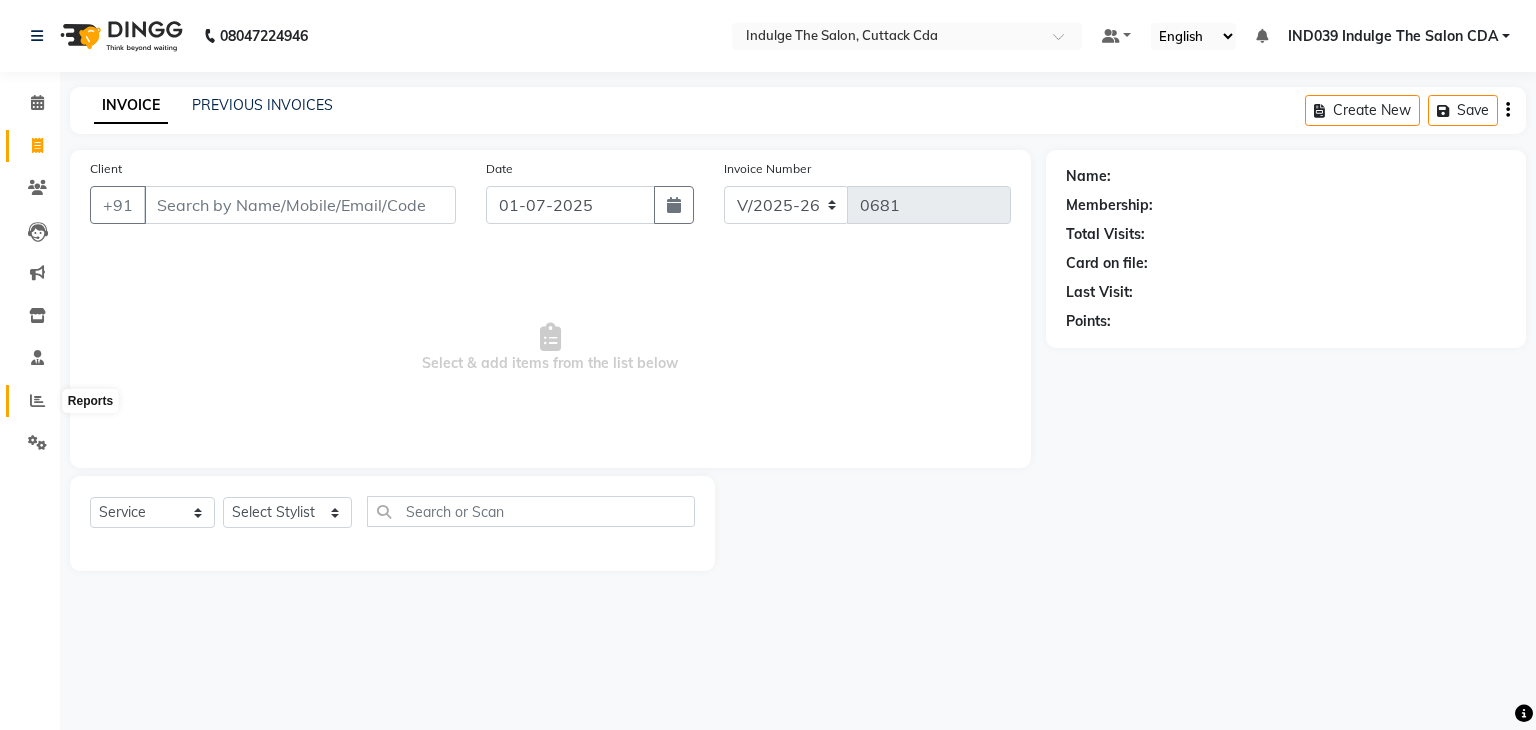 click 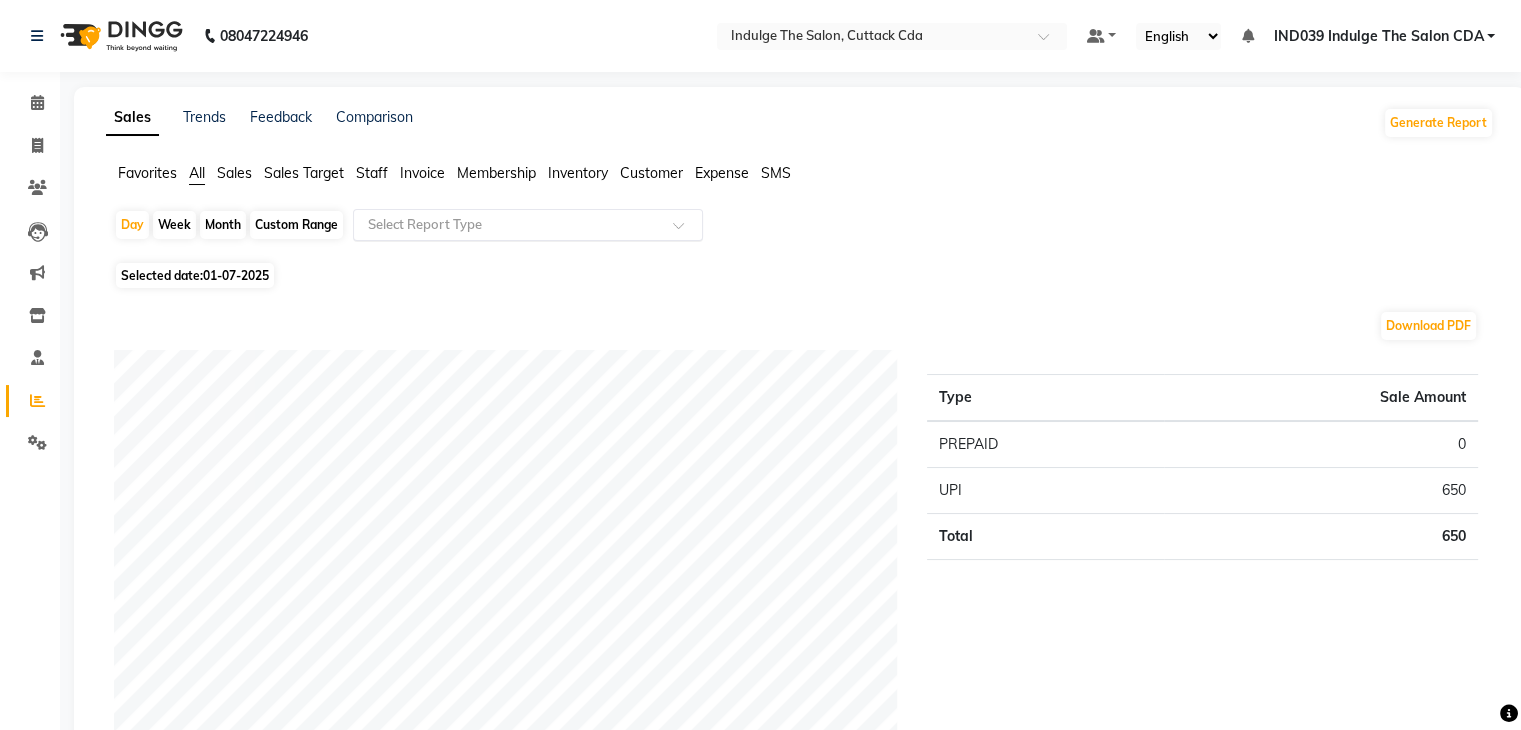 click 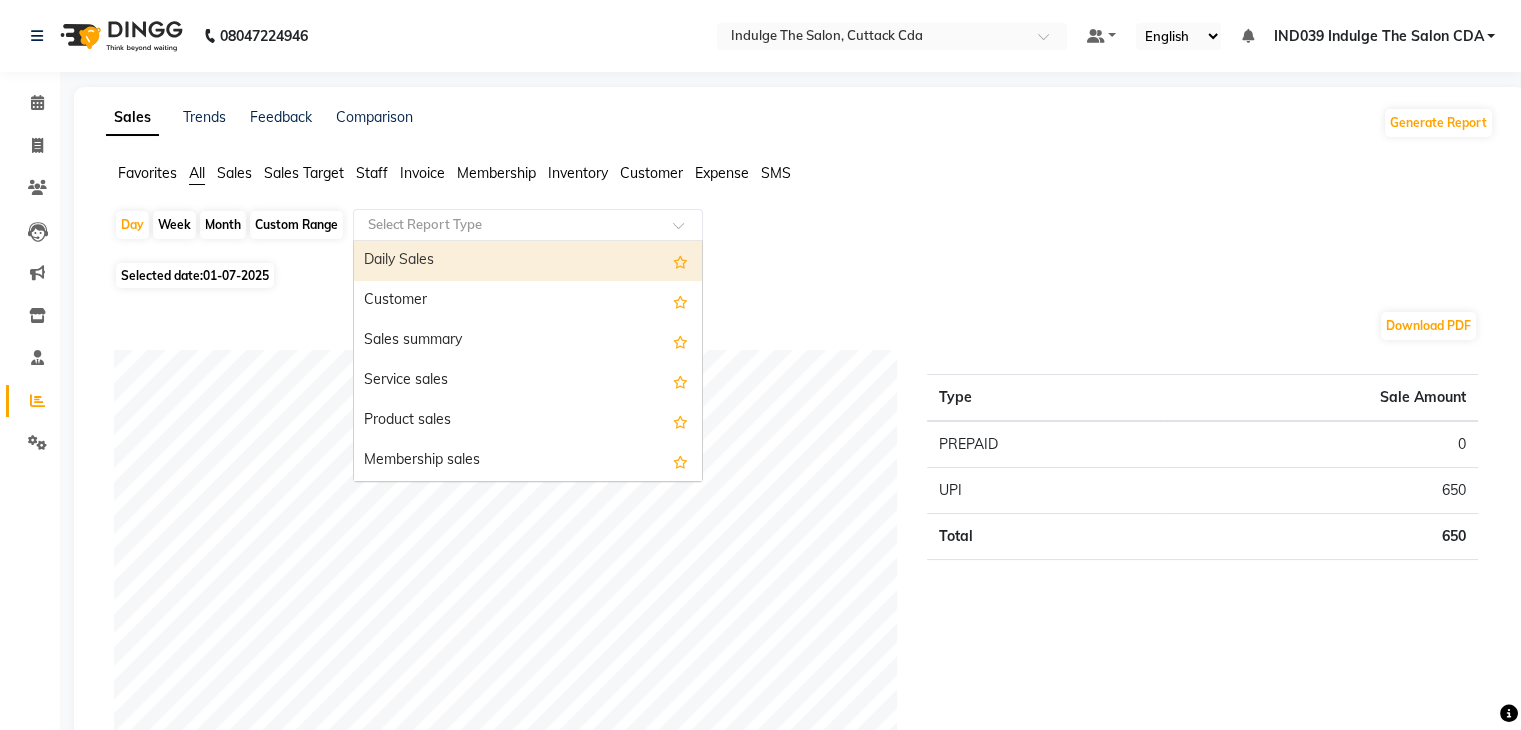 click on "Daily Sales" at bounding box center (528, 261) 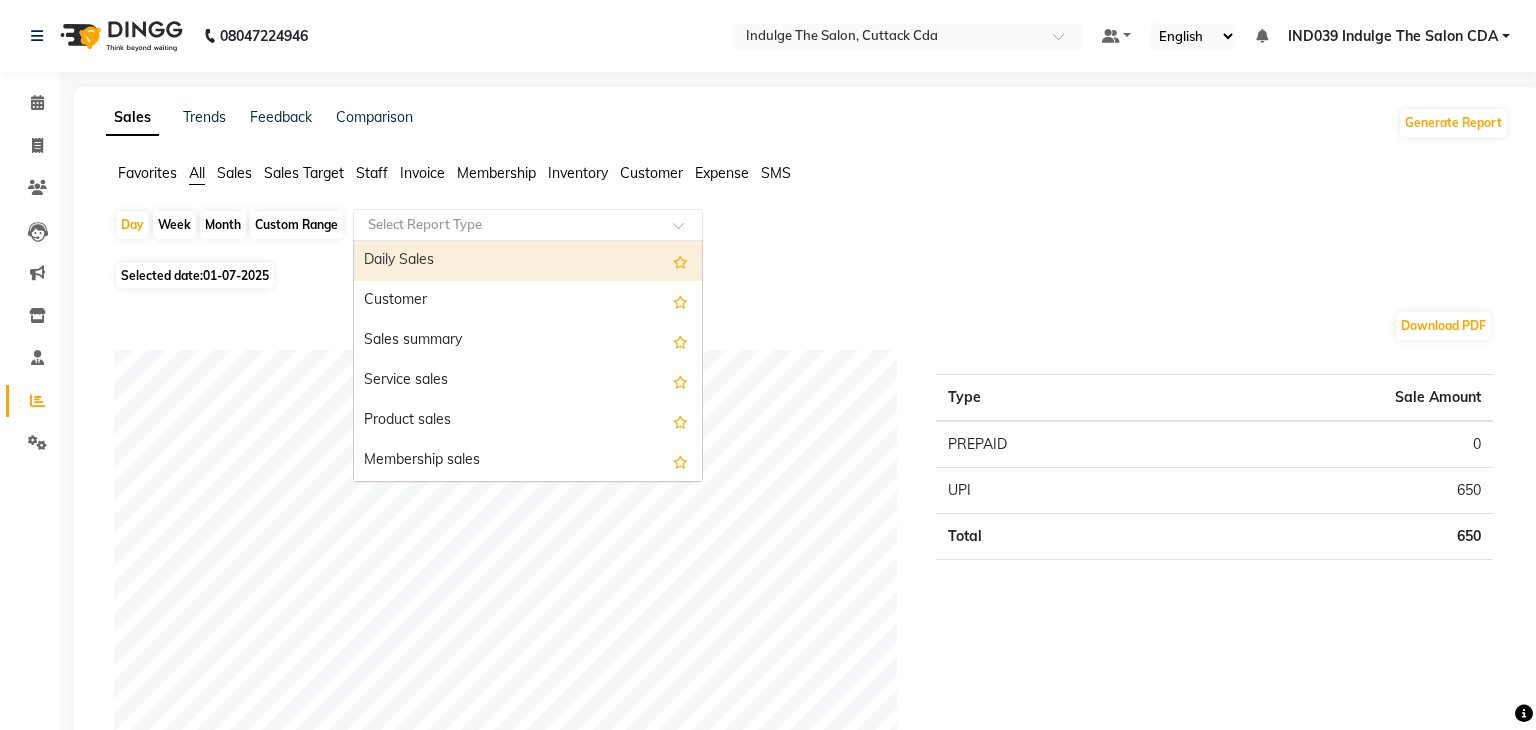 select on "full_report" 